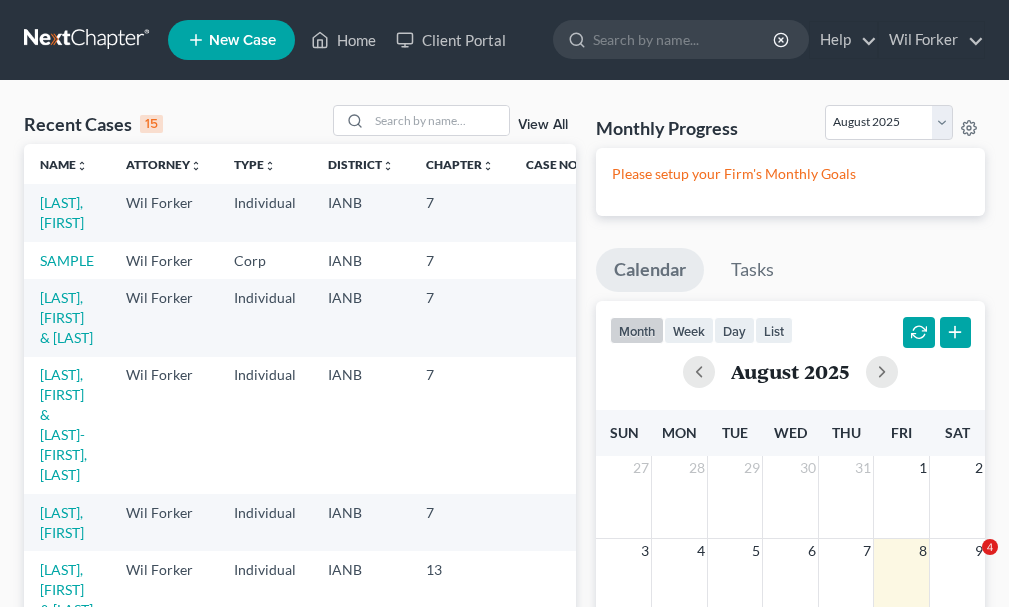 scroll, scrollTop: 0, scrollLeft: 0, axis: both 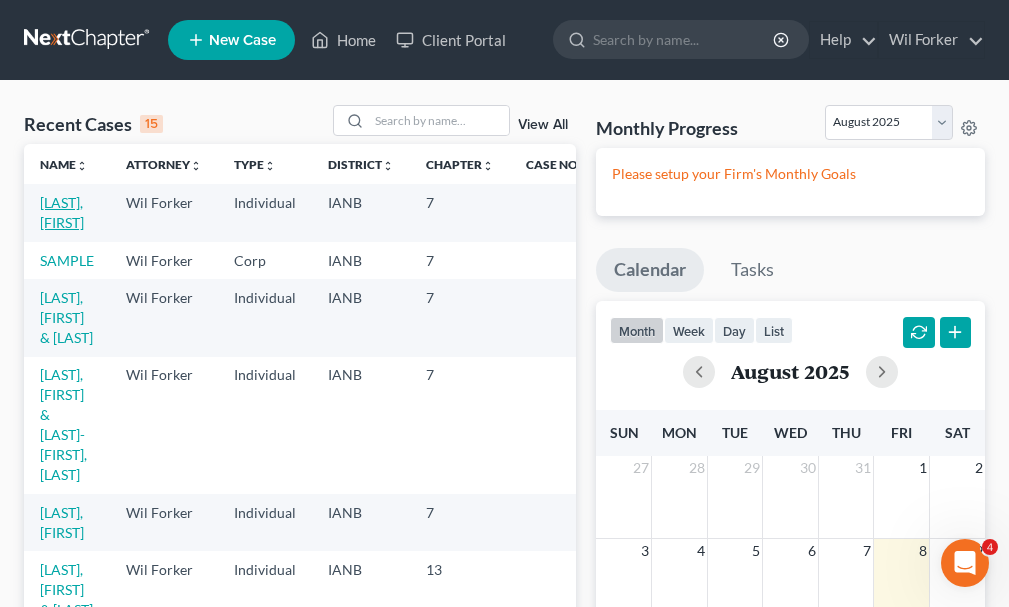 click on "[LAST], [FIRST]" at bounding box center [62, 212] 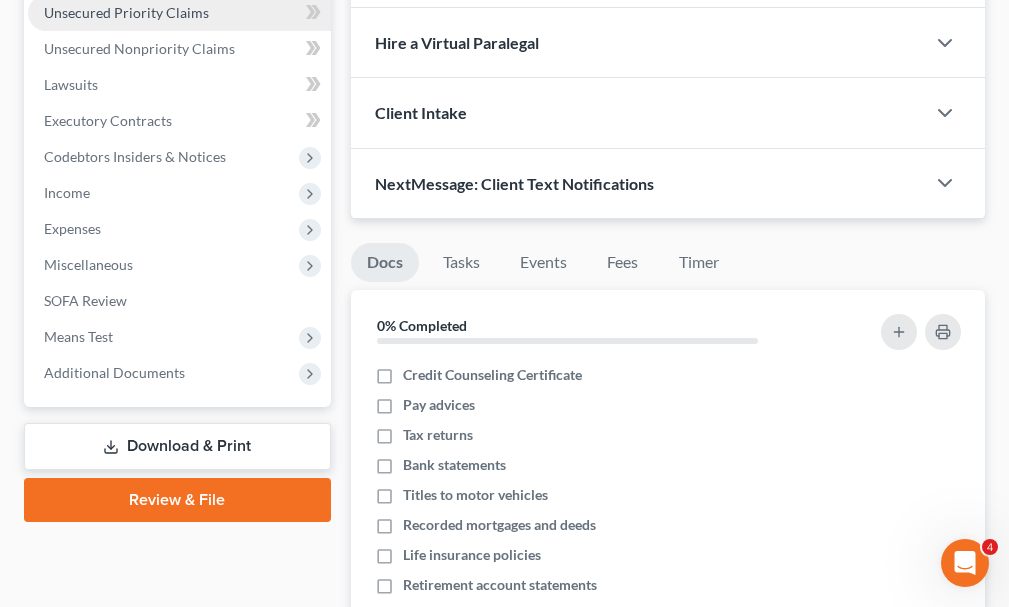 scroll, scrollTop: 500, scrollLeft: 0, axis: vertical 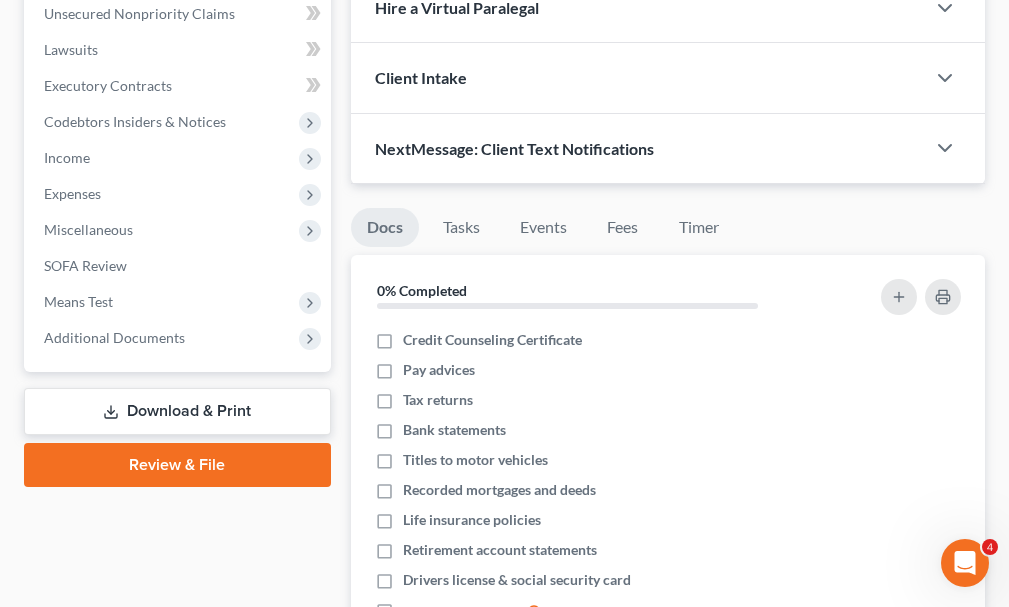 click on "Download & Print" at bounding box center (177, 411) 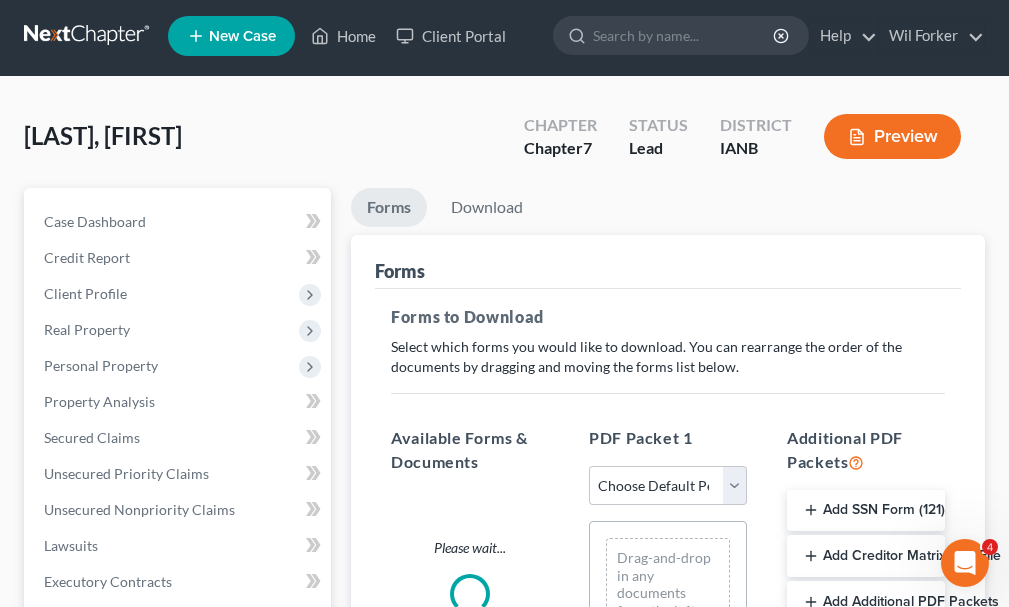 scroll, scrollTop: 0, scrollLeft: 0, axis: both 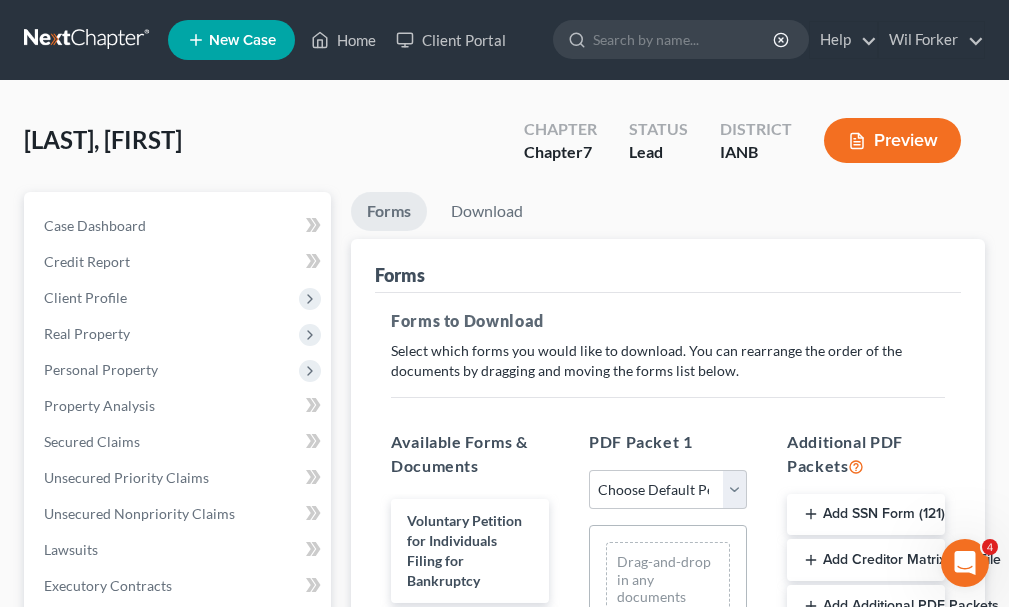click on "Add Creditor Matrix Text File" at bounding box center [866, 560] 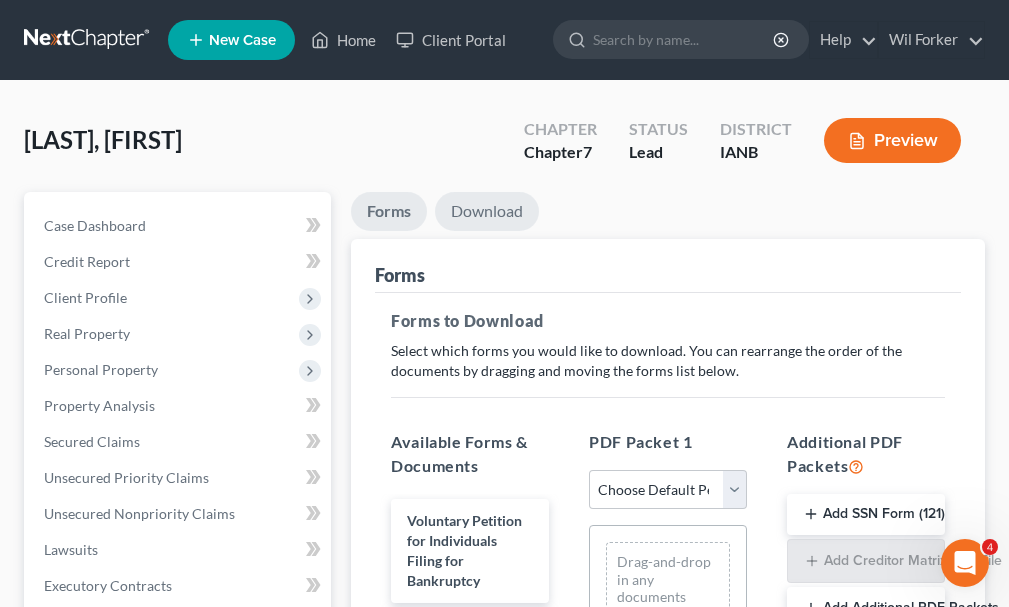 click on "Download" at bounding box center [487, 211] 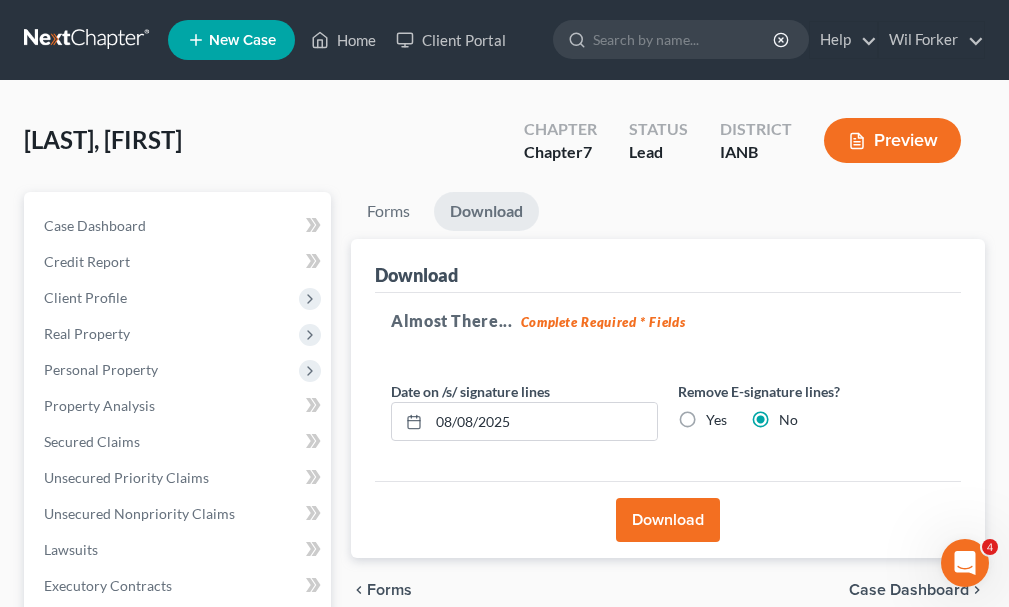 click on "Download" at bounding box center [668, 520] 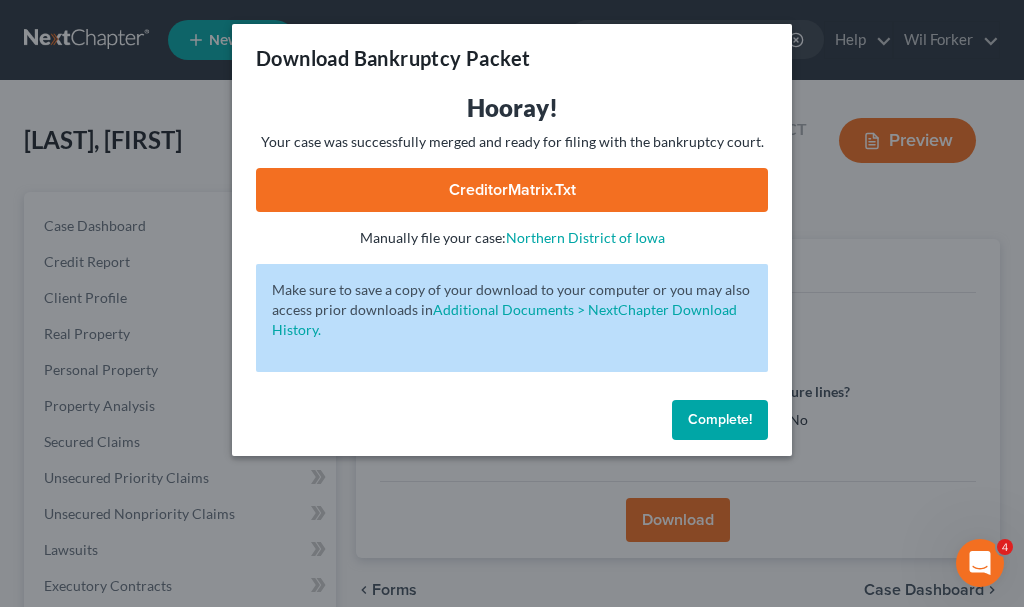 click on "CreditorMatrix.txt" at bounding box center [512, 190] 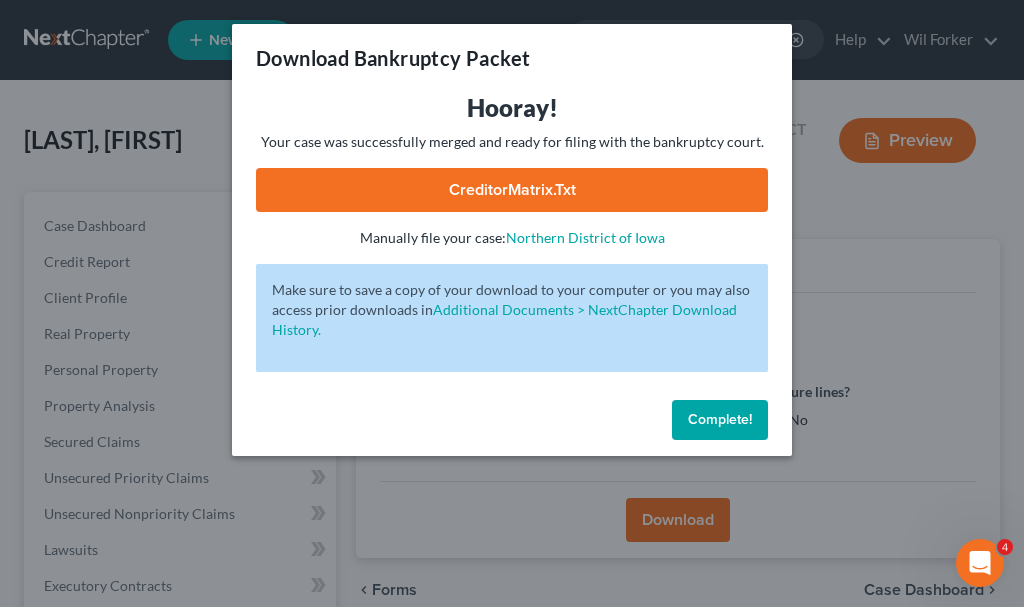 click on "Complete!" at bounding box center (720, 419) 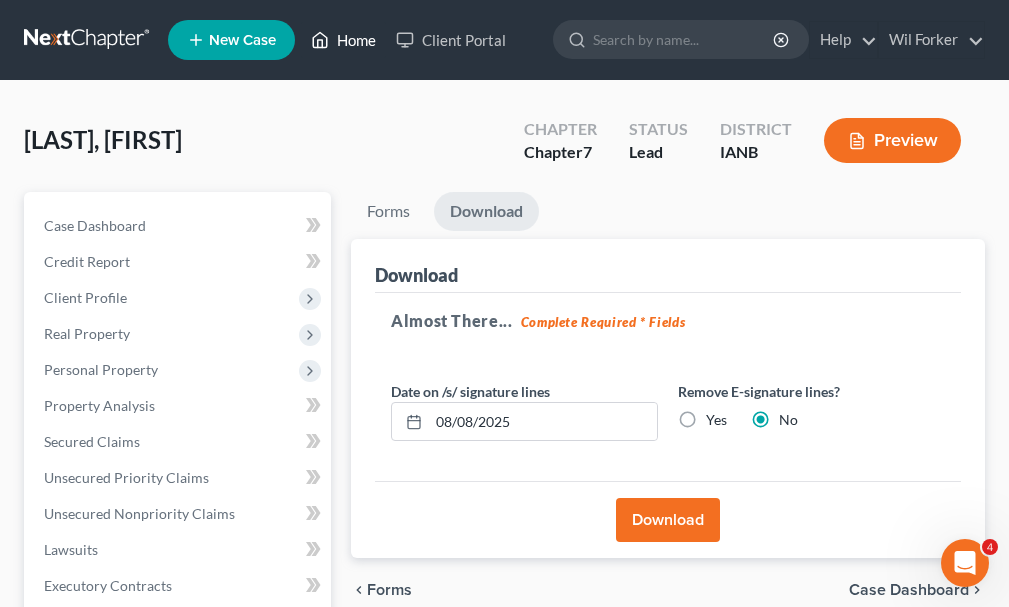 click on "Home" at bounding box center (343, 40) 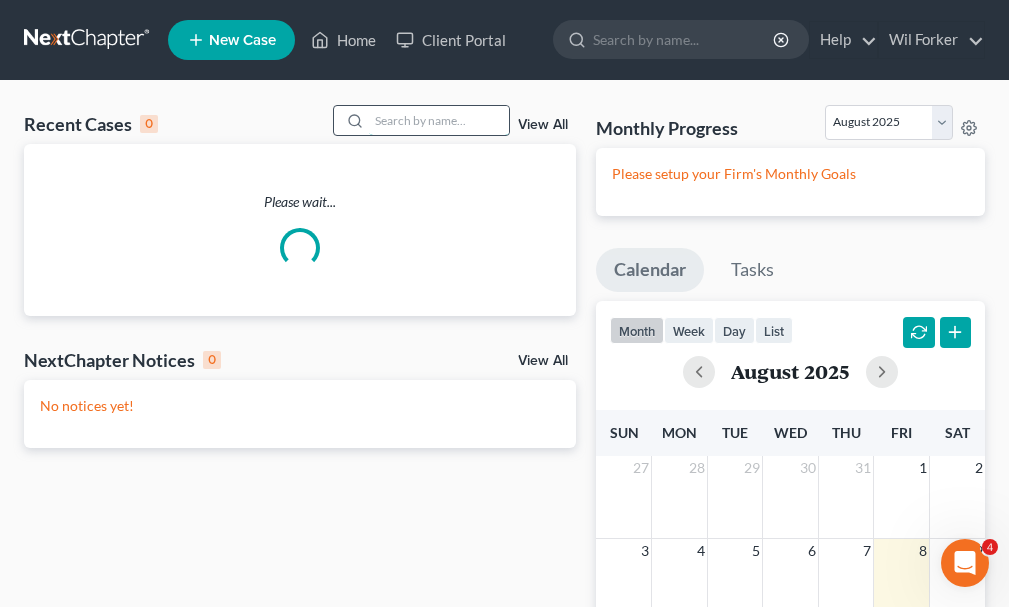 click at bounding box center [439, 120] 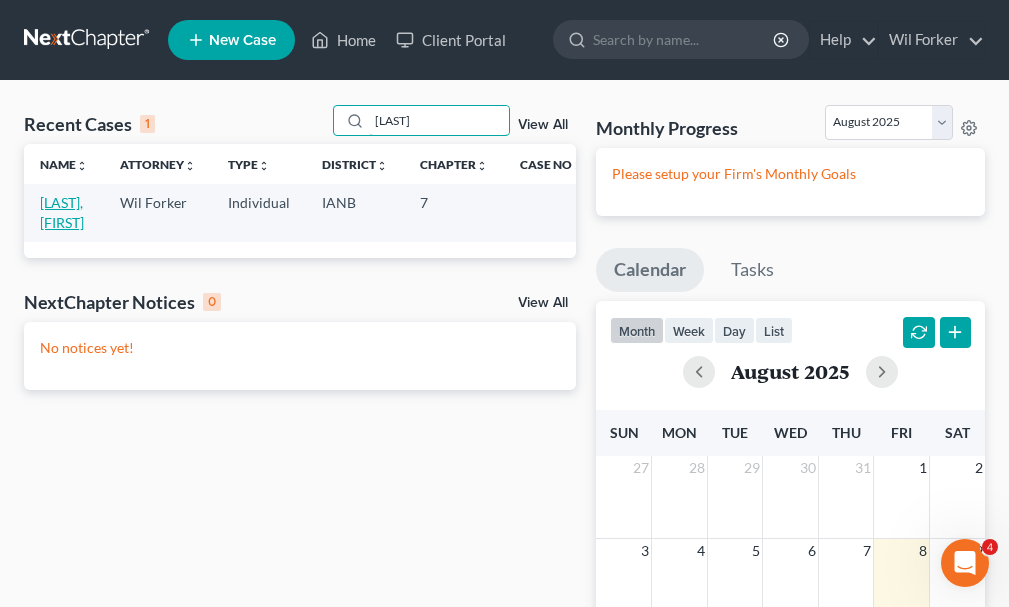 type on "[LAST]" 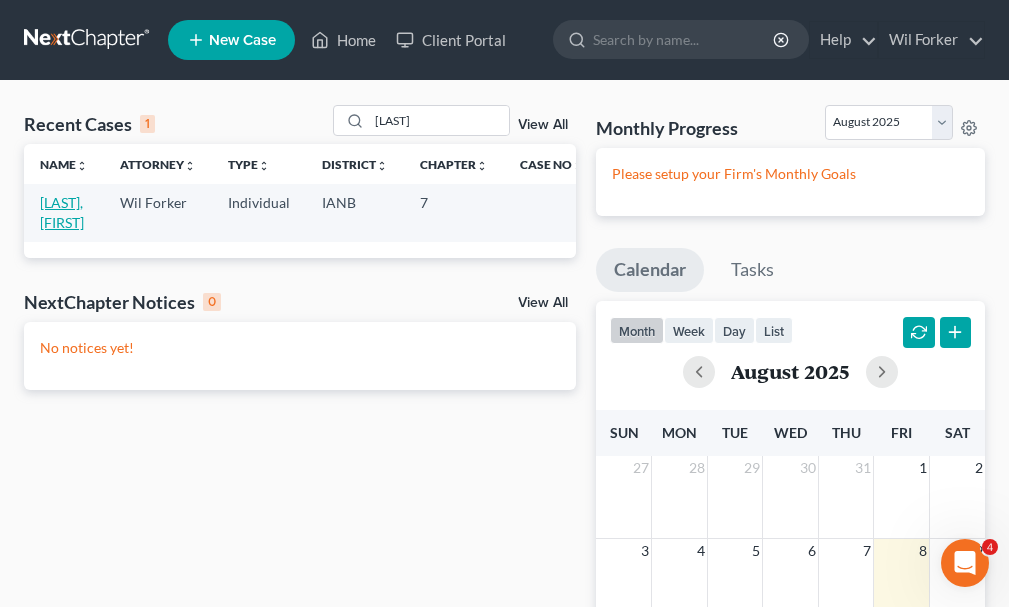 click on "[LAST], [FIRST]" at bounding box center [62, 212] 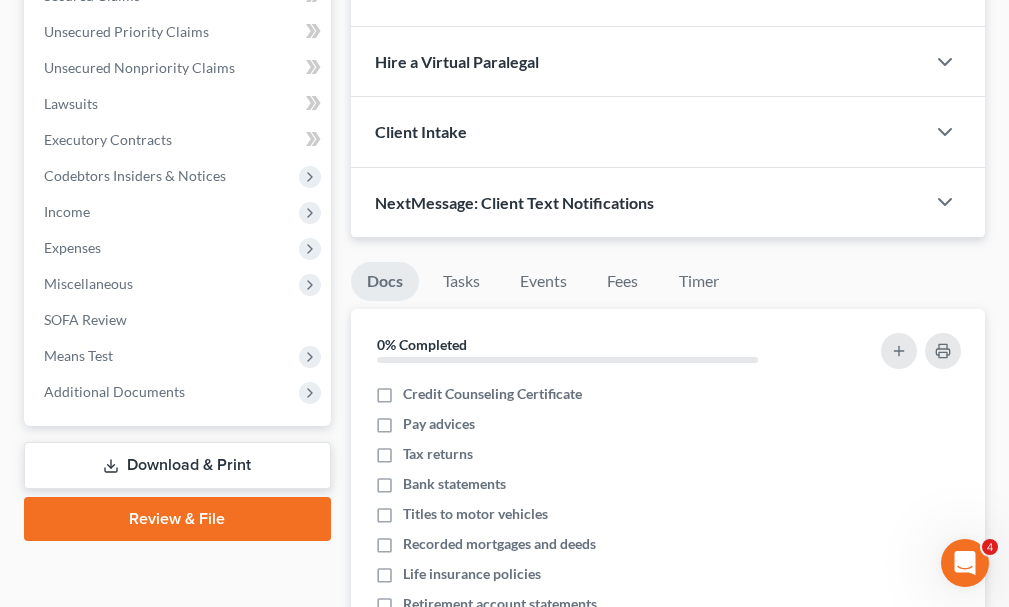 scroll, scrollTop: 500, scrollLeft: 0, axis: vertical 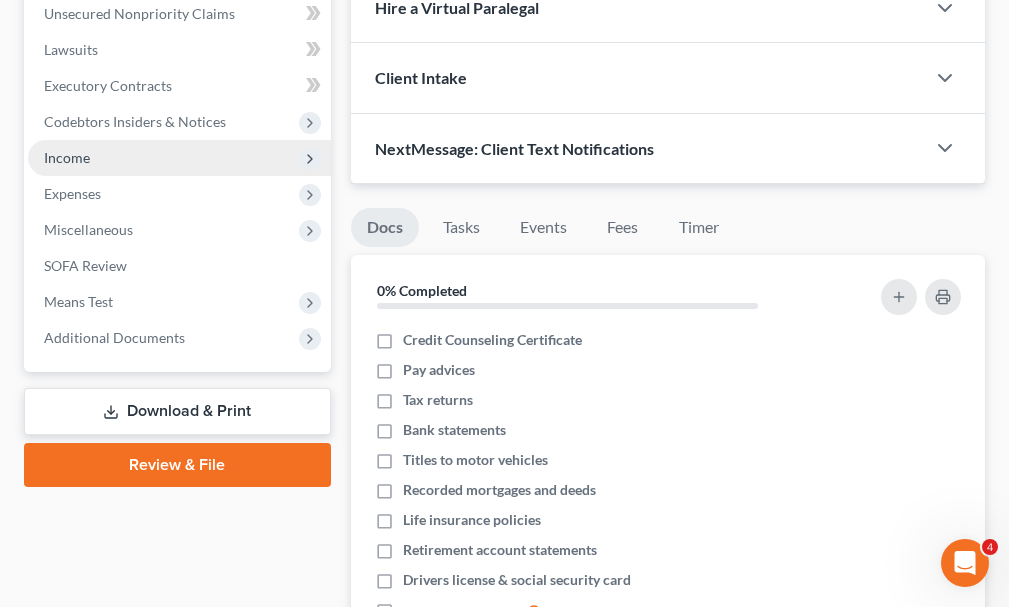 click on "Income" at bounding box center (67, 157) 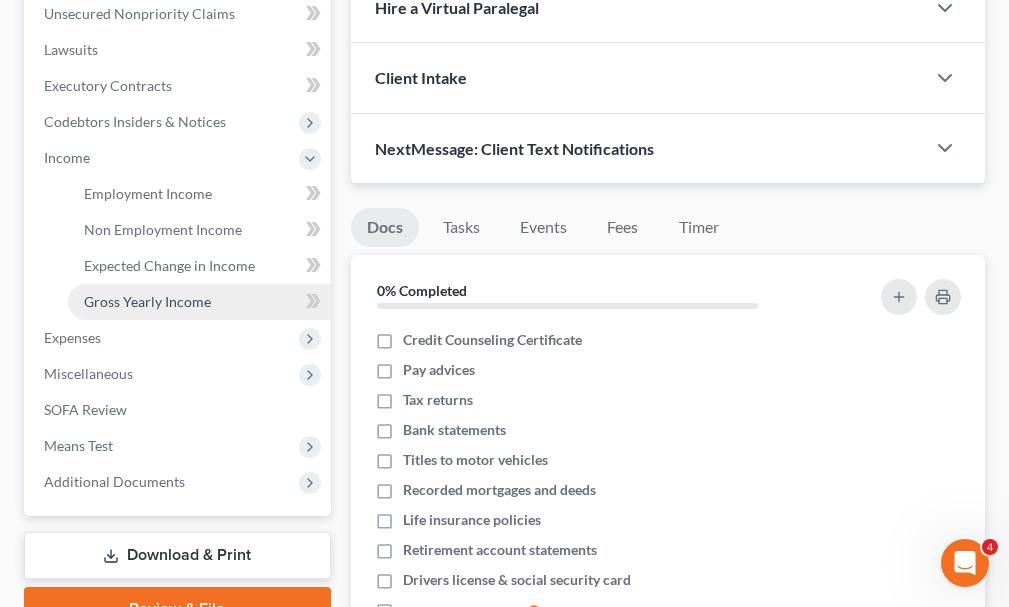 click on "Gross Yearly Income" at bounding box center (147, 301) 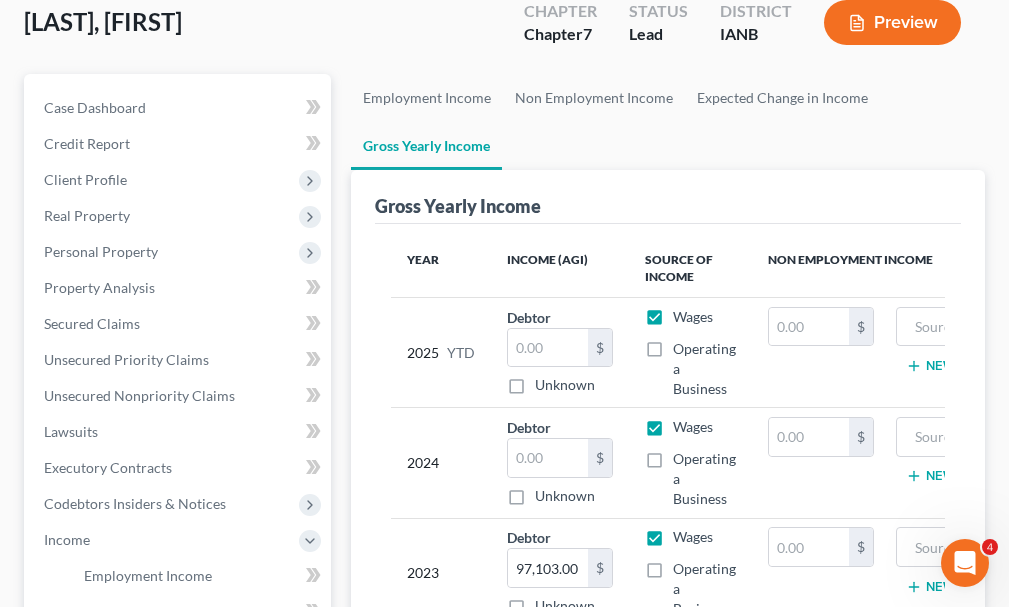 scroll, scrollTop: 300, scrollLeft: 0, axis: vertical 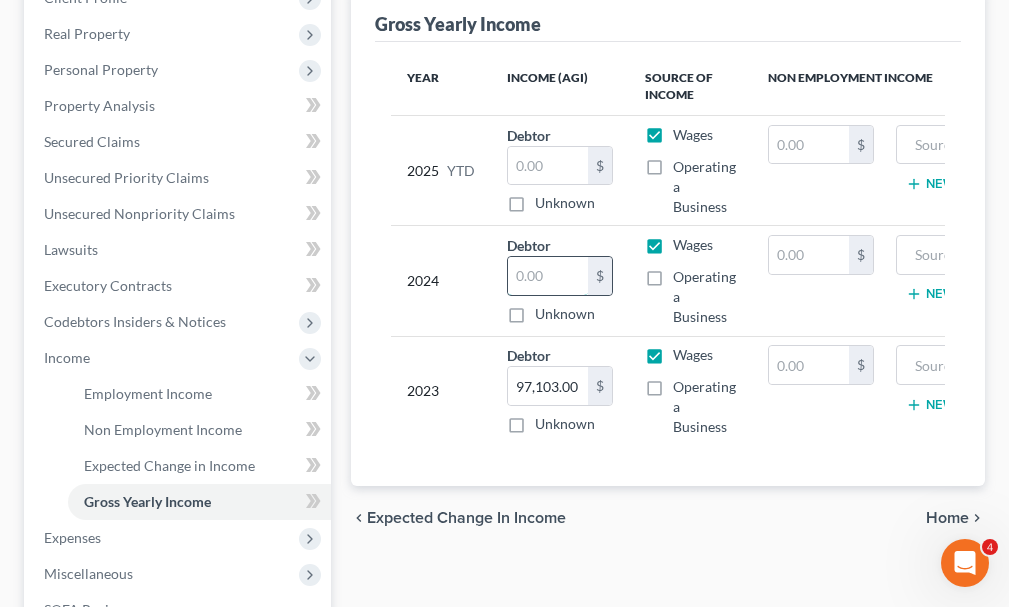click at bounding box center (548, 276) 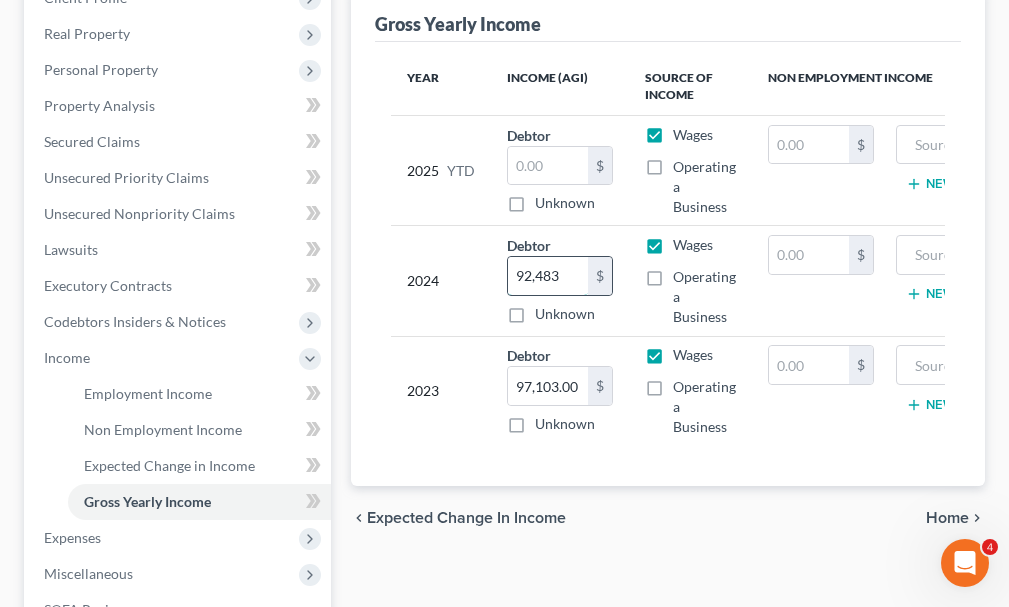 type on "92,483" 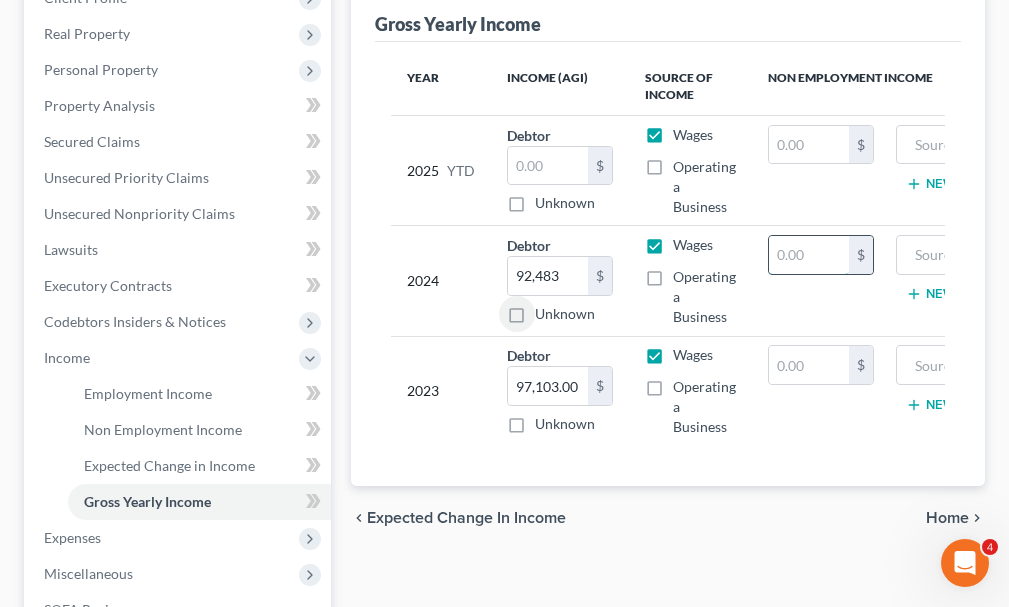 click at bounding box center [809, 255] 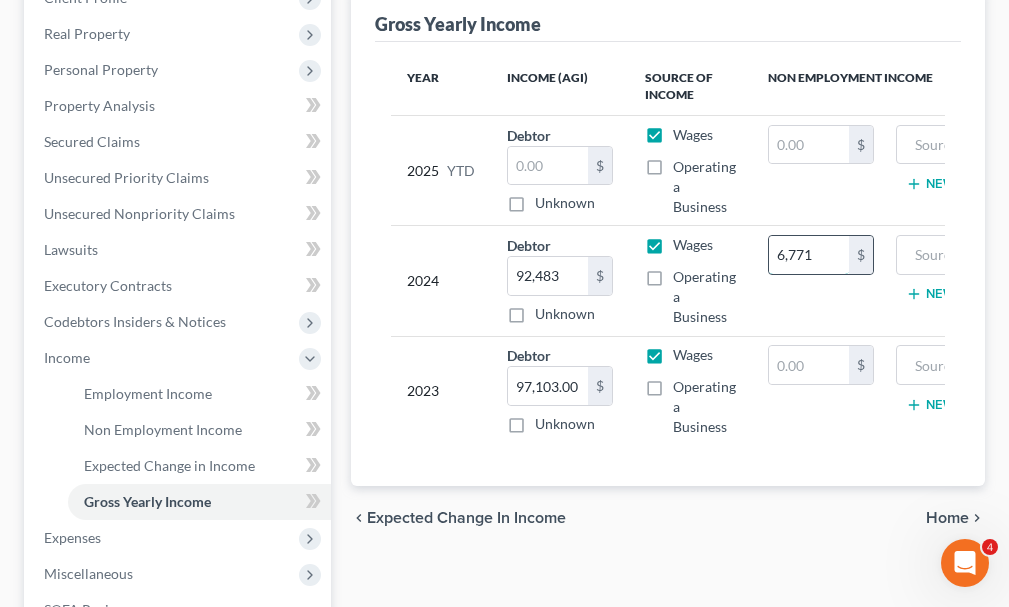 type on "6,771" 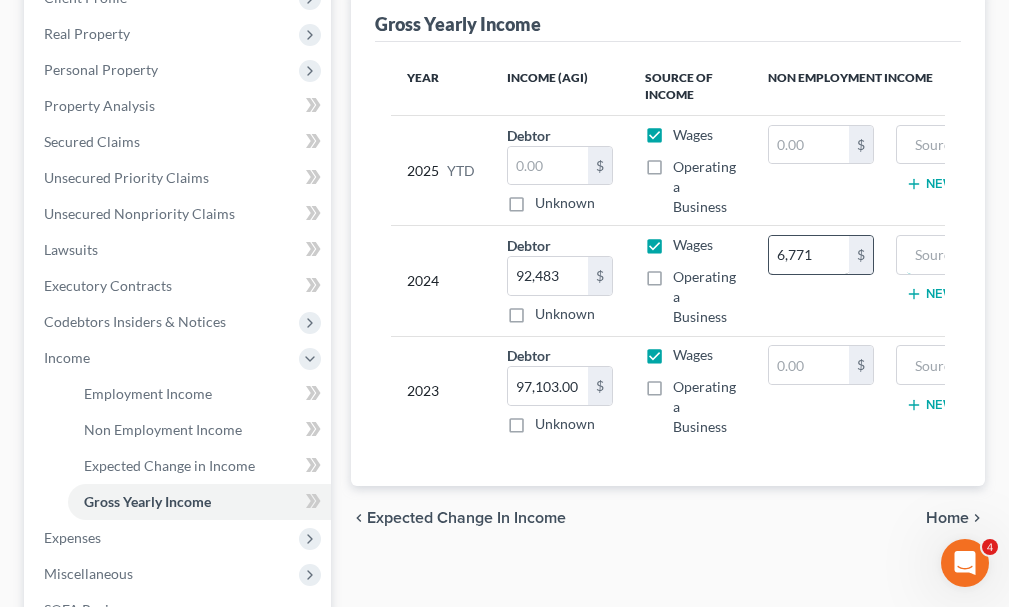 scroll, scrollTop: 0, scrollLeft: 142, axis: horizontal 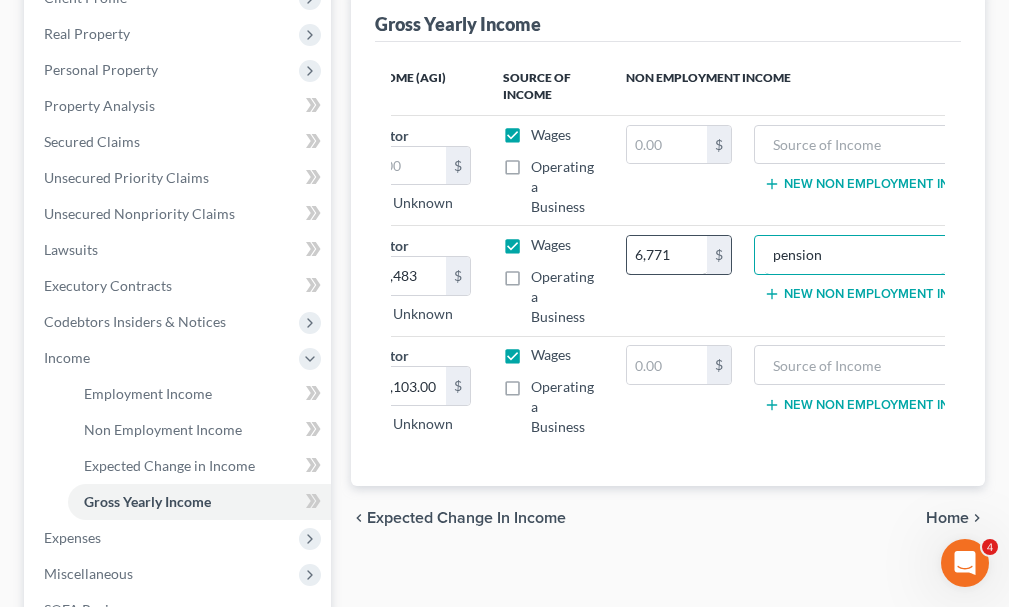 type on "pension" 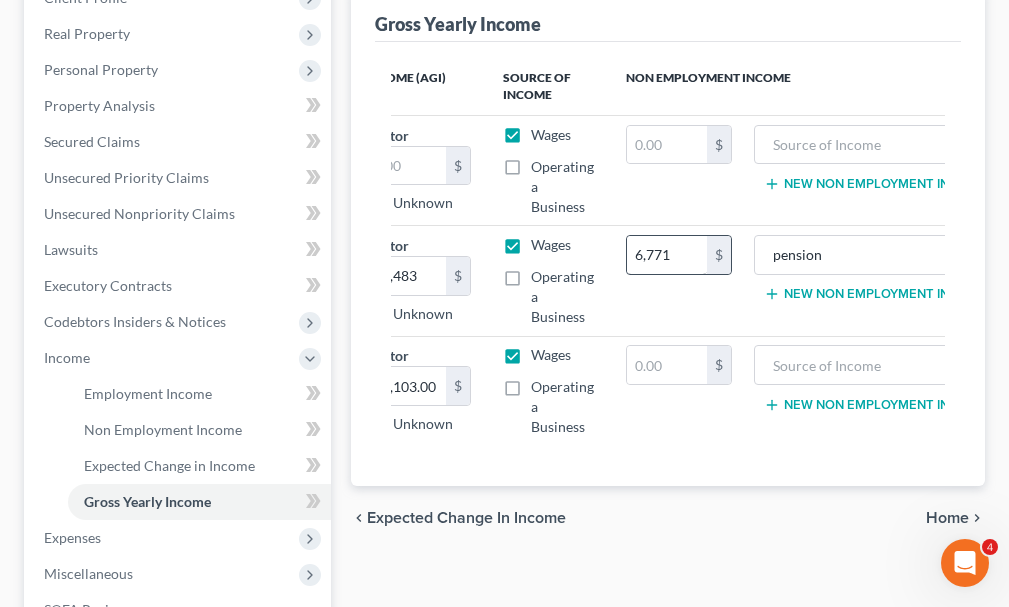 scroll, scrollTop: 0, scrollLeft: 199, axis: horizontal 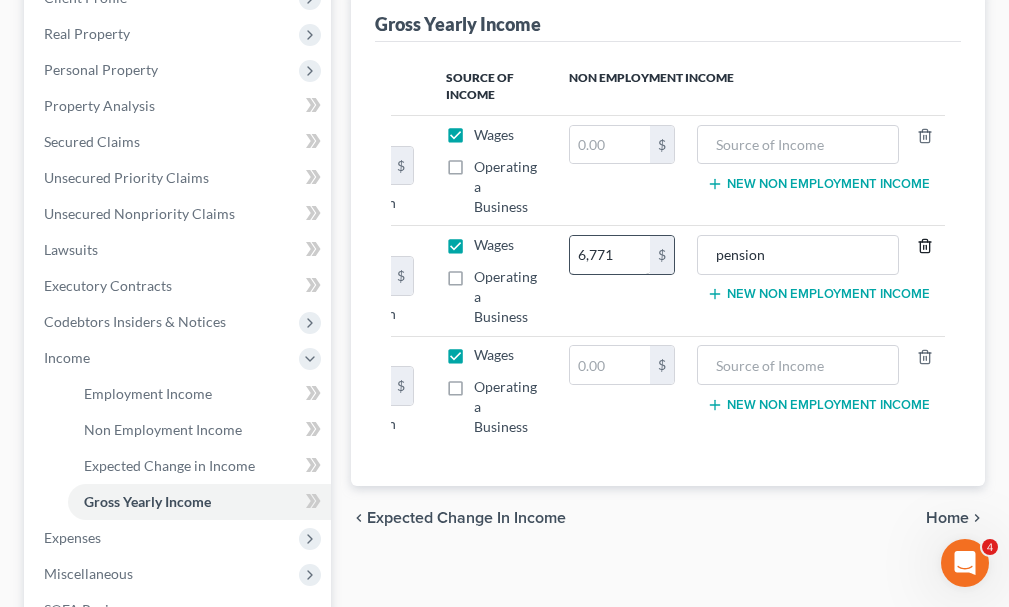 type 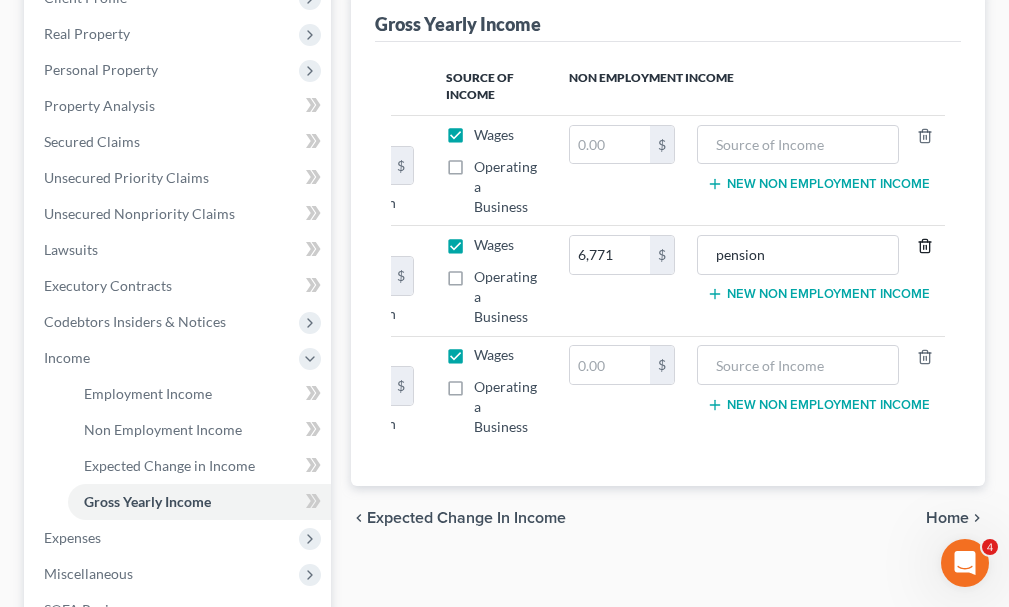 scroll, scrollTop: 0, scrollLeft: 0, axis: both 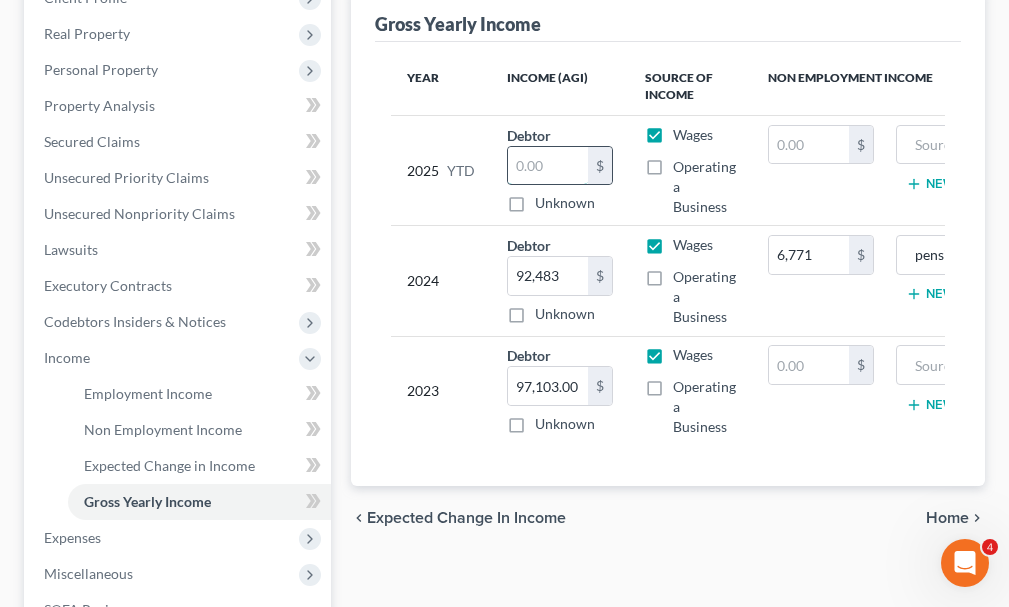 click at bounding box center (548, 166) 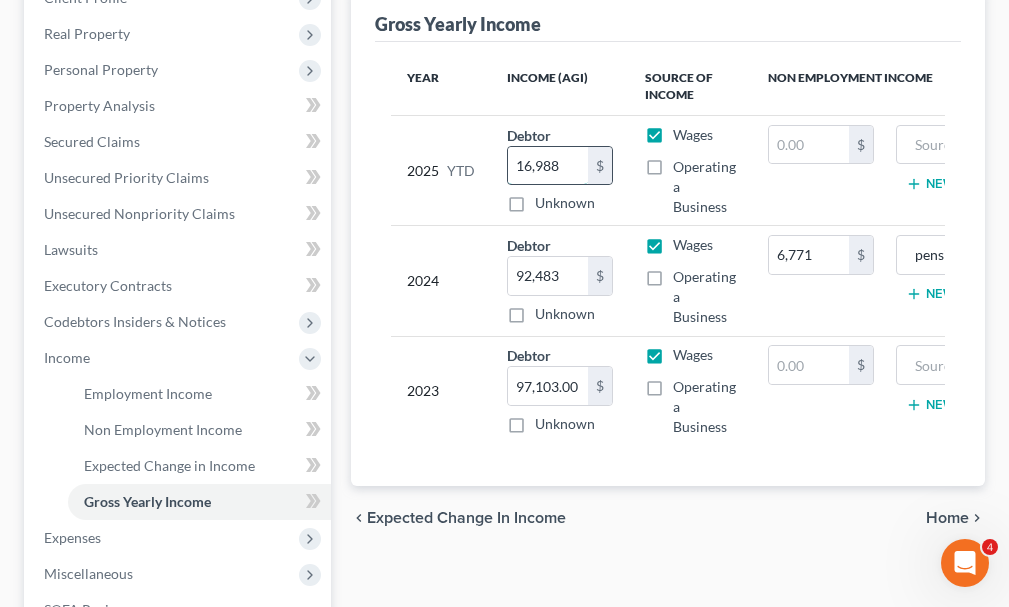 type on "16,988" 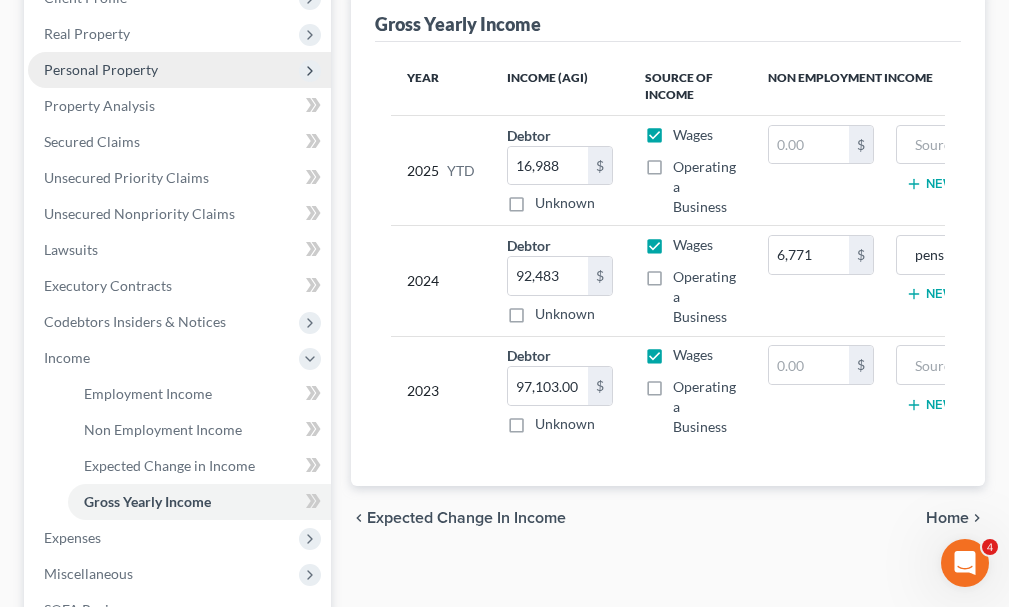 click on "Personal Property" at bounding box center [101, 69] 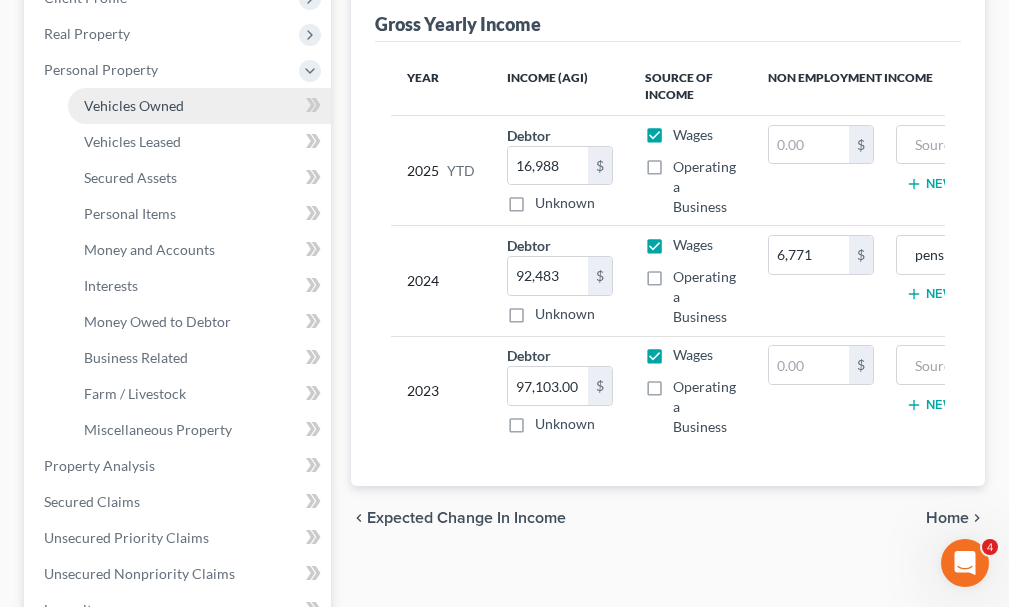 click on "Vehicles Owned" at bounding box center [134, 105] 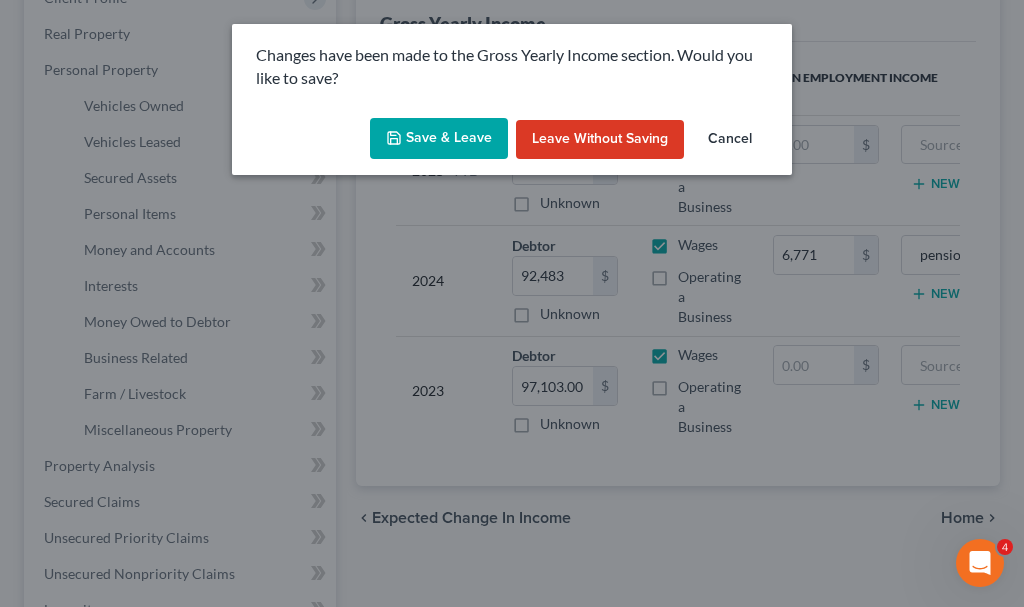 click on "Save & Leave" at bounding box center [439, 139] 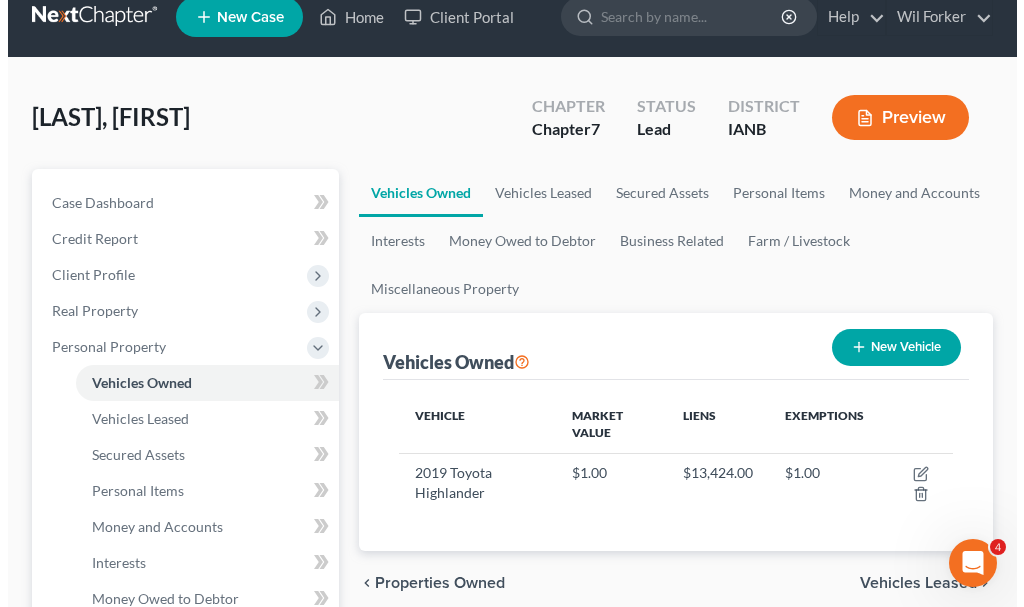 scroll, scrollTop: 0, scrollLeft: 0, axis: both 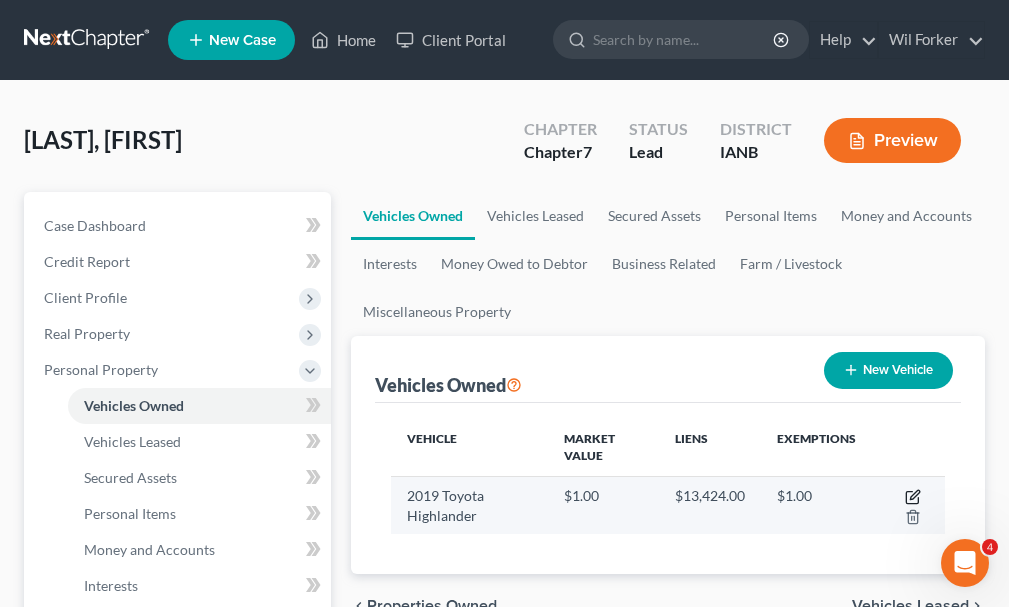 click 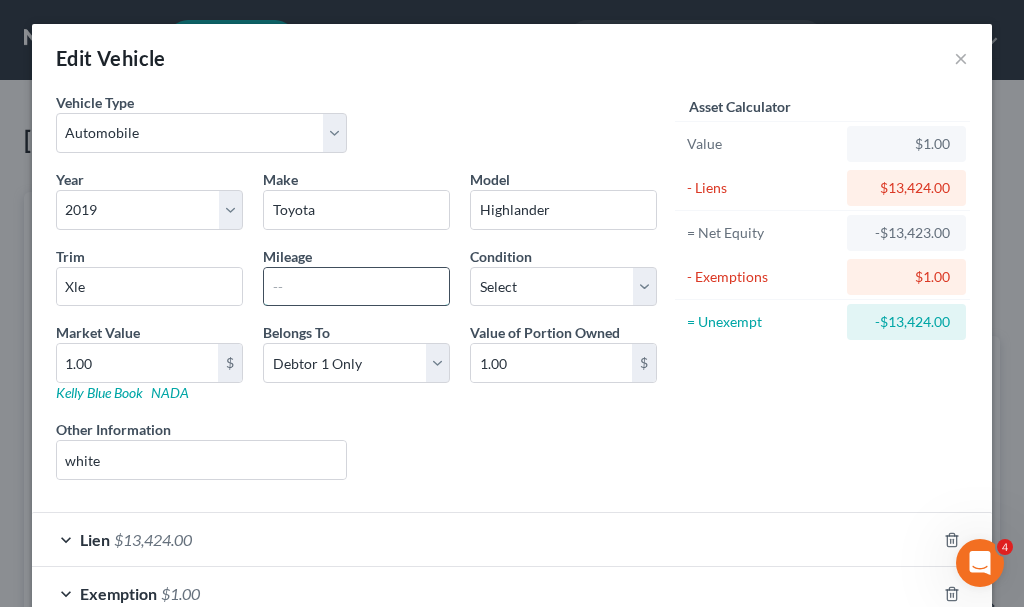 click at bounding box center (356, 287) 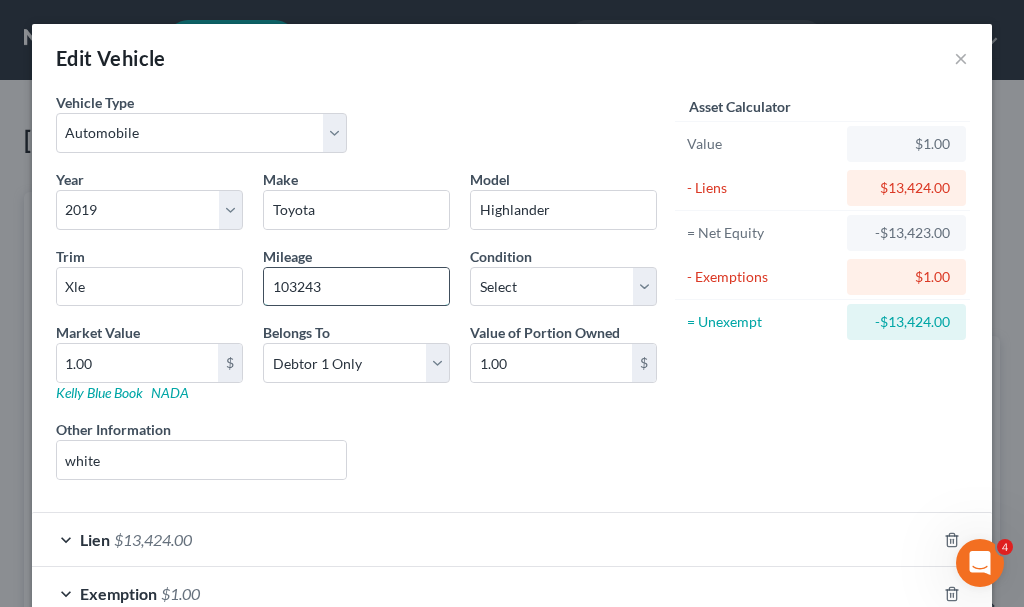 type on "103243" 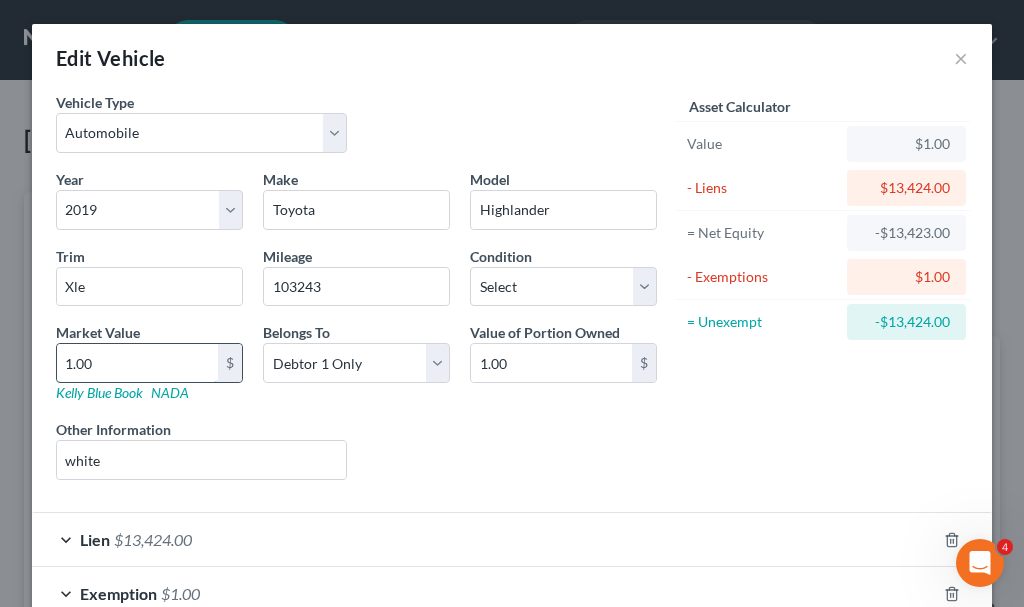 click on "1.00" at bounding box center [137, 363] 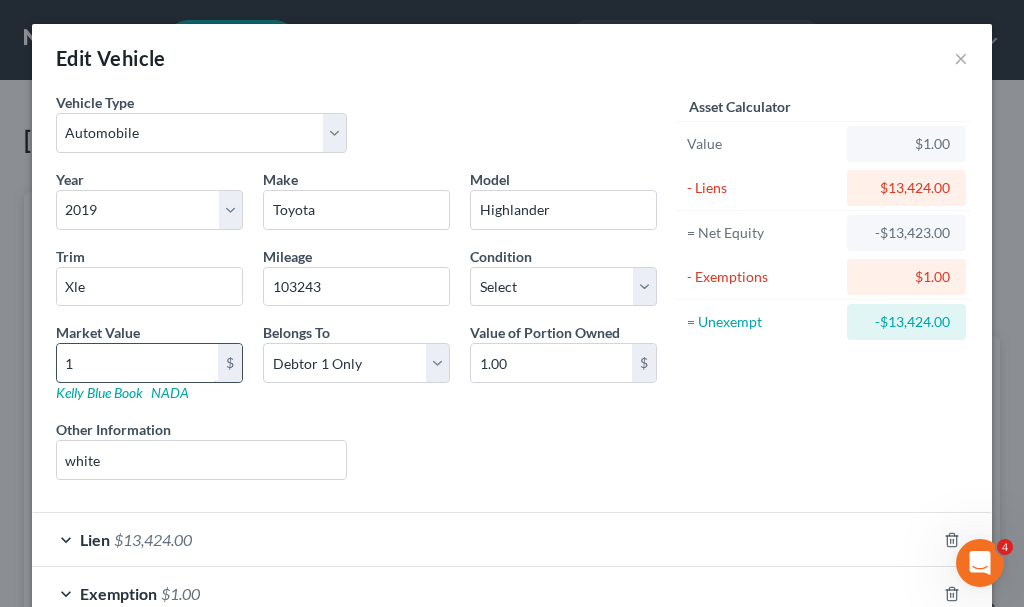 type on "18" 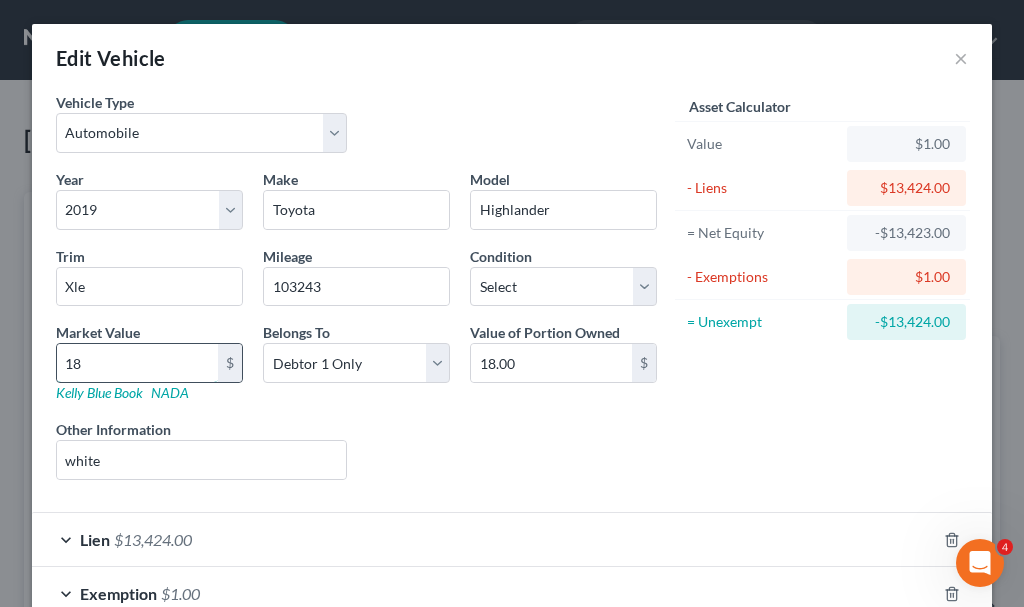 type on "180" 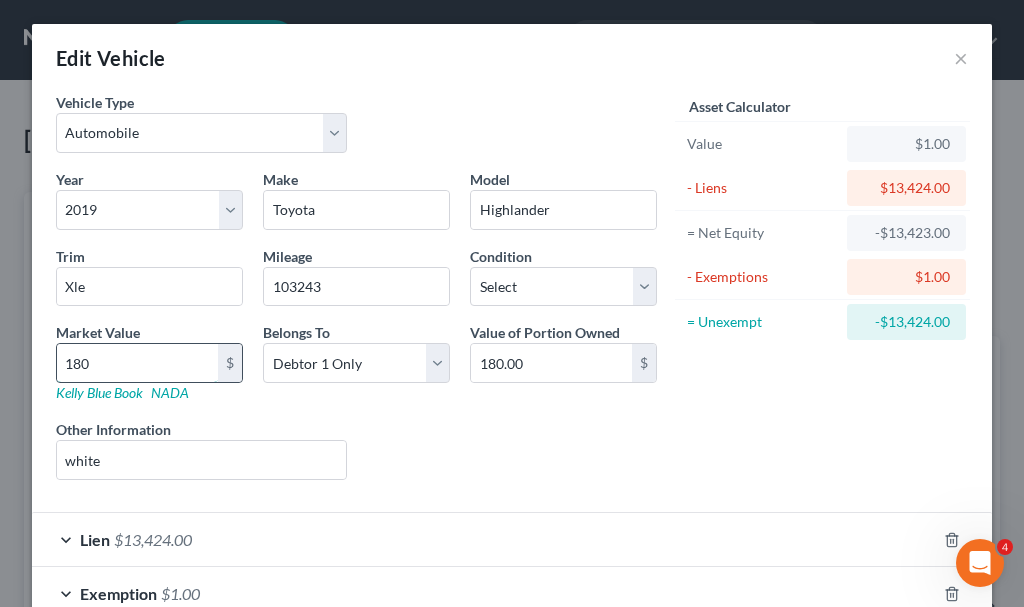 type on "1800" 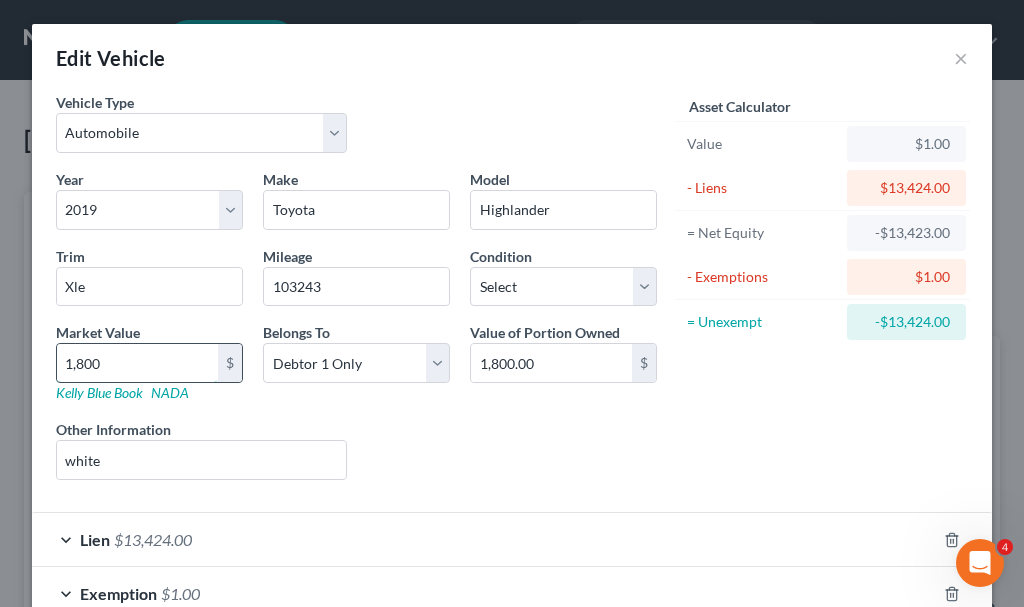 type on "1,8000" 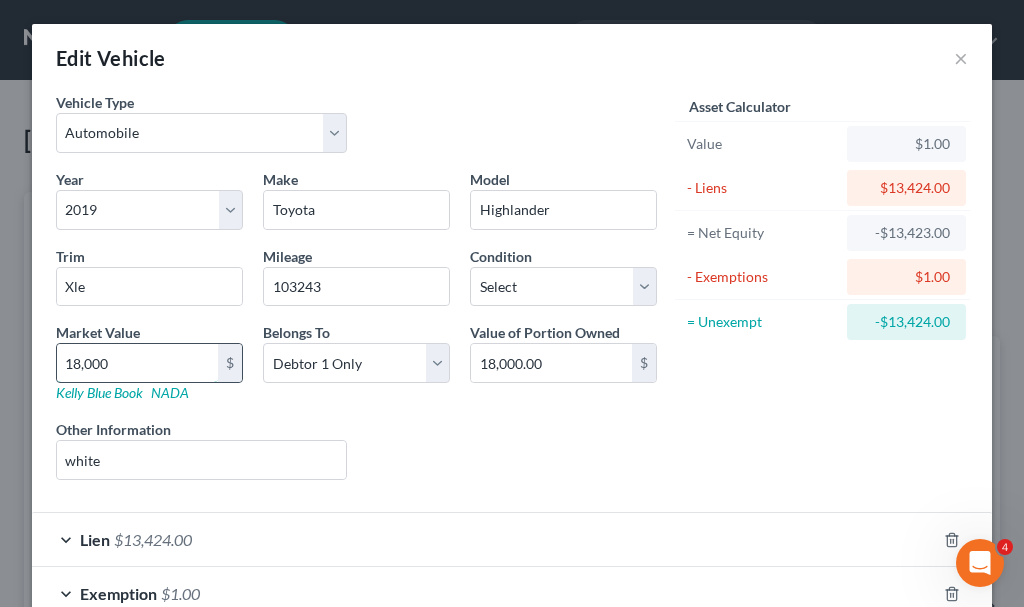 type on "18,000" 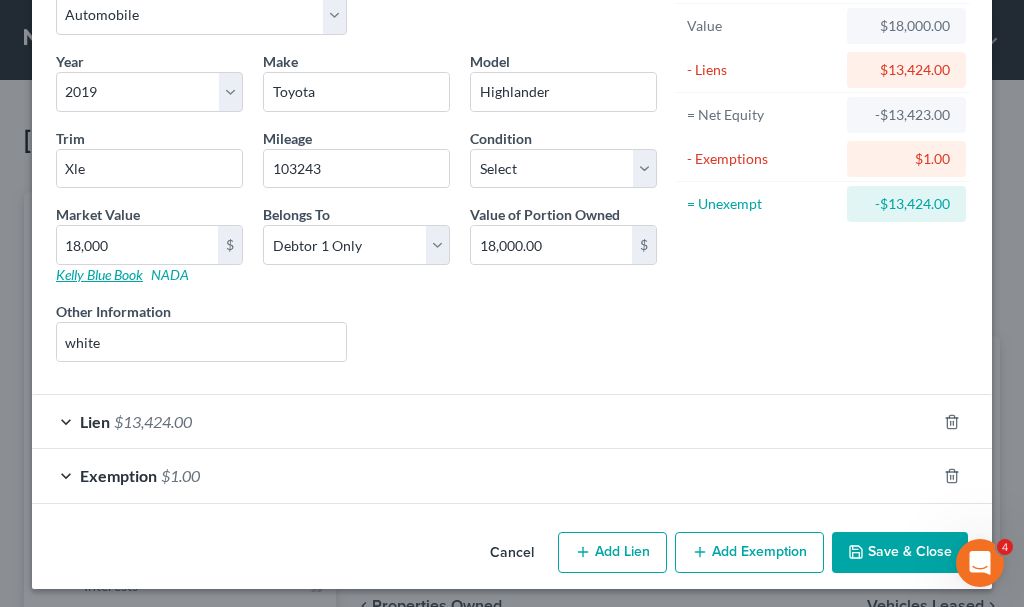 scroll, scrollTop: 124, scrollLeft: 0, axis: vertical 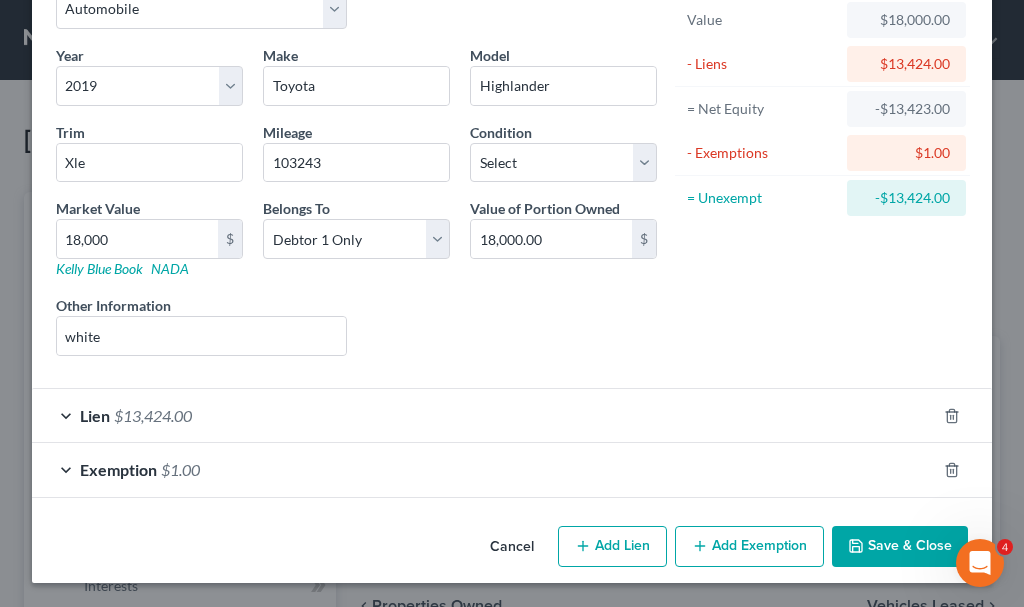 click on "$1.00" at bounding box center [180, 469] 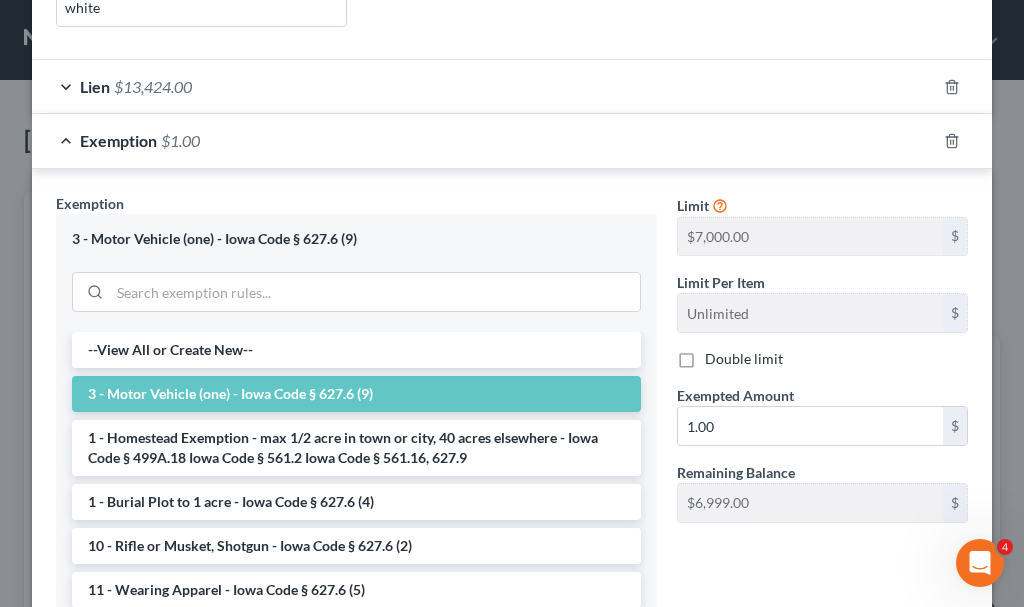 scroll, scrollTop: 524, scrollLeft: 0, axis: vertical 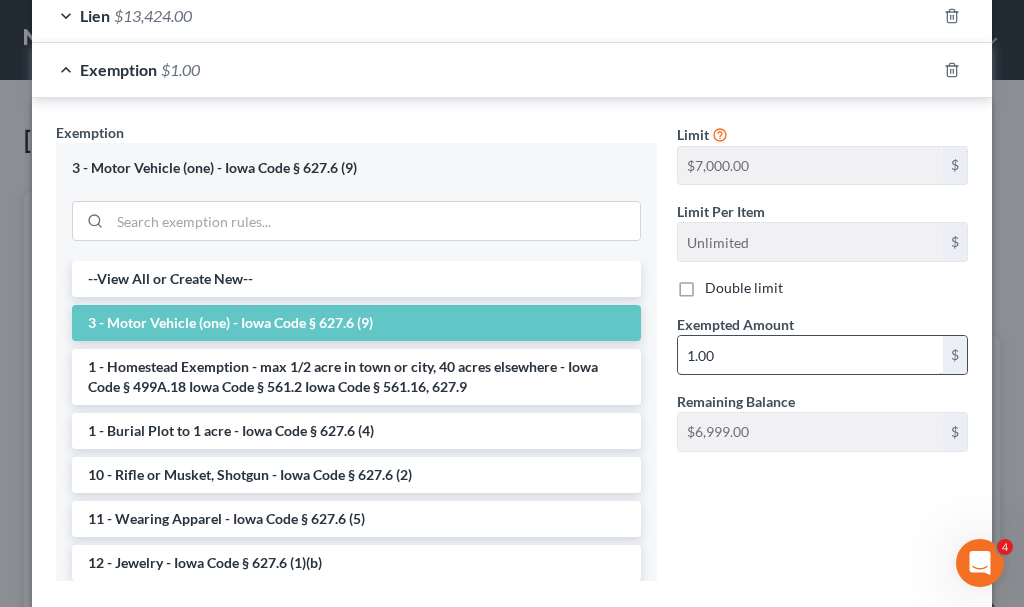click on "1.00" at bounding box center (810, 355) 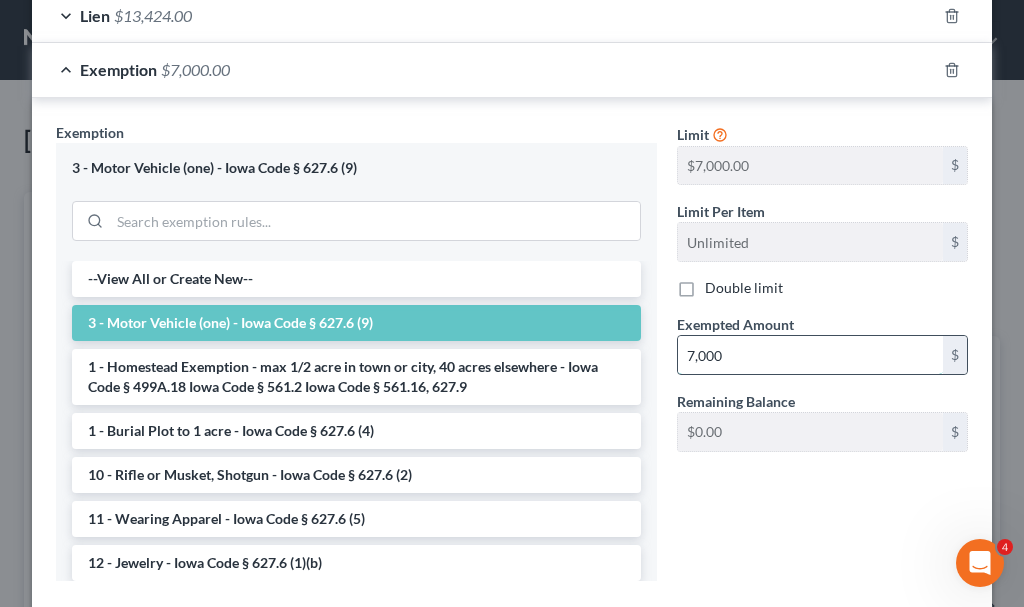 type on "7,000" 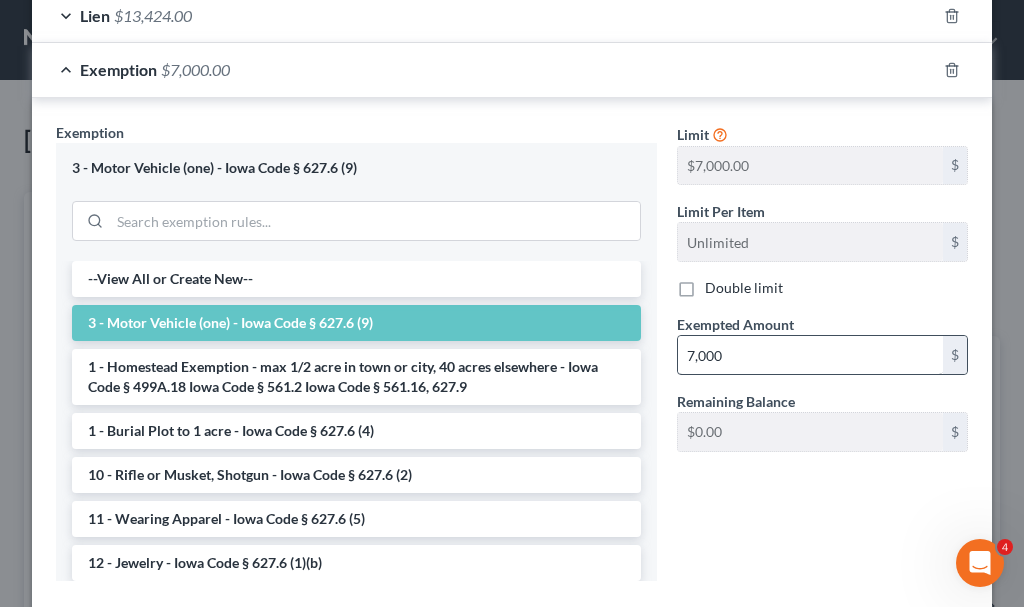 type 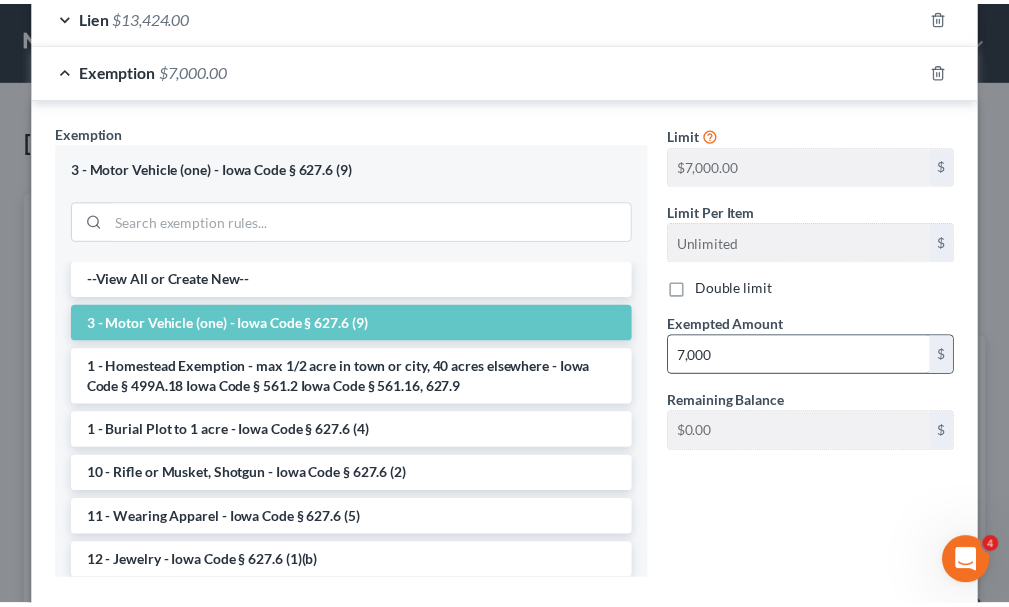 scroll, scrollTop: 641, scrollLeft: 0, axis: vertical 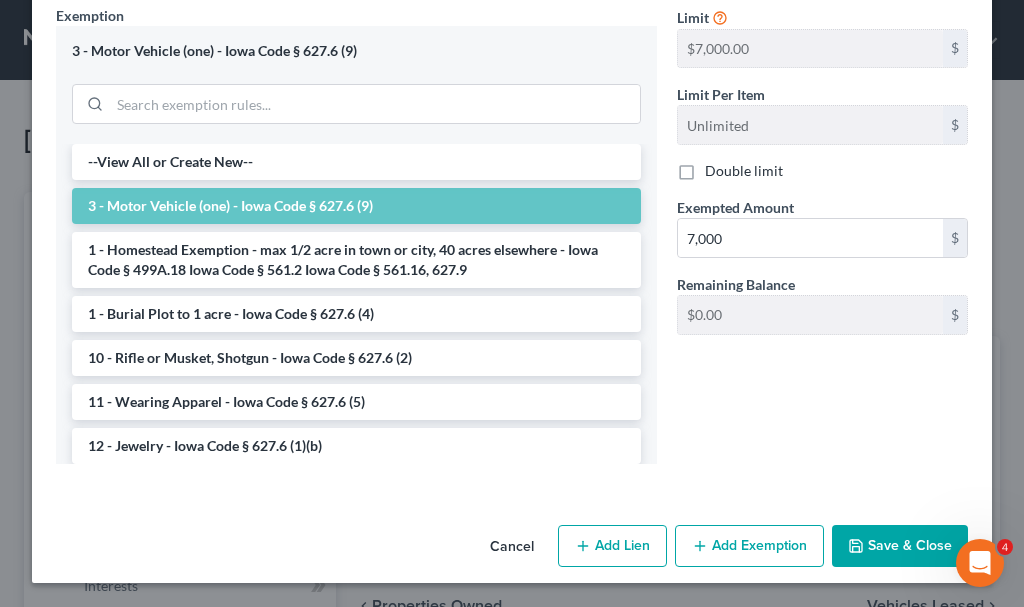 click on "Save & Close" at bounding box center (900, 546) 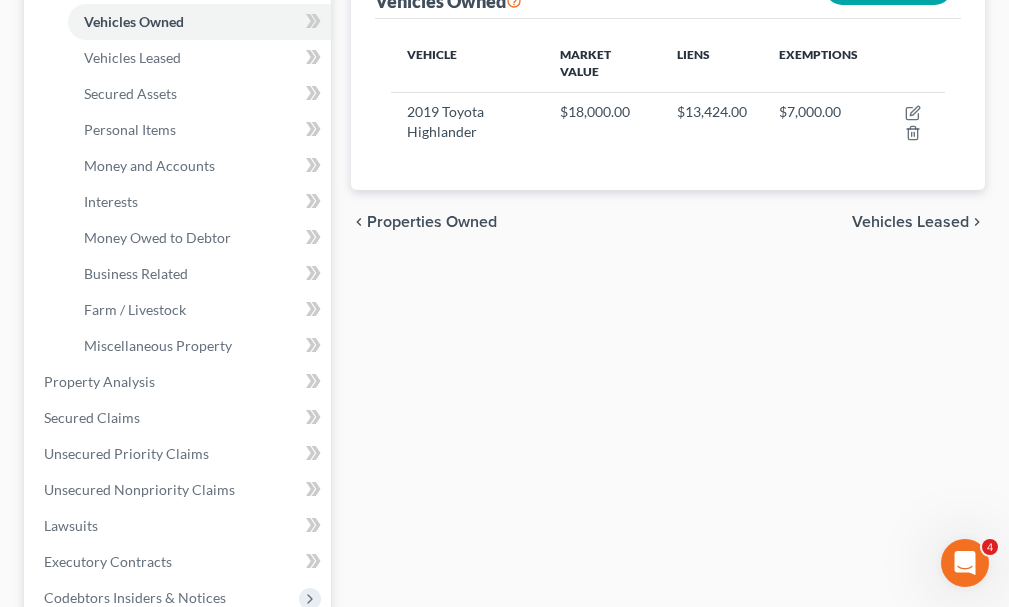 scroll, scrollTop: 400, scrollLeft: 0, axis: vertical 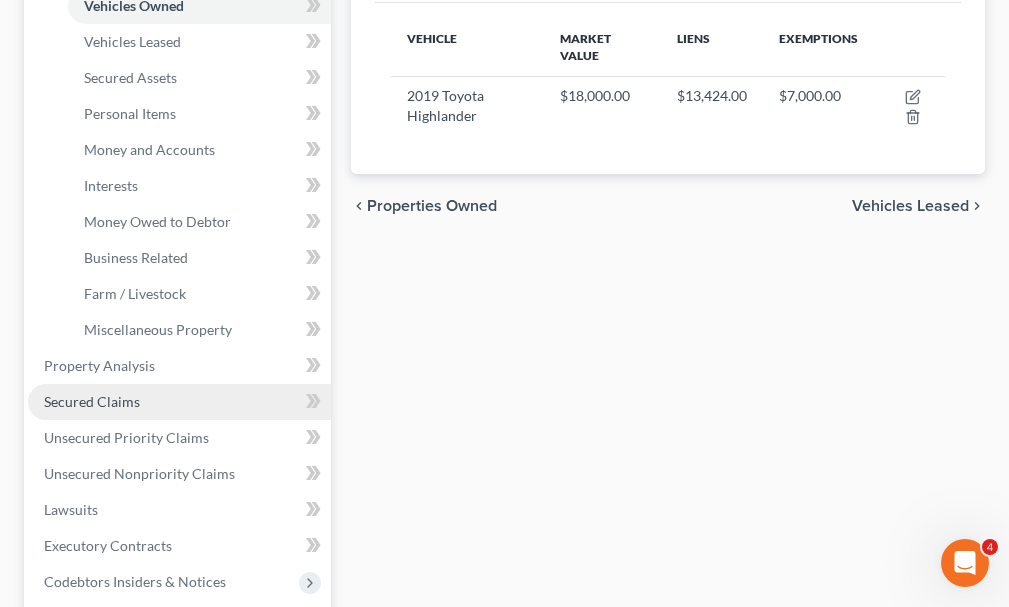 click on "Secured Claims" at bounding box center (92, 401) 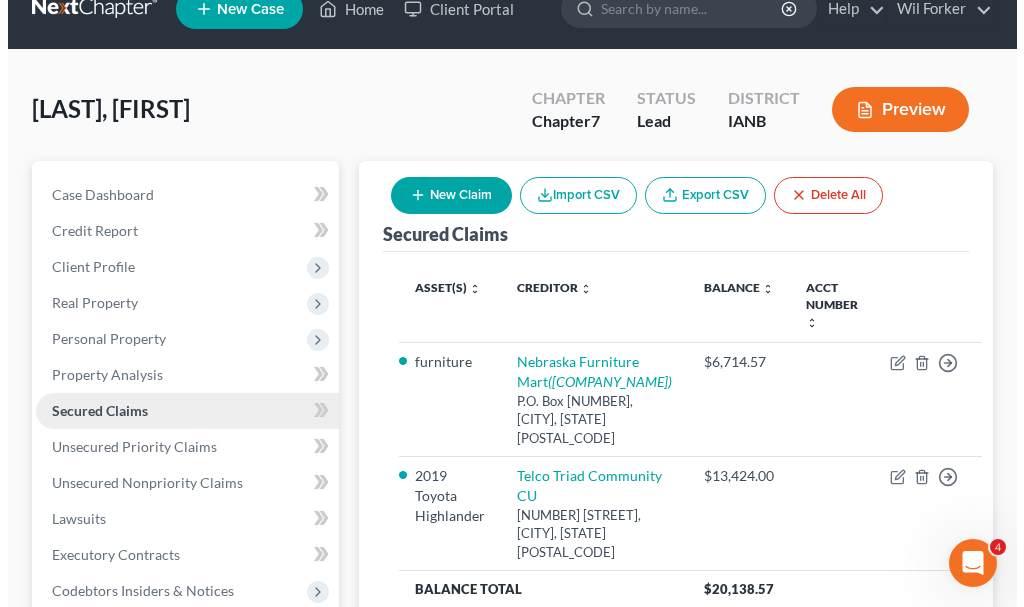 scroll, scrollTop: 0, scrollLeft: 0, axis: both 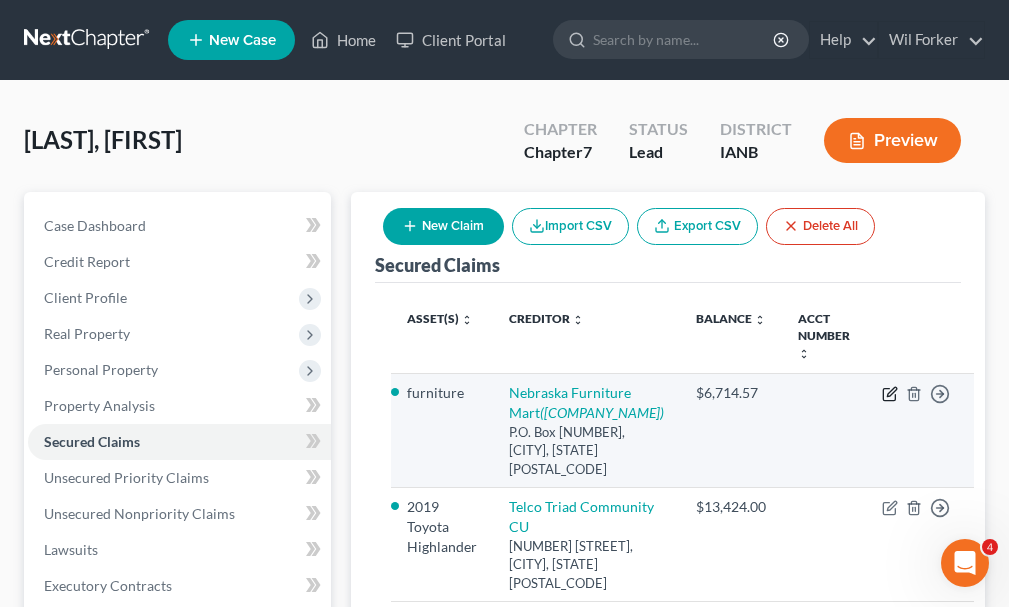 click 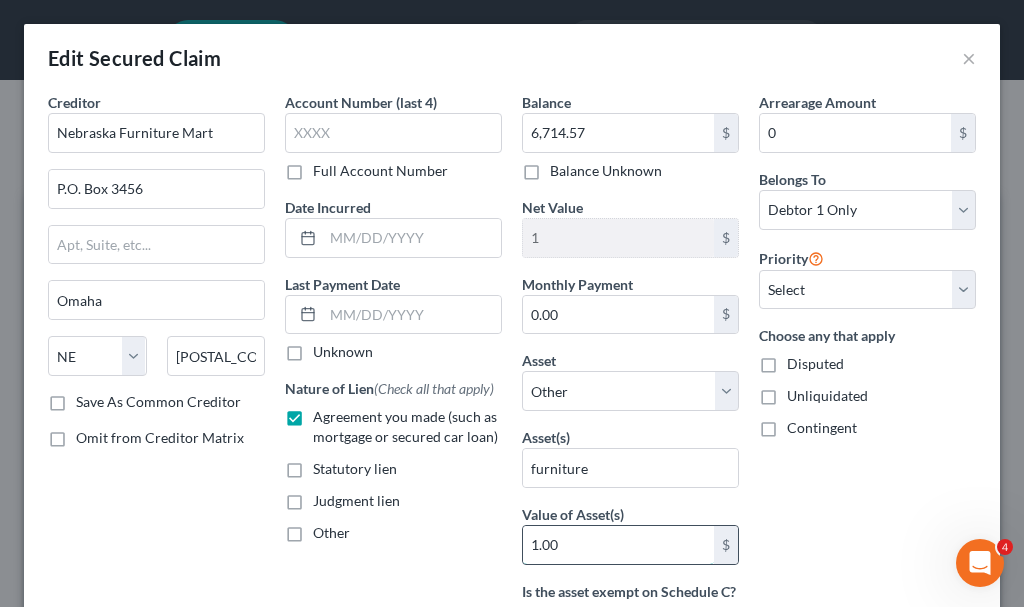 click on "1.00" at bounding box center [618, 545] 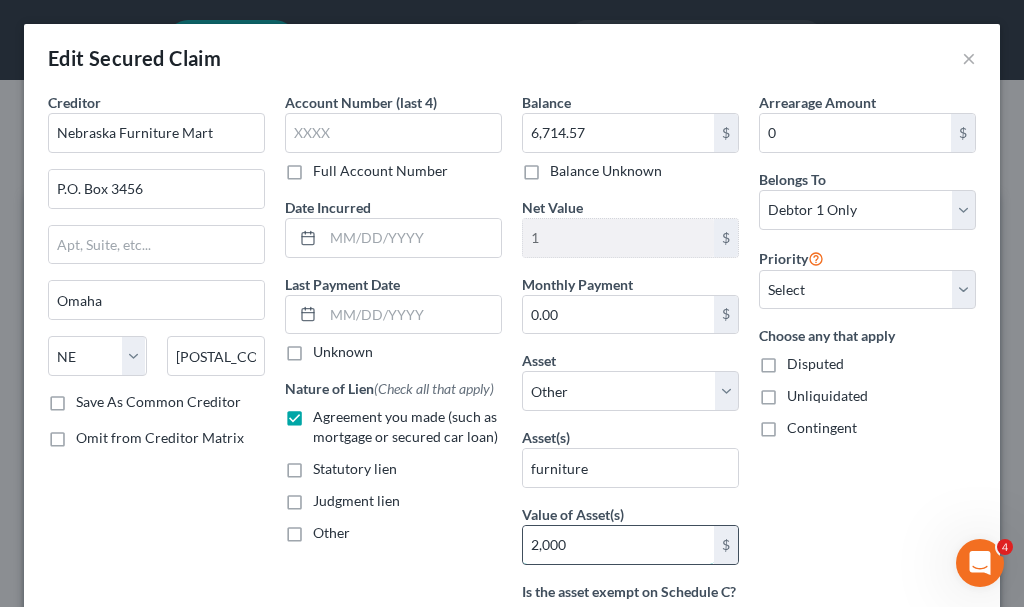 type on "2,000" 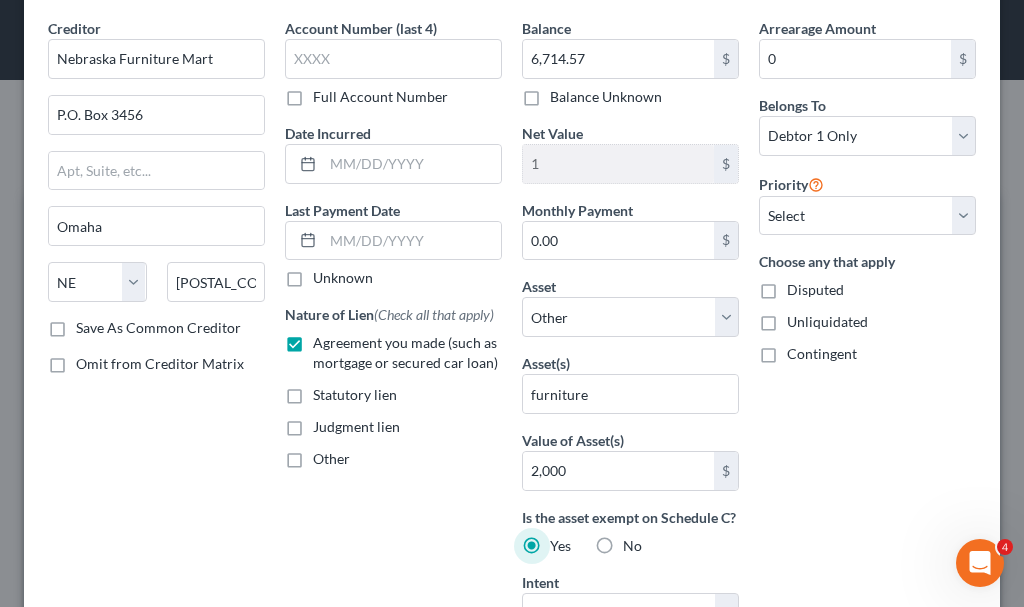 scroll, scrollTop: 34, scrollLeft: 0, axis: vertical 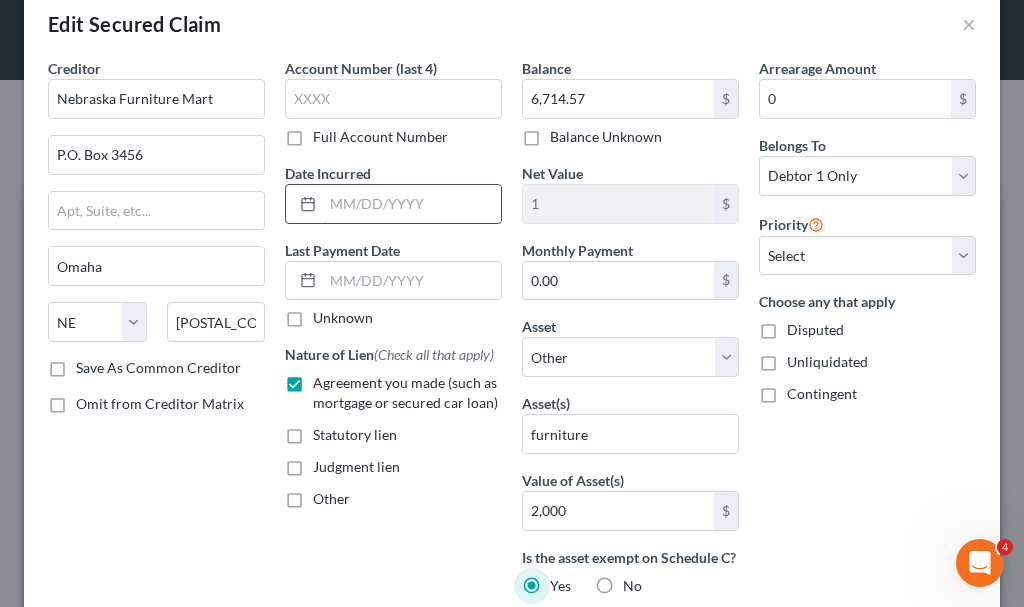click at bounding box center [412, 204] 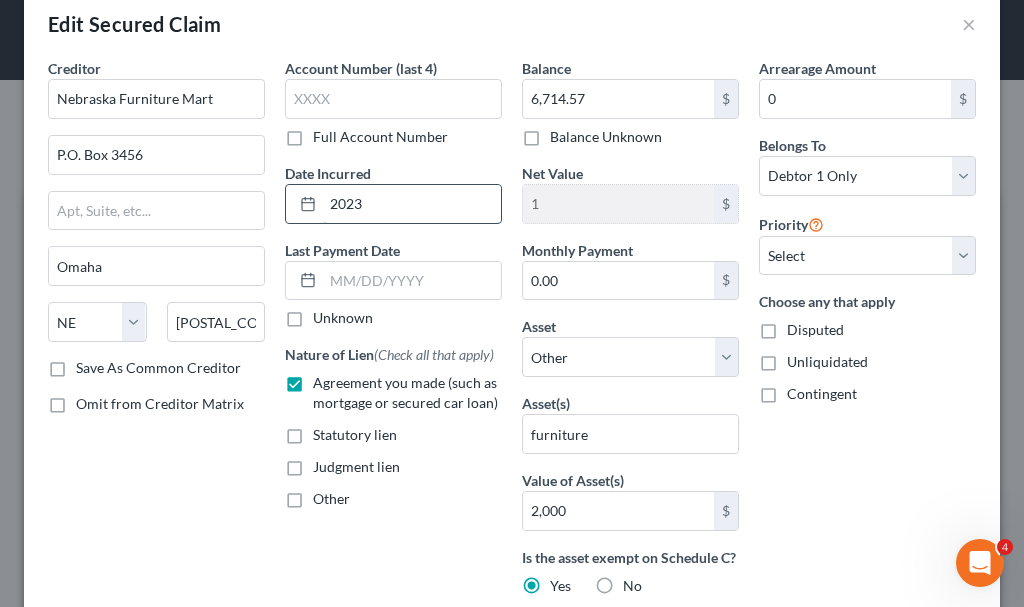 type on "2023" 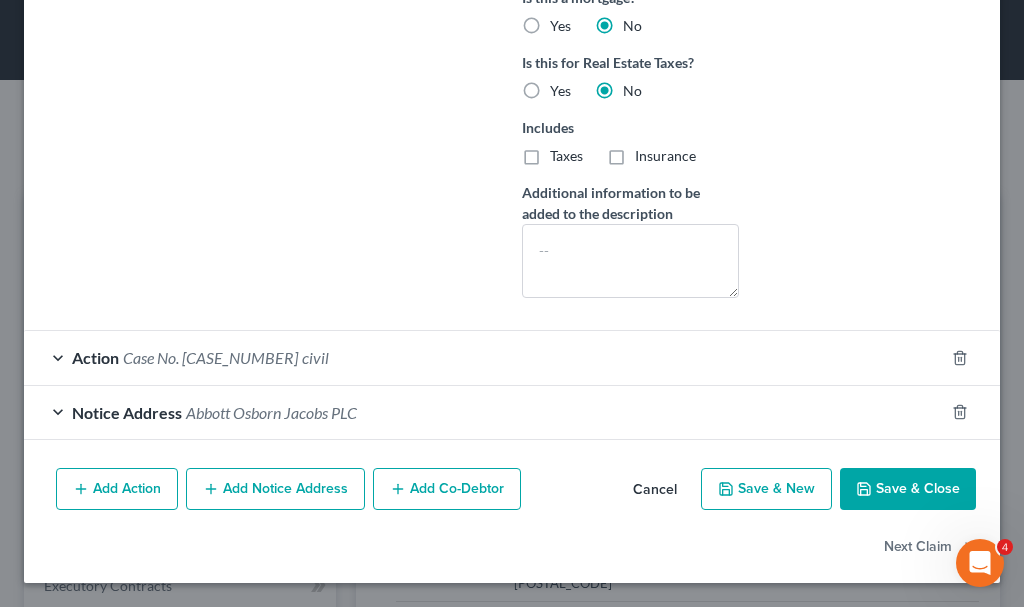 scroll, scrollTop: 756, scrollLeft: 0, axis: vertical 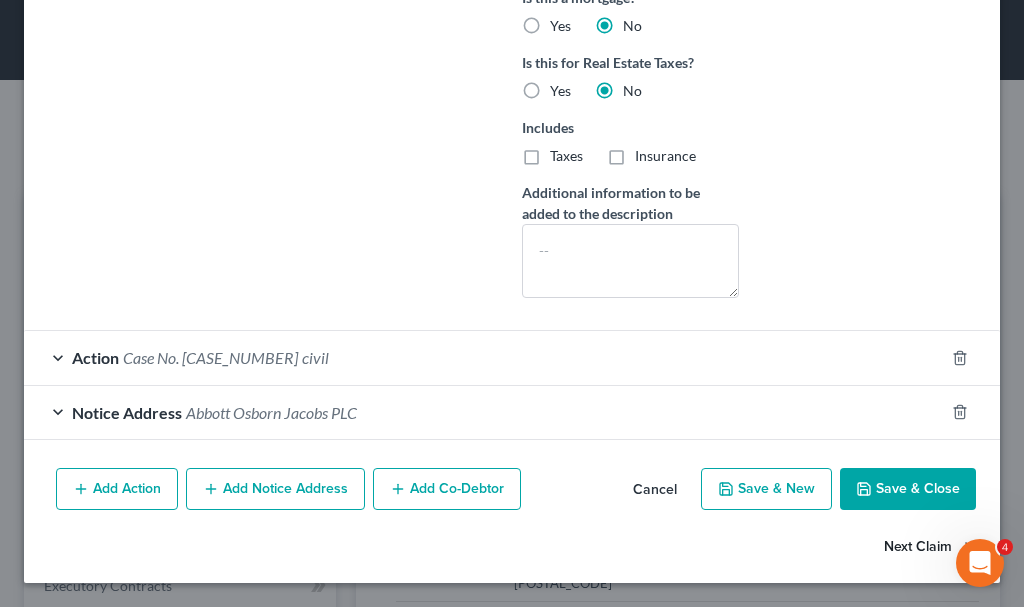 click on "Next Claim" at bounding box center [930, 547] 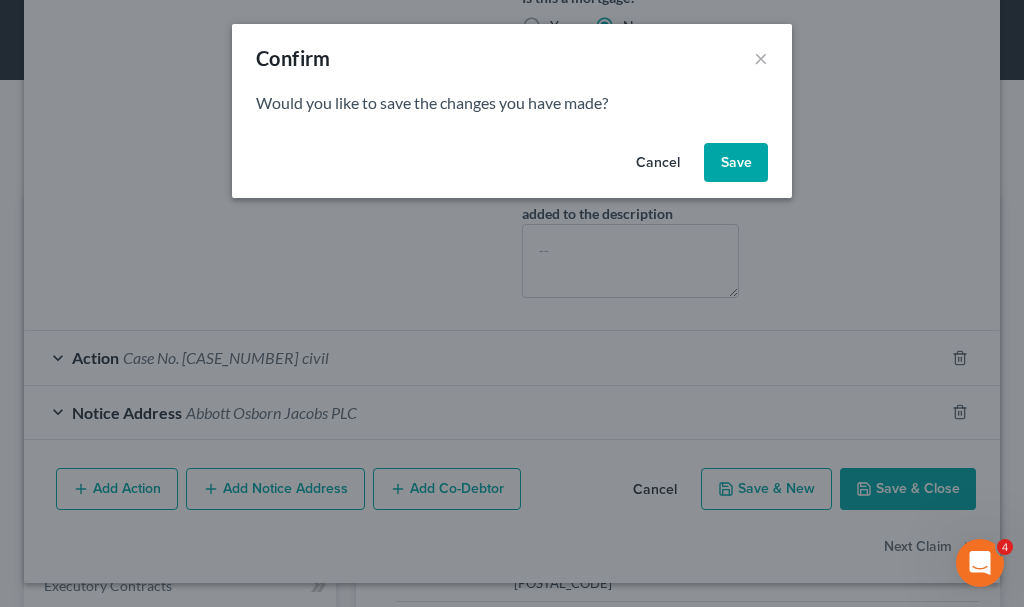 click on "Save" at bounding box center [736, 163] 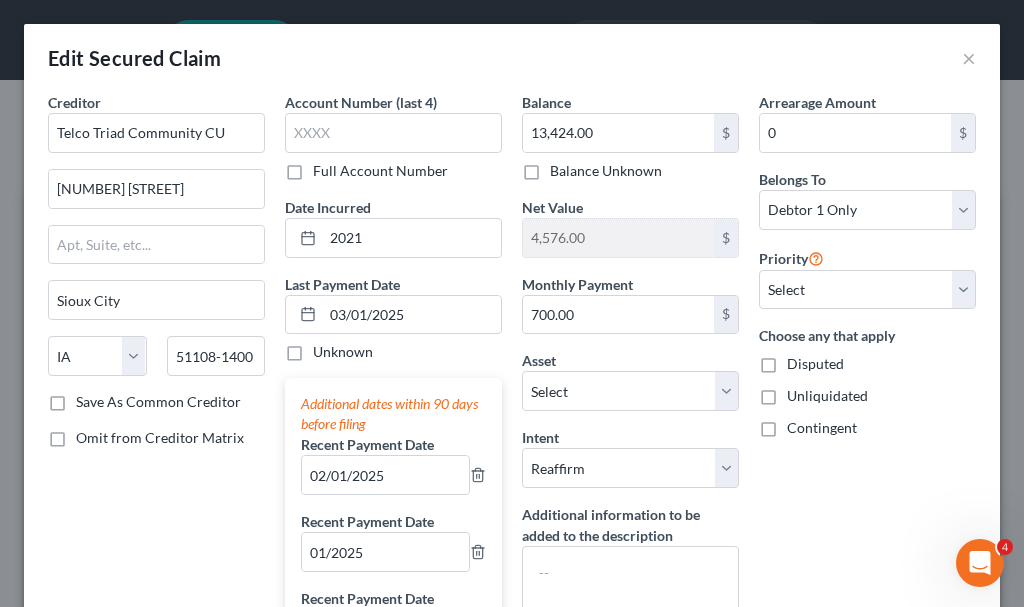 scroll, scrollTop: 0, scrollLeft: 0, axis: both 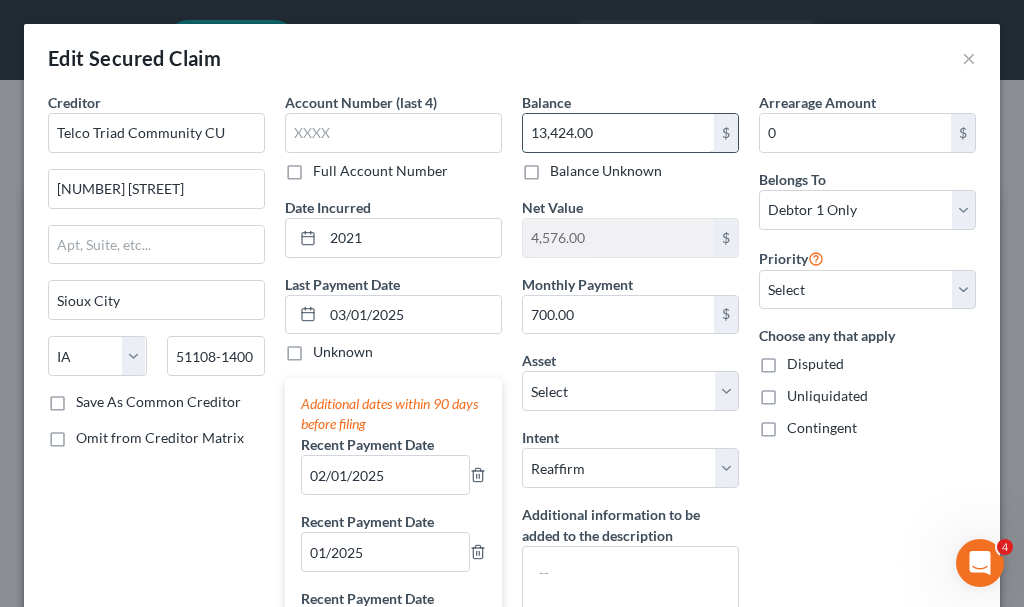 click on "13,424.00" at bounding box center [618, 133] 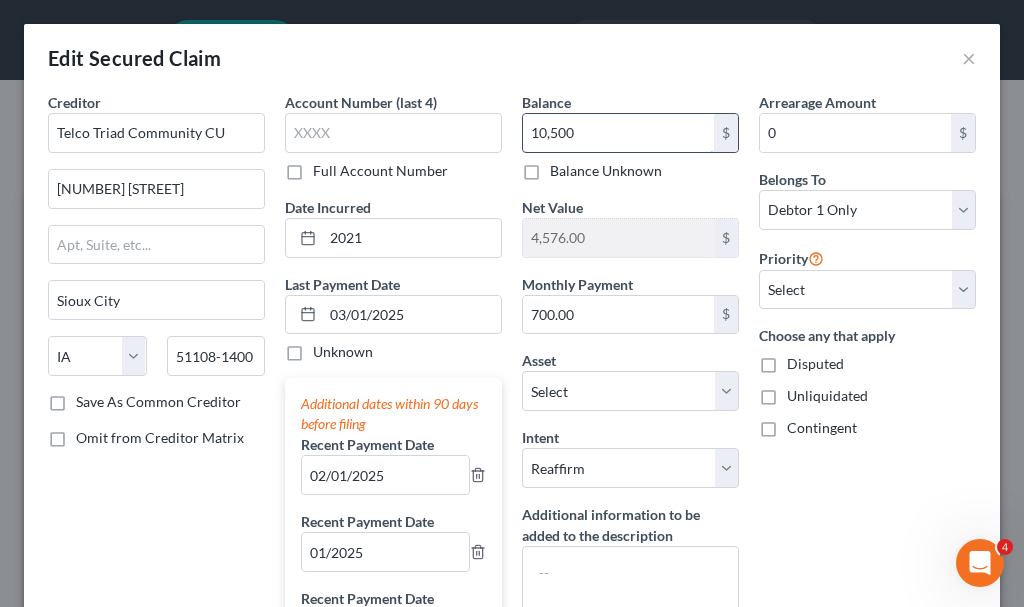 type on "10,500" 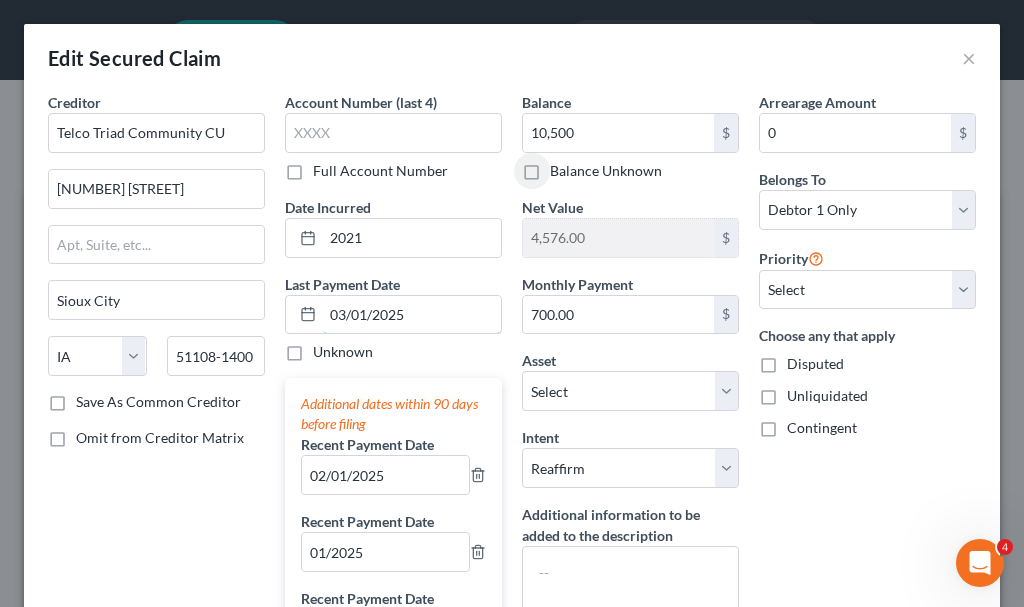 drag, startPoint x: 329, startPoint y: 319, endPoint x: 307, endPoint y: 355, distance: 42.190044 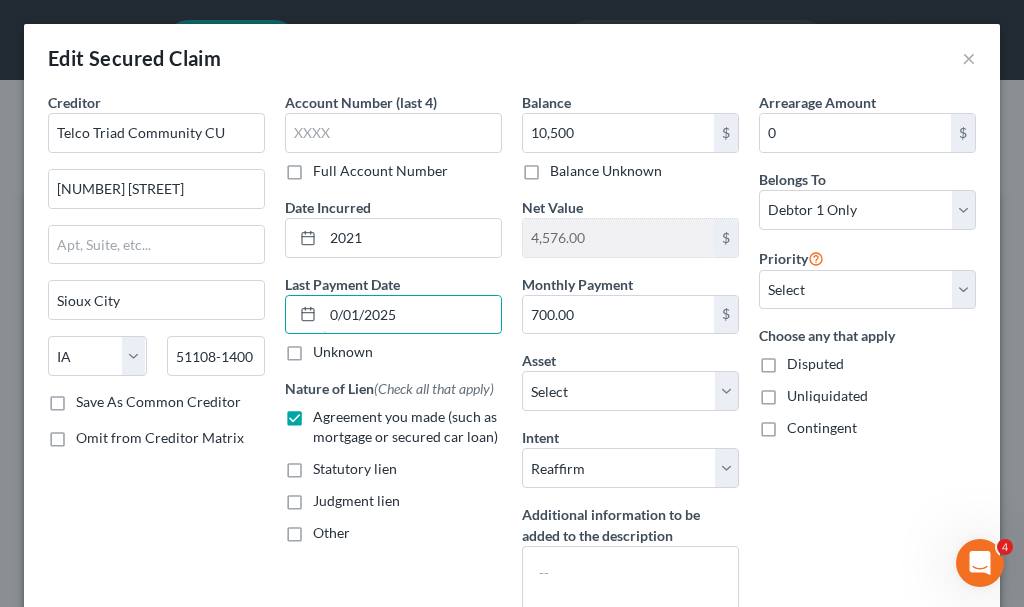 type on "08/01/2025" 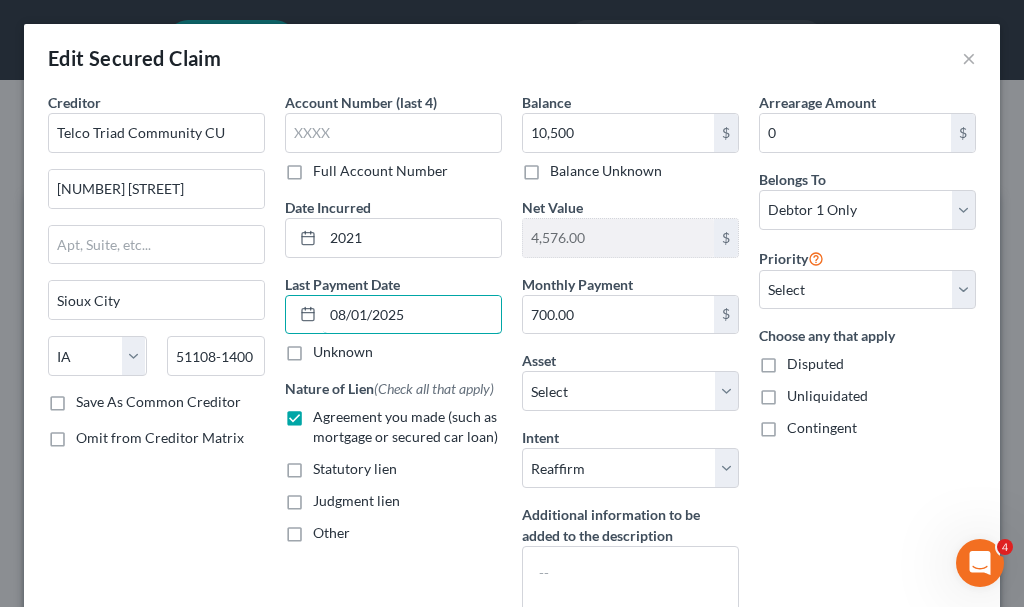 select on "0" 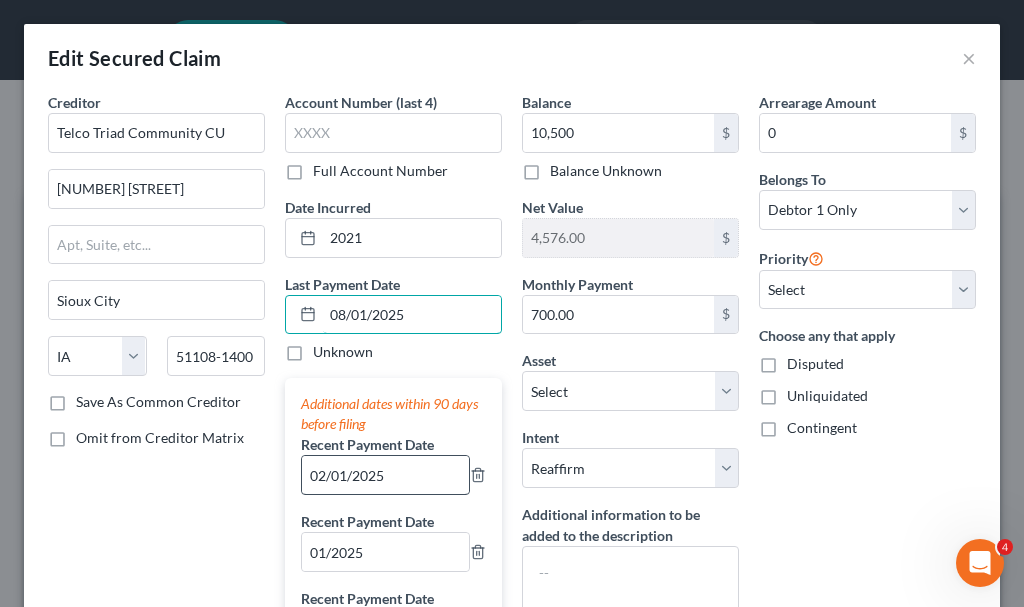 type on "08/01/2025" 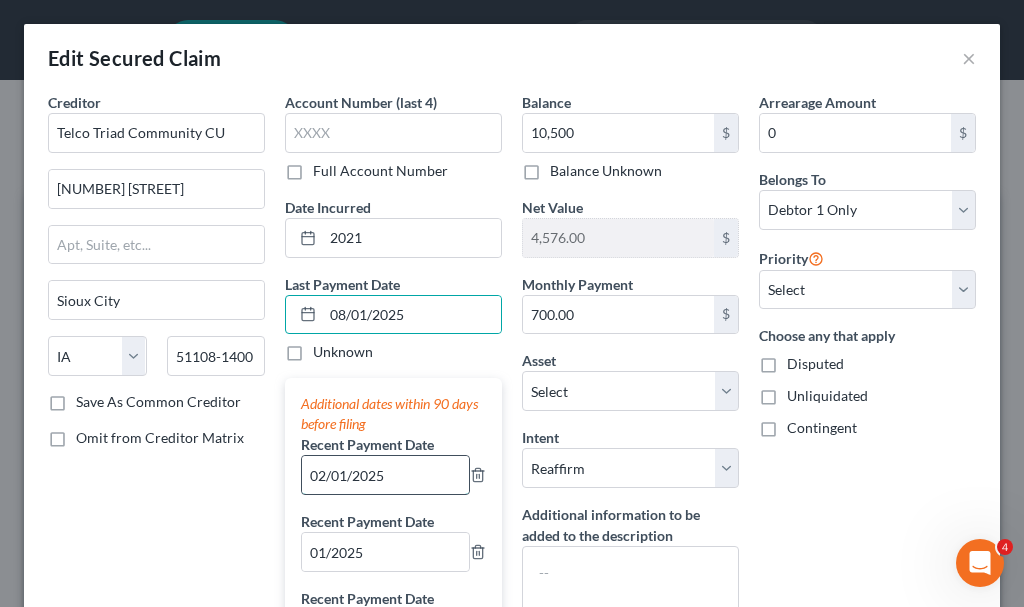 click on "02/01/2025" at bounding box center [385, 475] 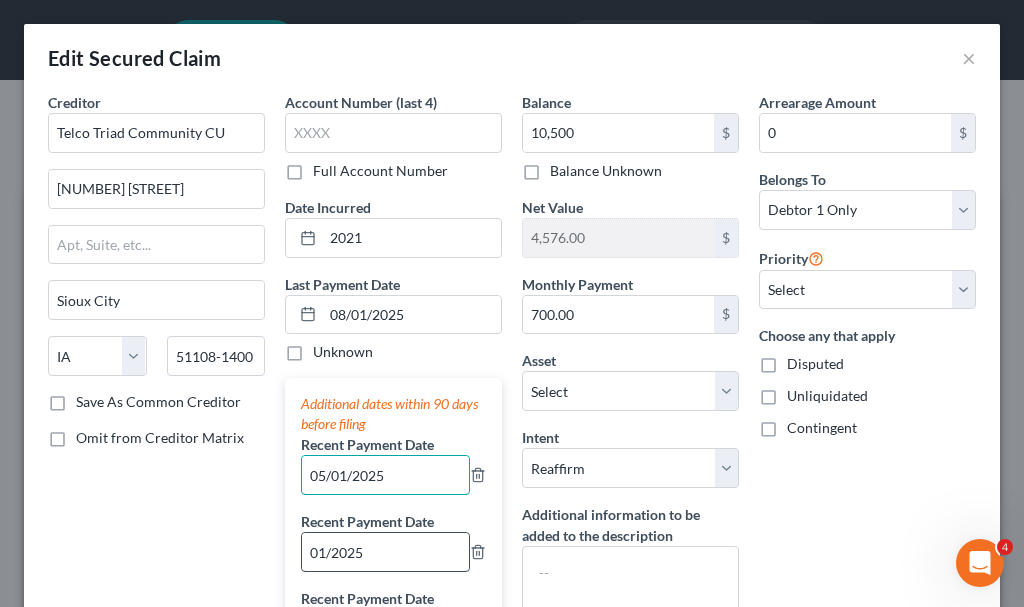 type on "05/01/2025" 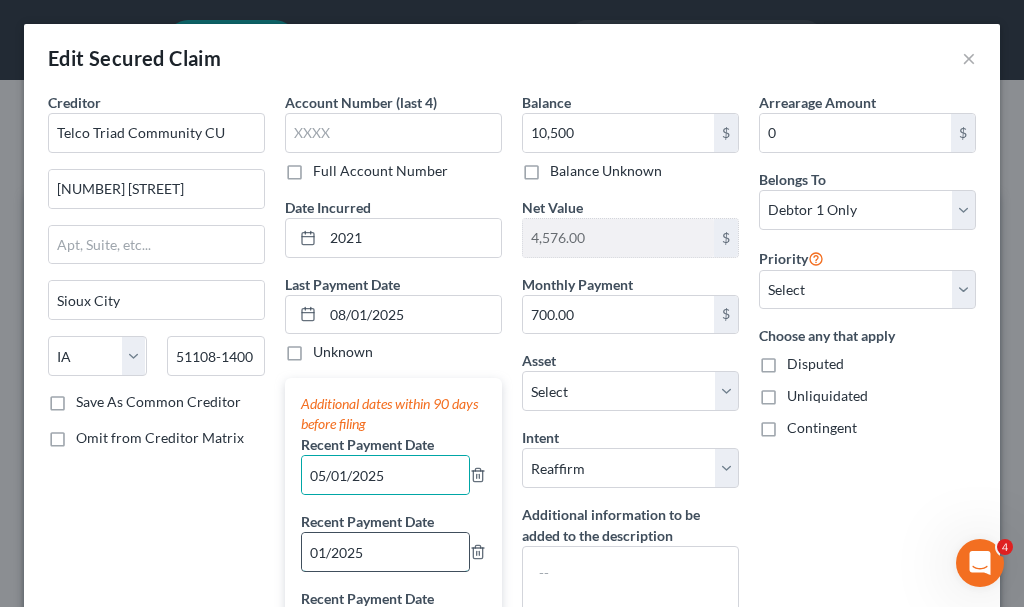 click on "01/2025" at bounding box center [385, 552] 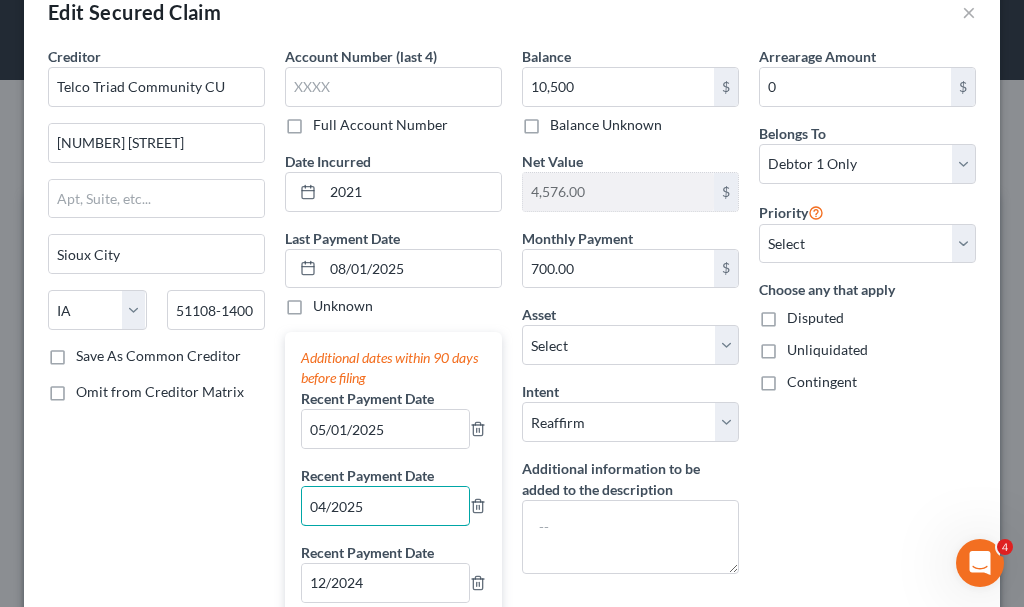 scroll, scrollTop: 100, scrollLeft: 0, axis: vertical 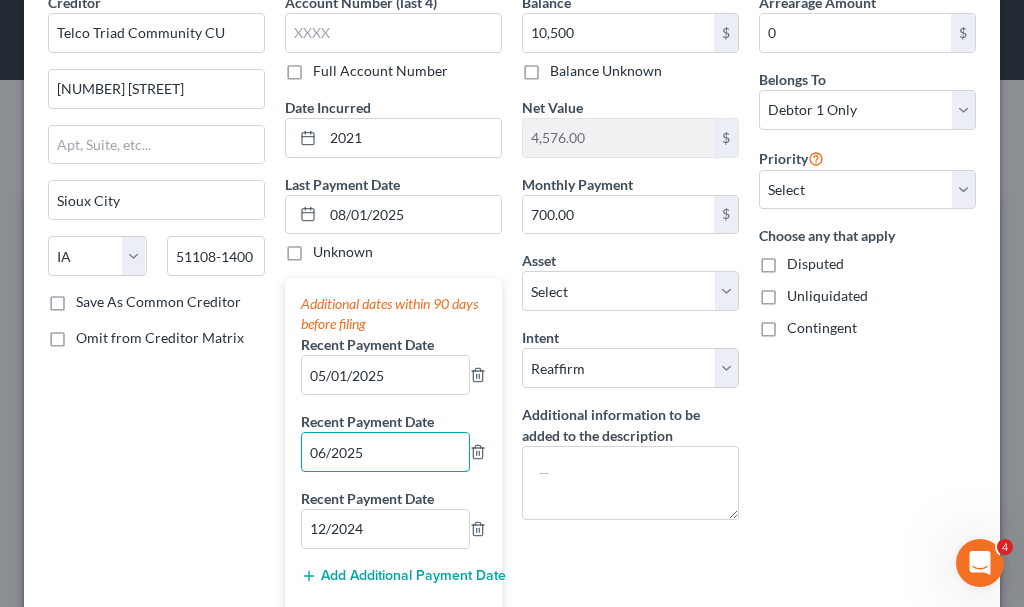 type on "06/2025" 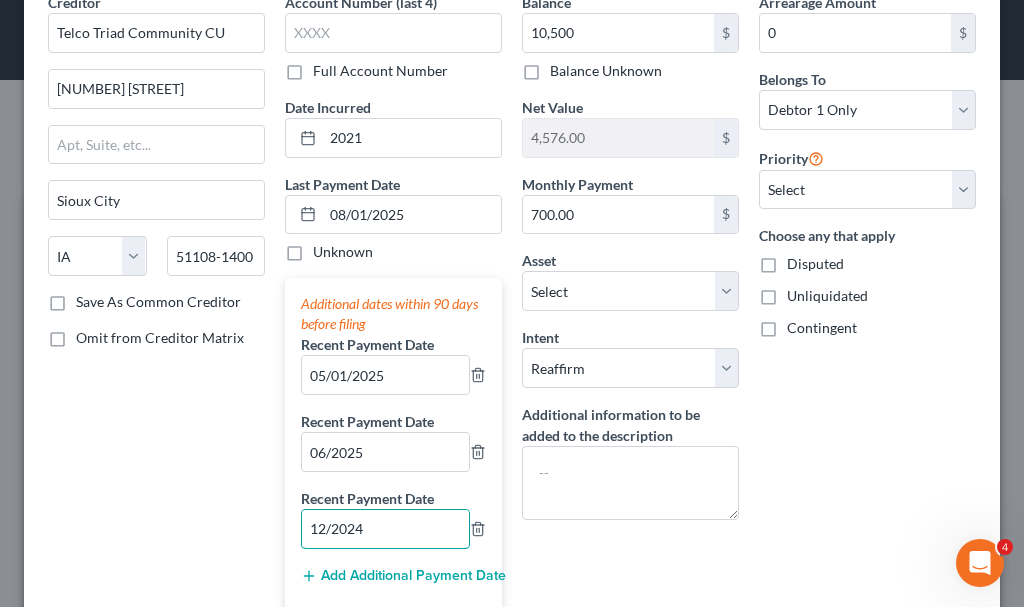 drag, startPoint x: 261, startPoint y: 557, endPoint x: 244, endPoint y: 562, distance: 17.720045 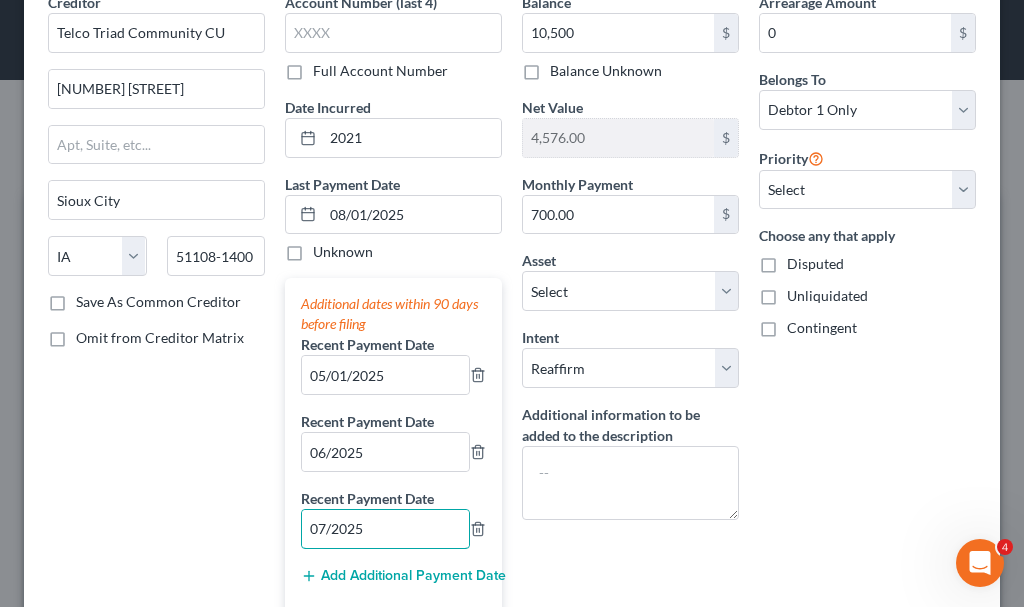 type on "07/2025" 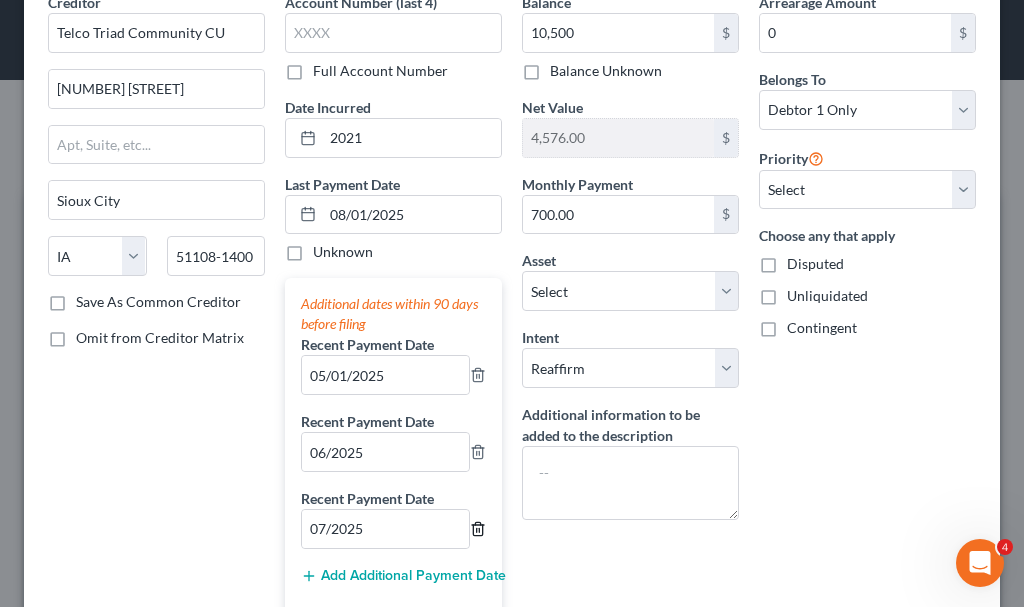 type 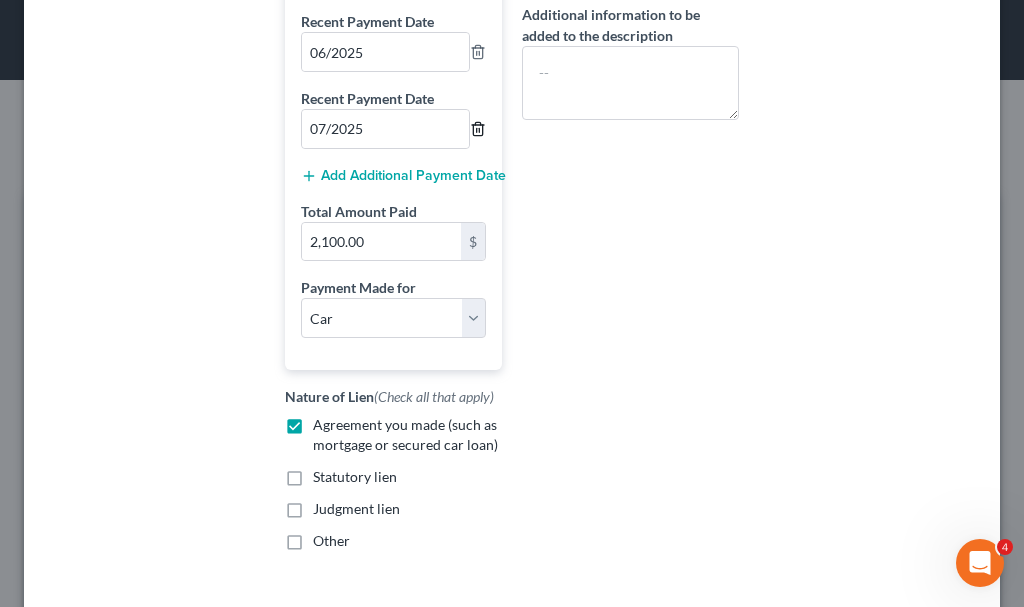 scroll, scrollTop: 0, scrollLeft: 0, axis: both 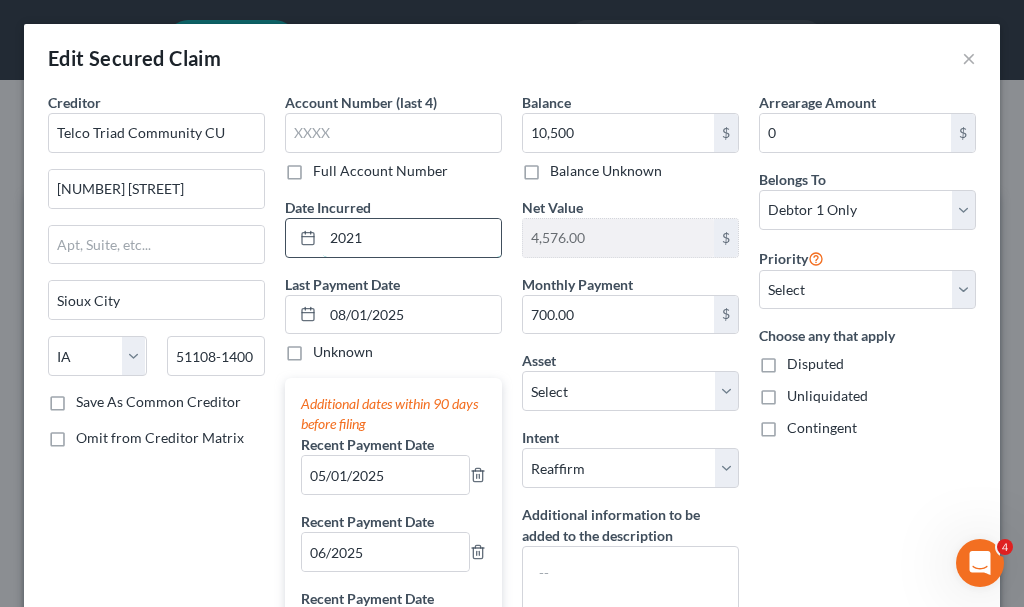 click on "2021" at bounding box center (412, 238) 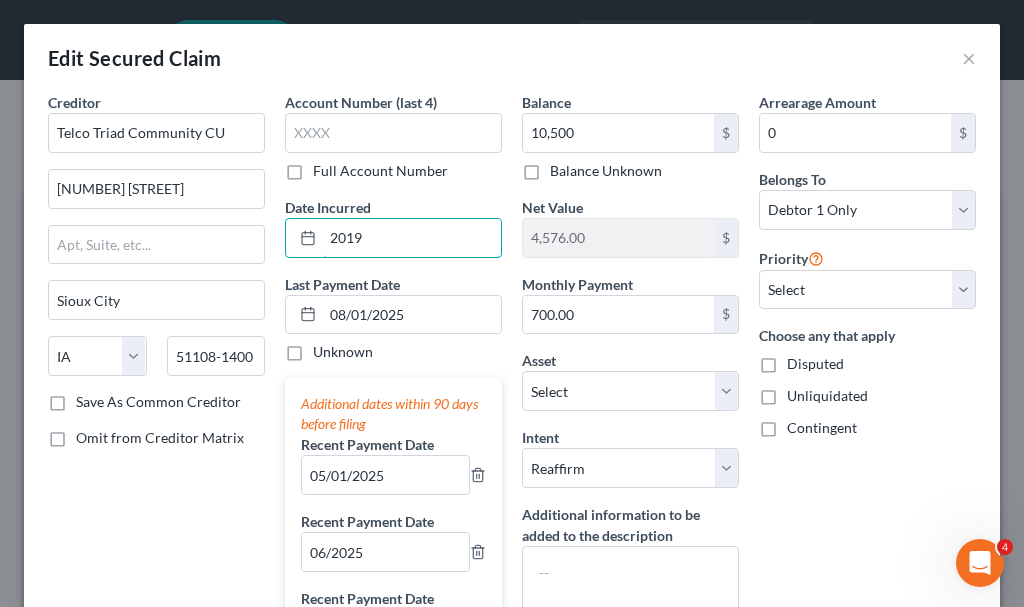 type on "2019" 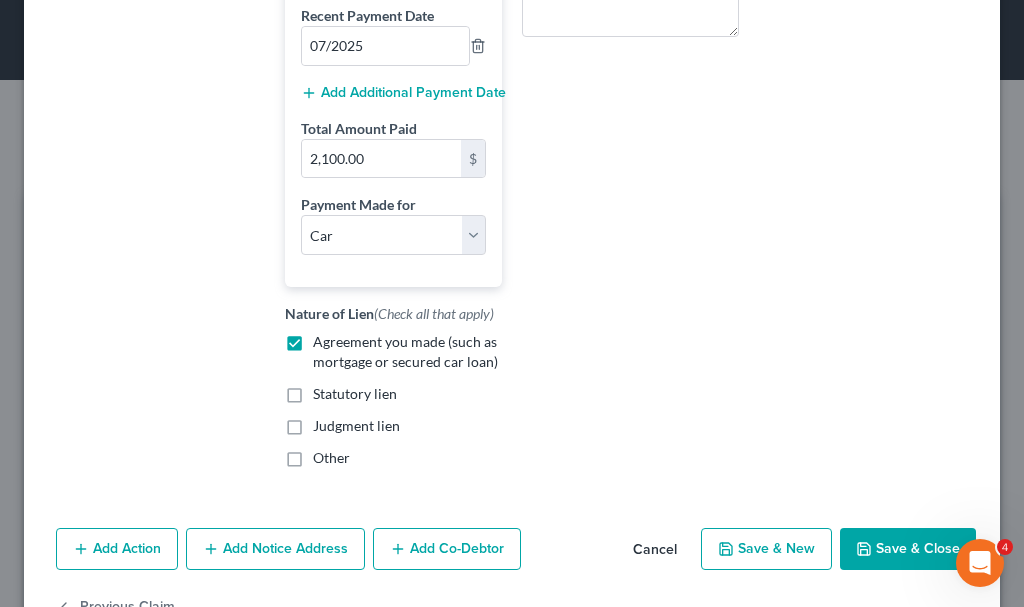scroll, scrollTop: 600, scrollLeft: 0, axis: vertical 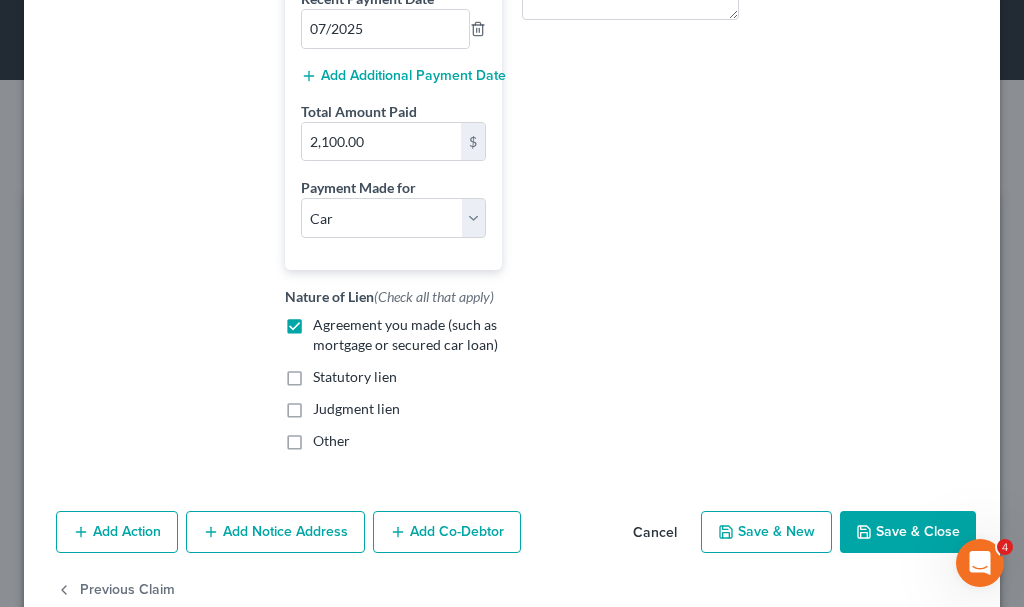 click on "Save & Close" at bounding box center (908, 532) 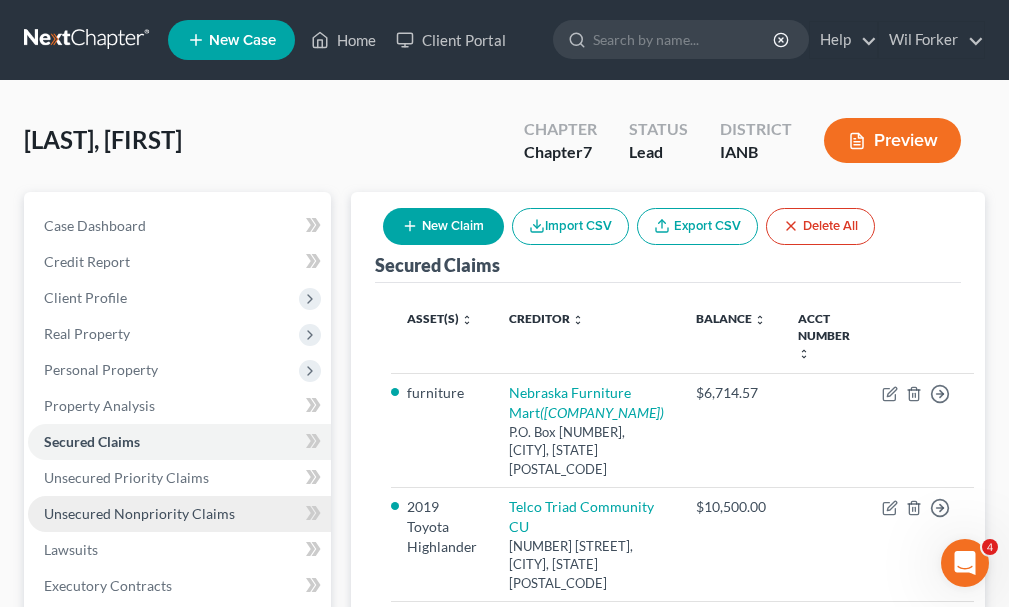 click on "Unsecured Nonpriority Claims" at bounding box center [139, 513] 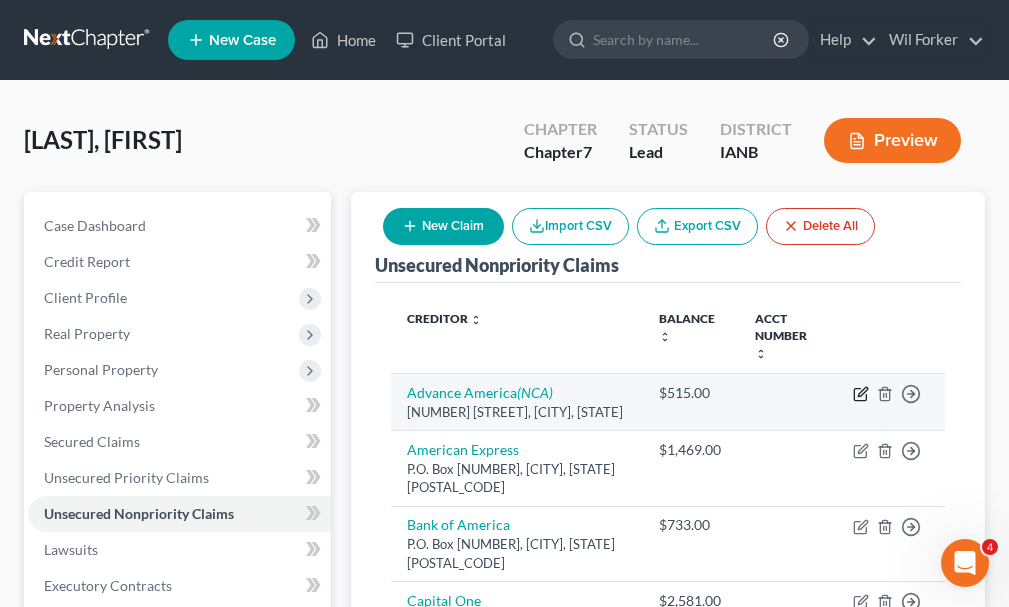 click 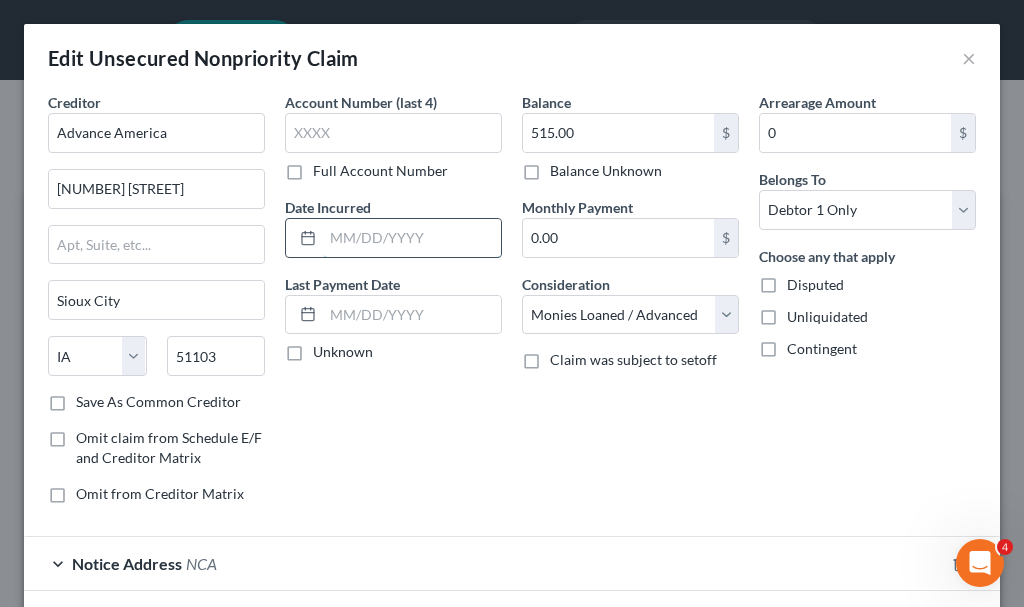 click at bounding box center [412, 238] 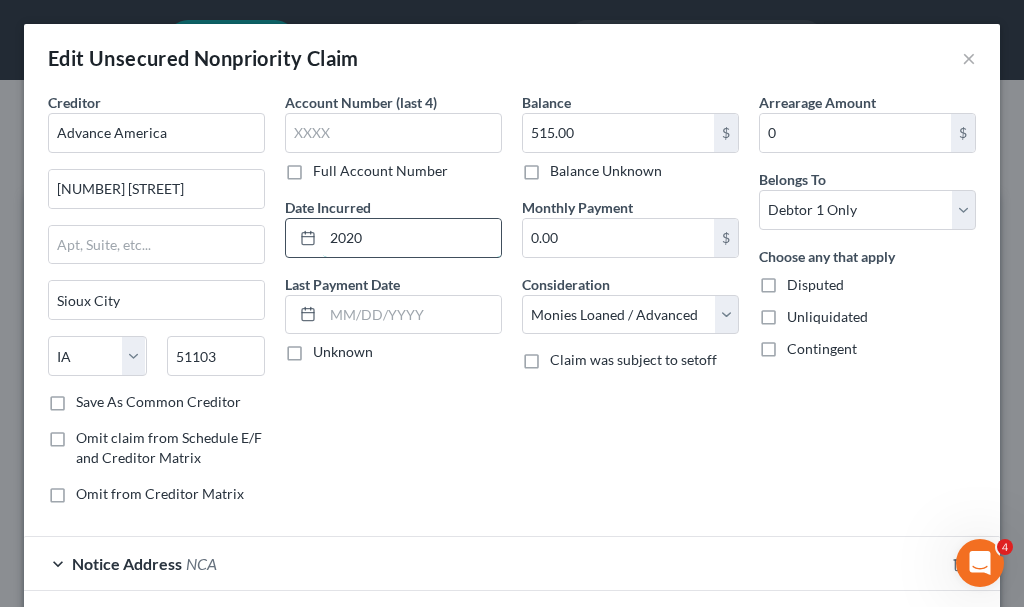 type on "2020" 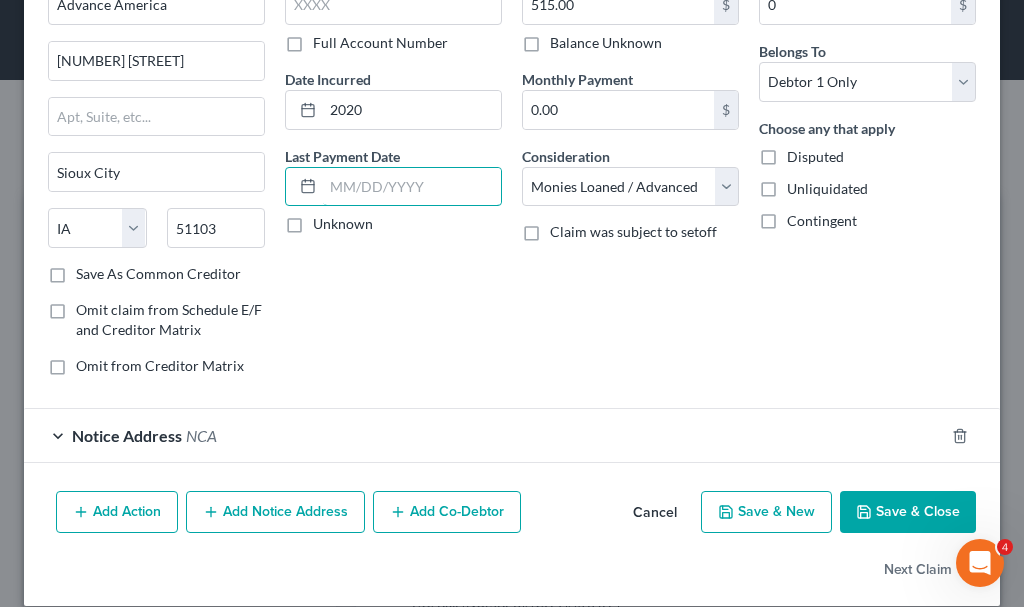 scroll, scrollTop: 151, scrollLeft: 0, axis: vertical 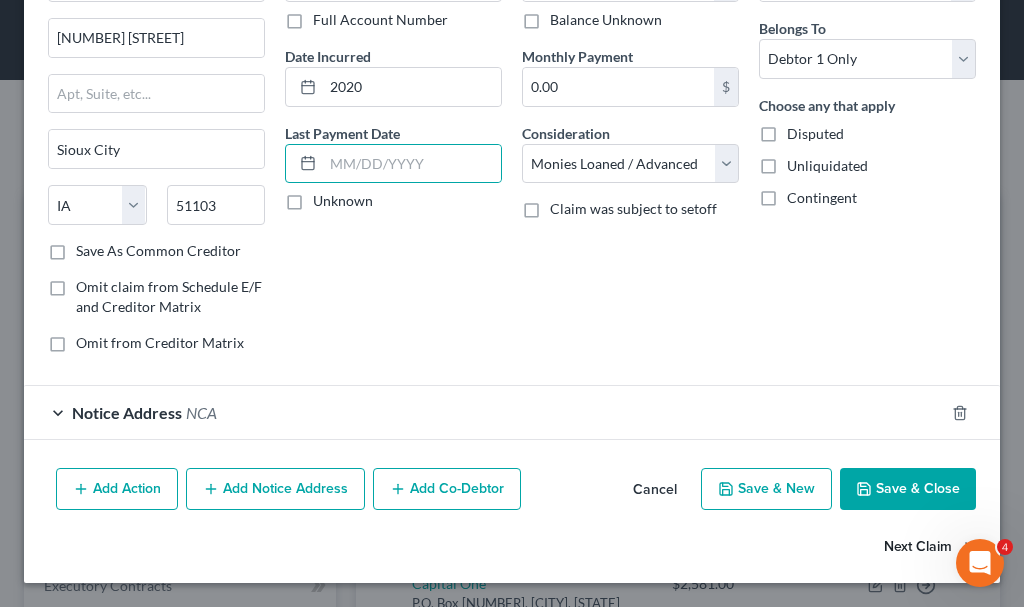 click on "Next Claim" at bounding box center [930, 547] 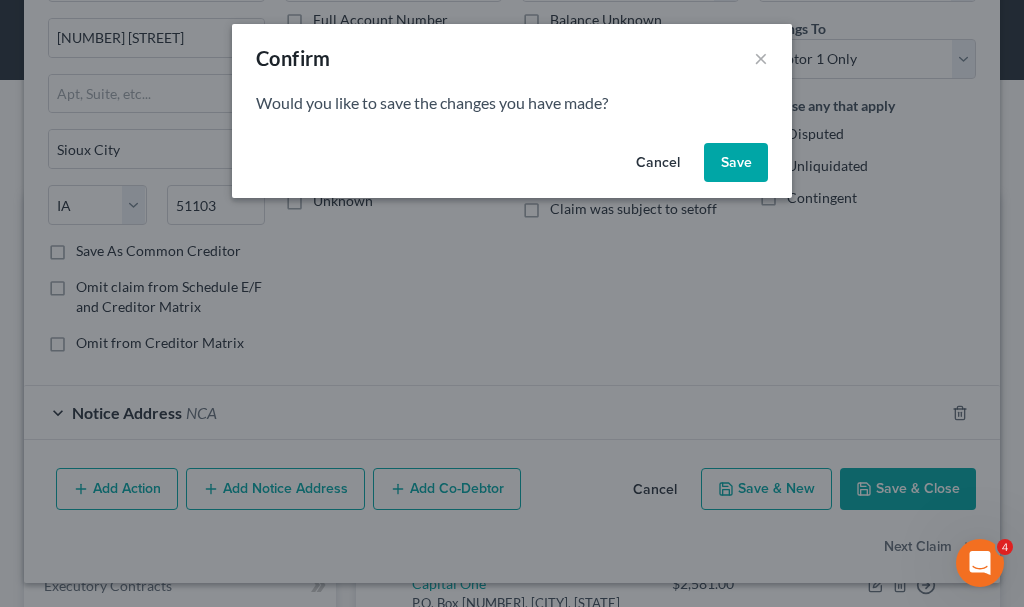 click on "Save" at bounding box center [736, 163] 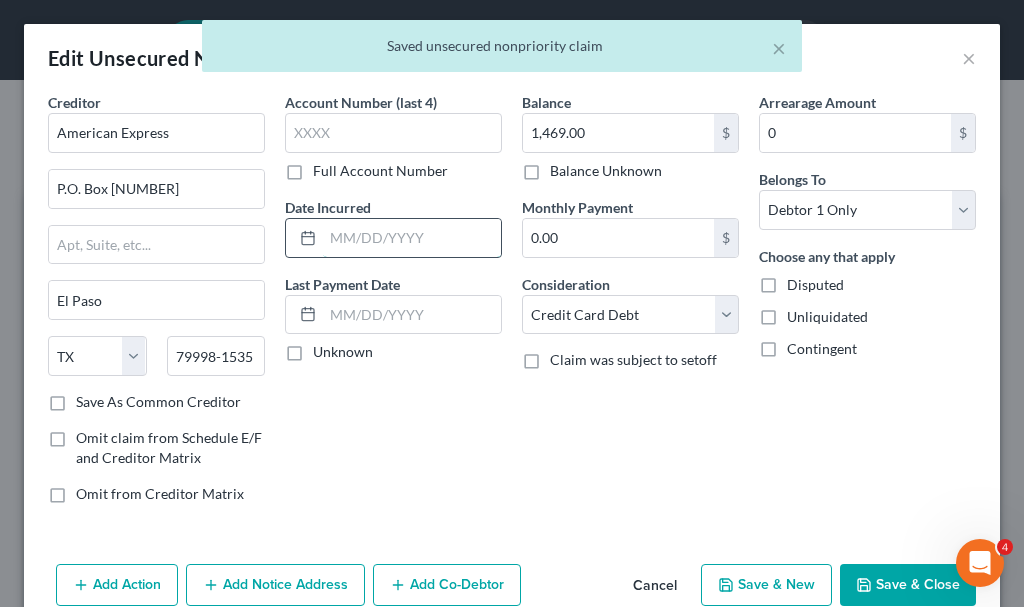 click at bounding box center [412, 238] 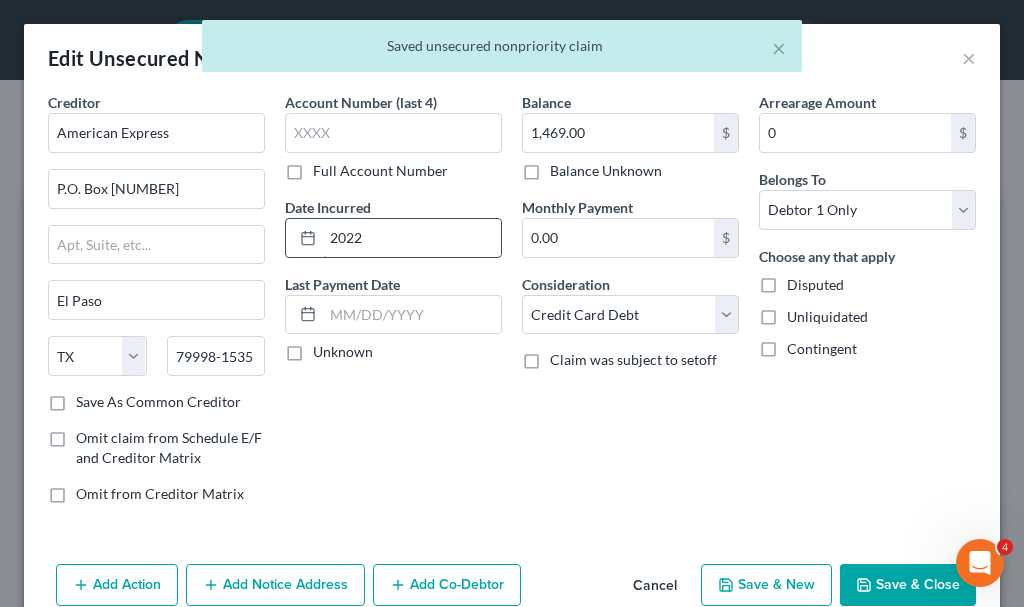 type on "2022" 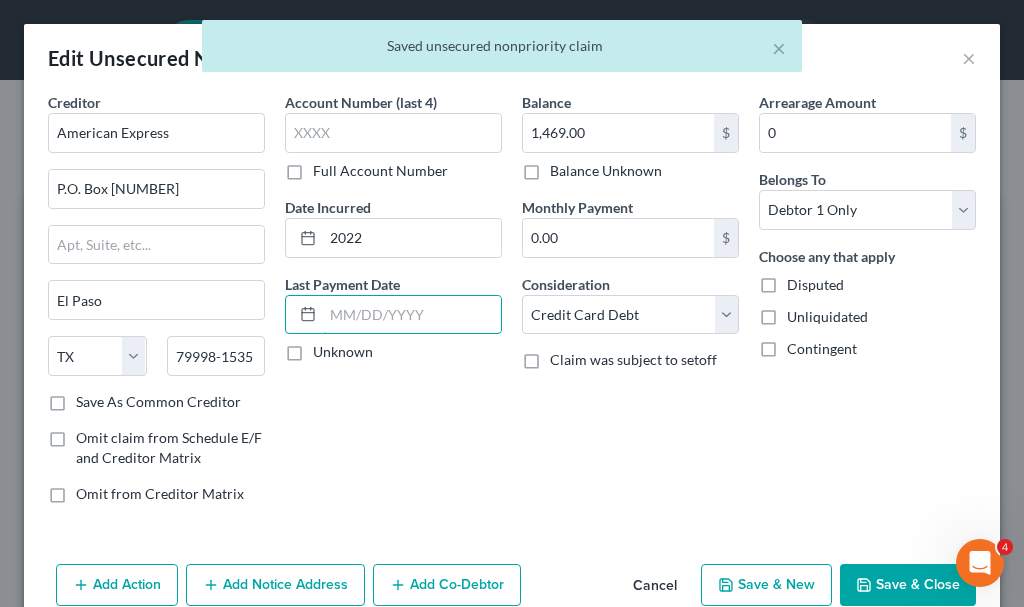 scroll, scrollTop: 96, scrollLeft: 0, axis: vertical 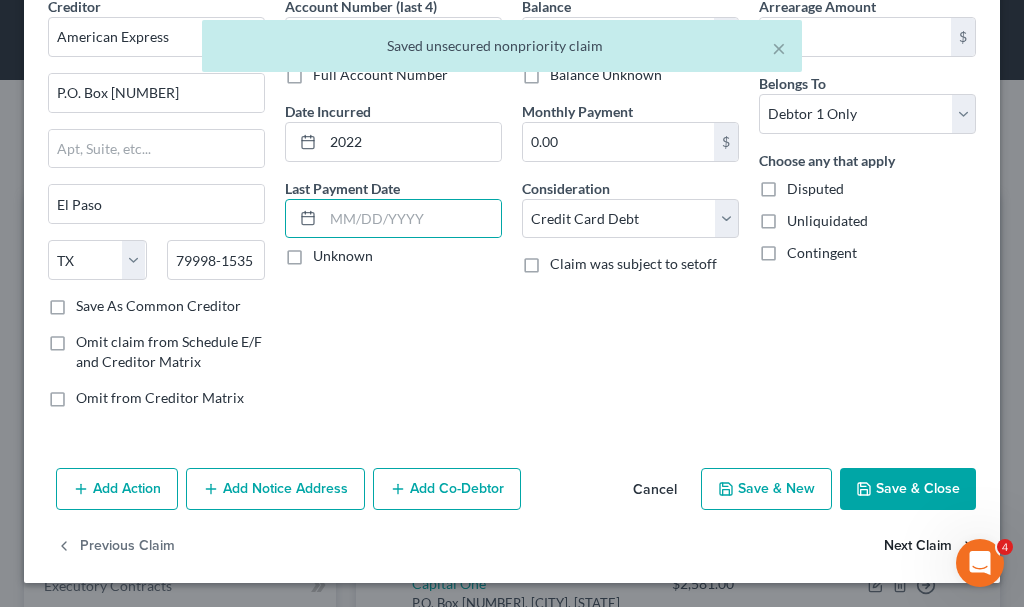 click on "Next Claim" at bounding box center (930, 547) 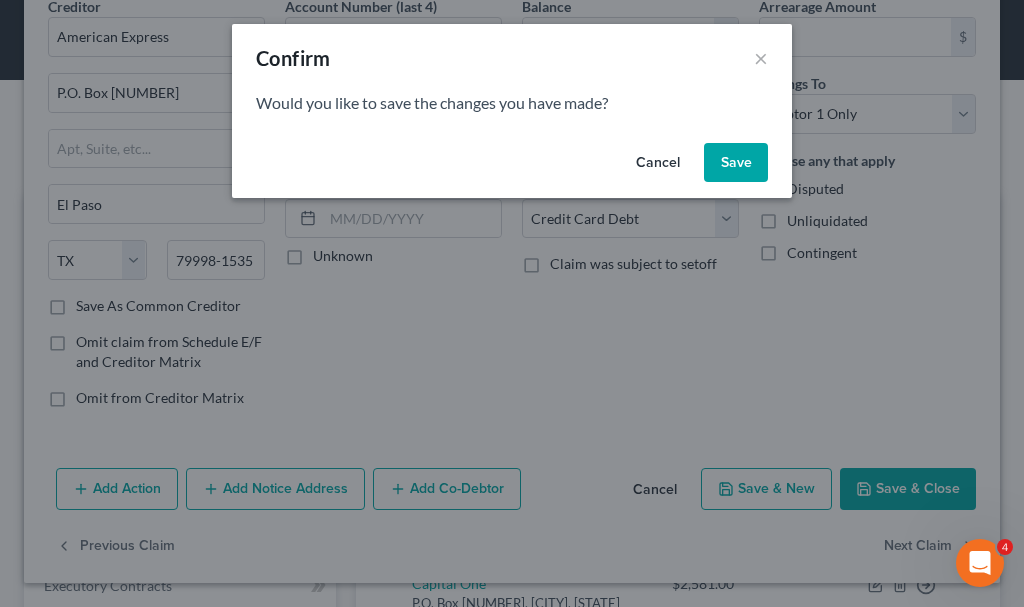 click on "Save" at bounding box center [736, 163] 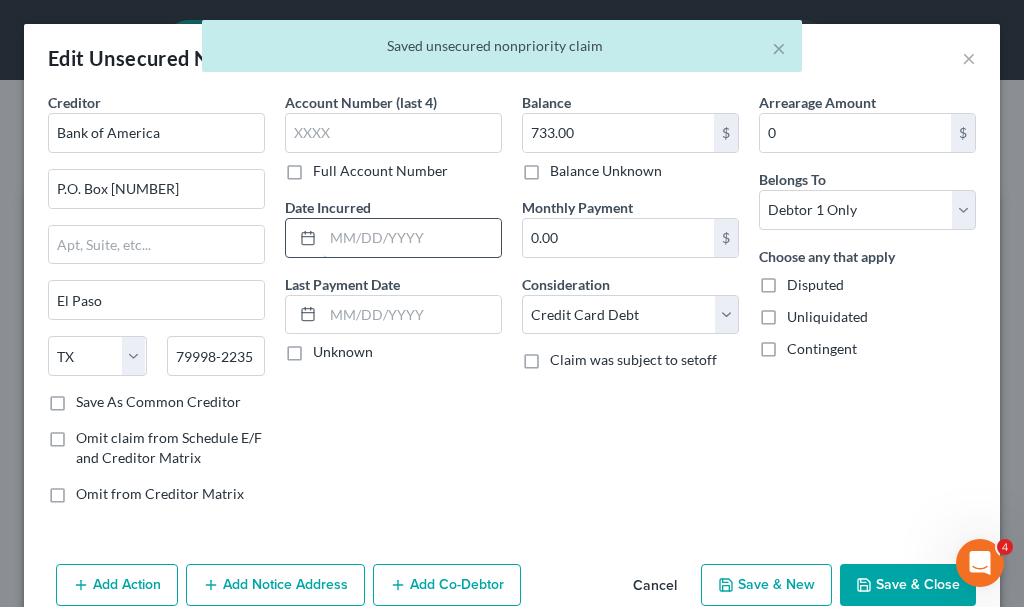 click at bounding box center [412, 238] 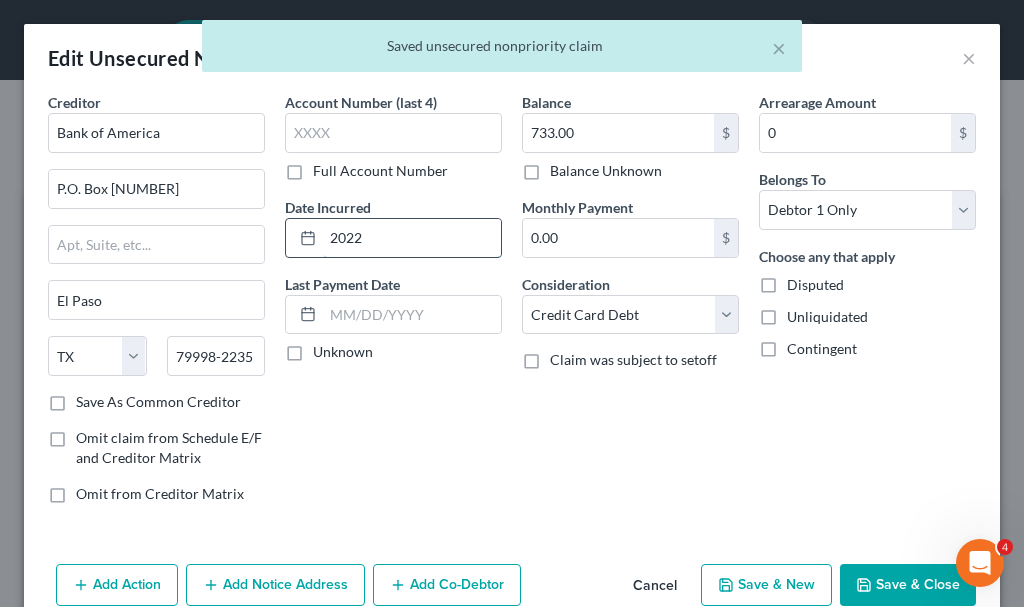 type on "2022" 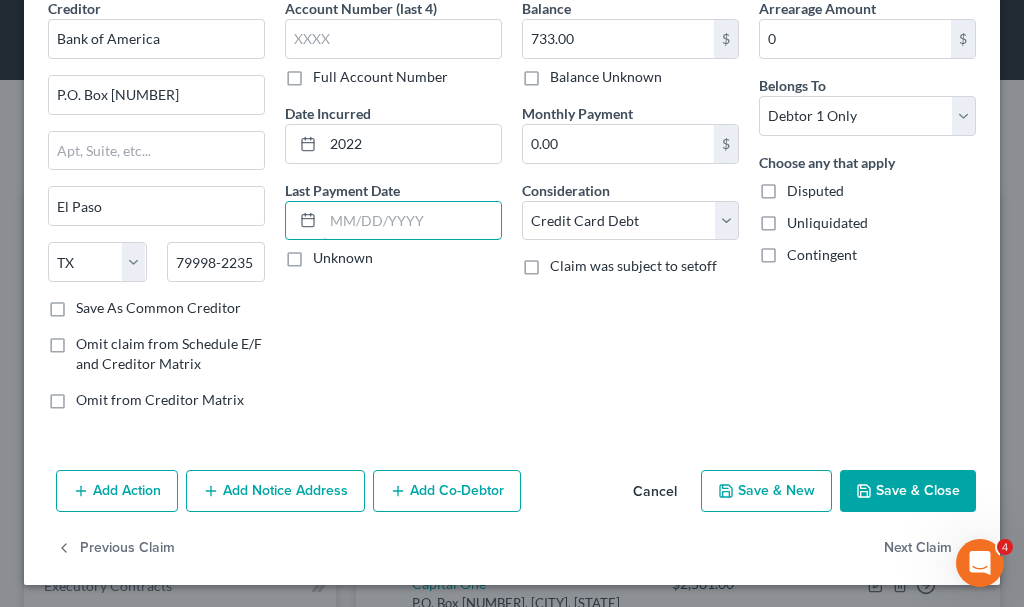 scroll, scrollTop: 96, scrollLeft: 0, axis: vertical 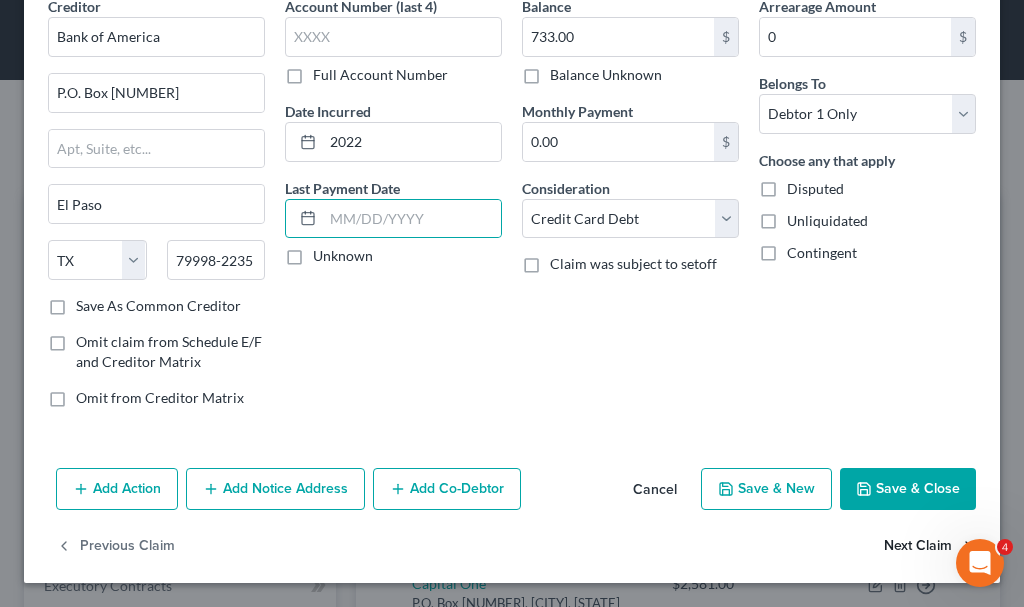 click on "Next Claim" at bounding box center [930, 547] 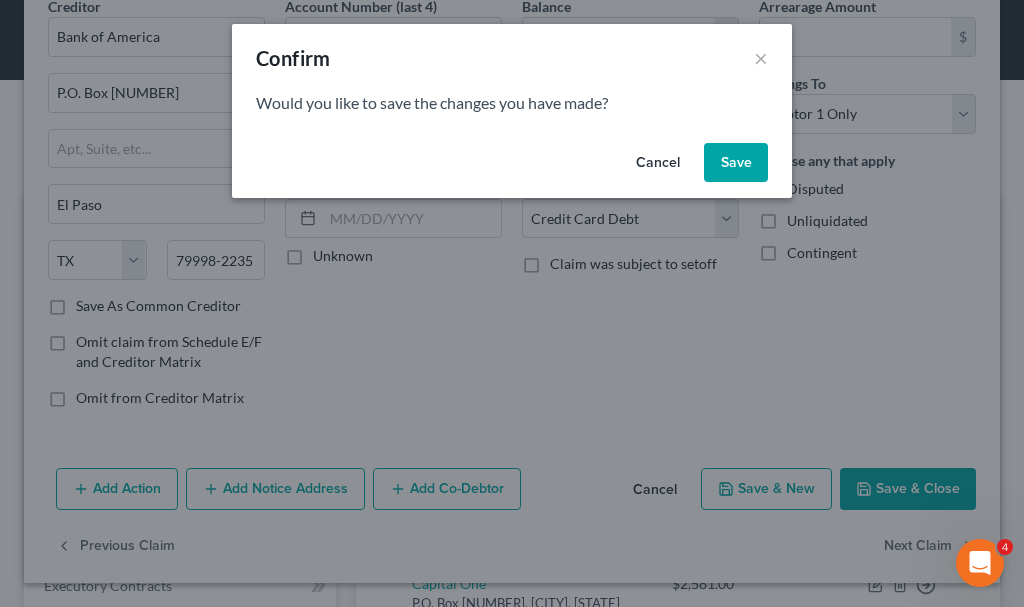 click on "Save" at bounding box center [736, 163] 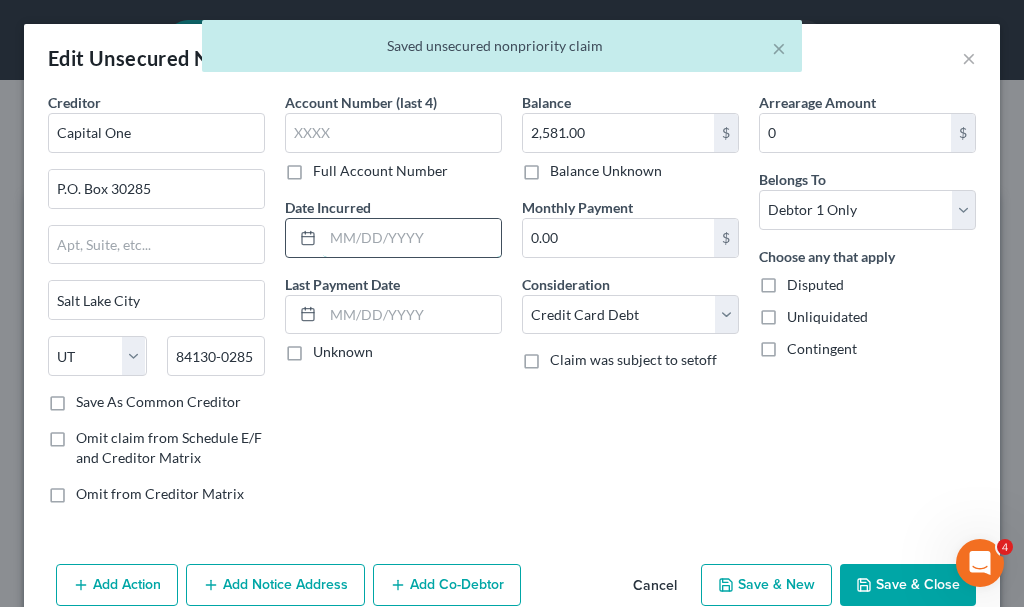 click at bounding box center [412, 238] 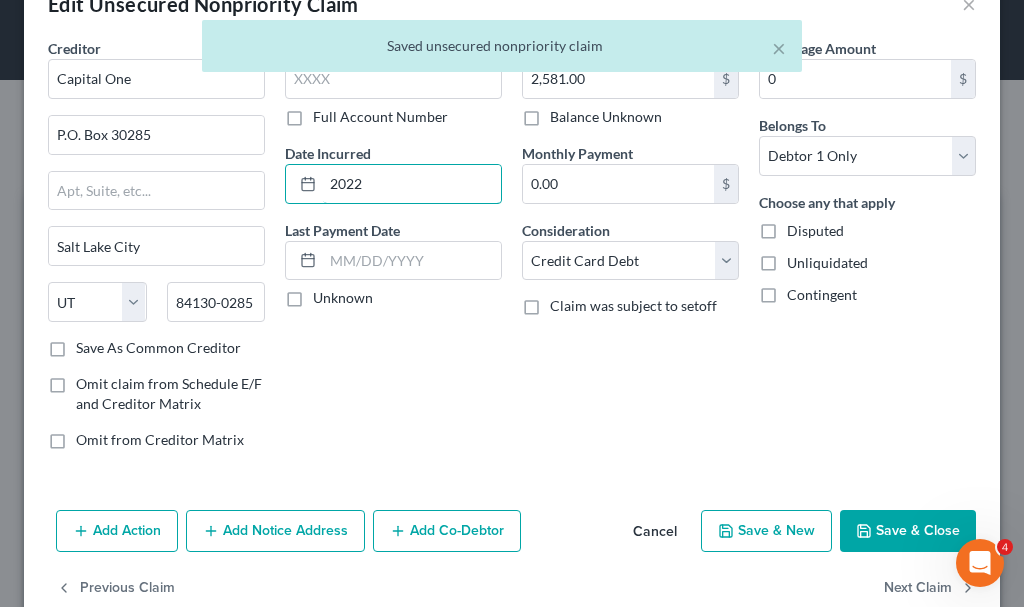 scroll, scrollTop: 96, scrollLeft: 0, axis: vertical 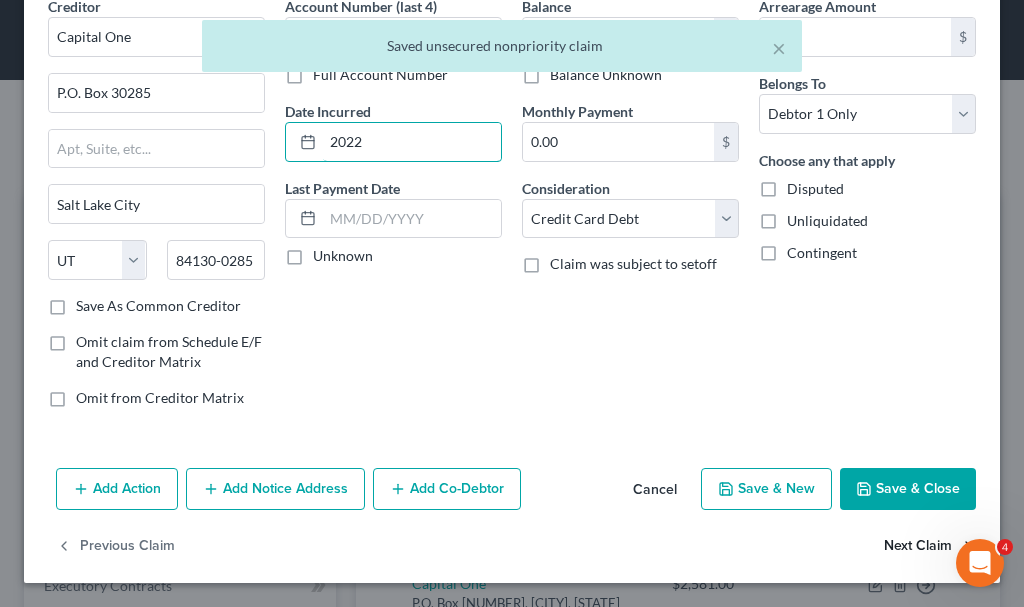 type on "2022" 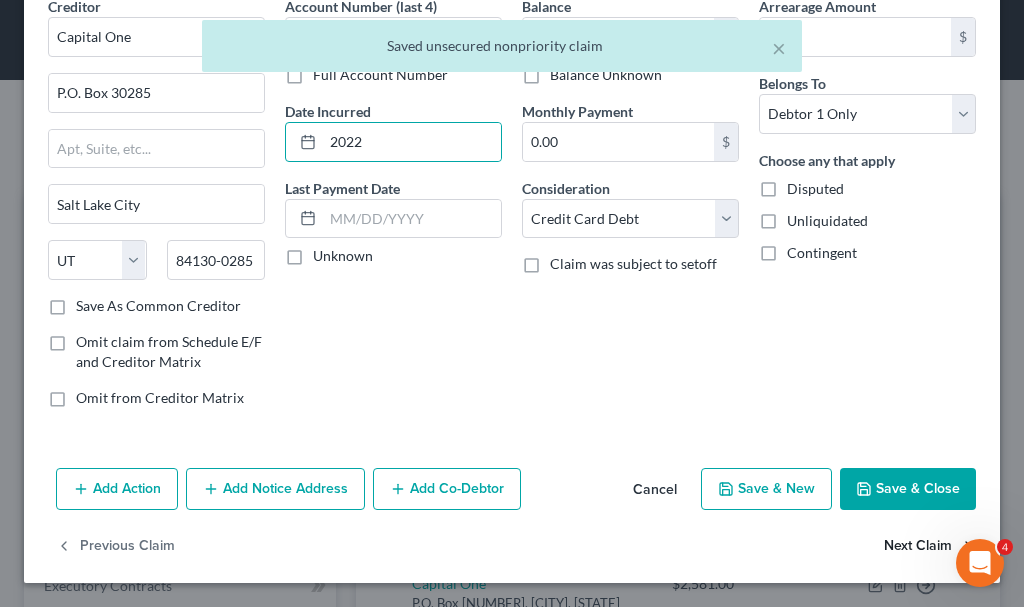 click on "Next Claim" at bounding box center (930, 547) 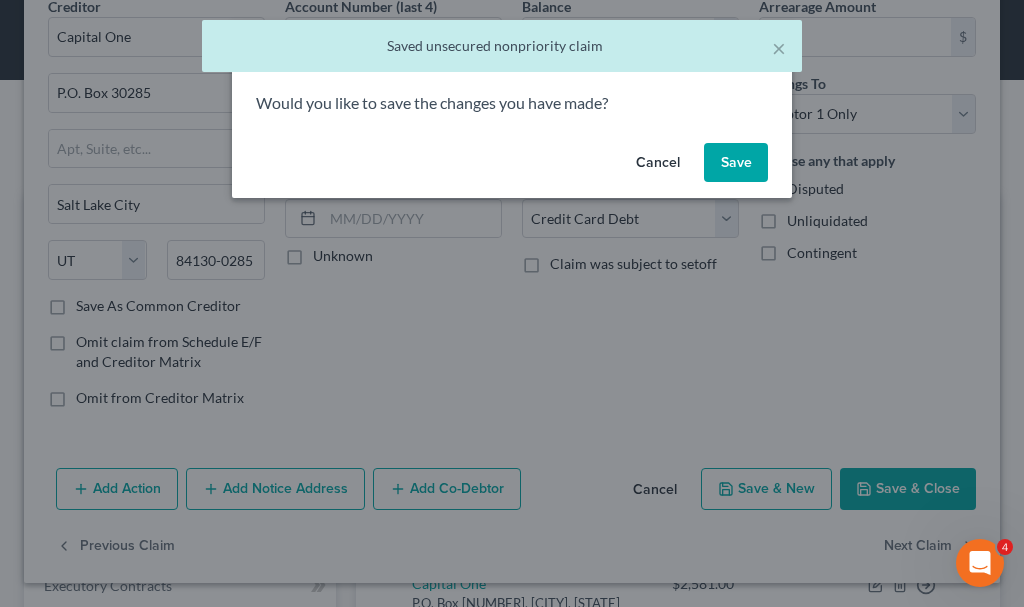 click on "Save" at bounding box center (736, 163) 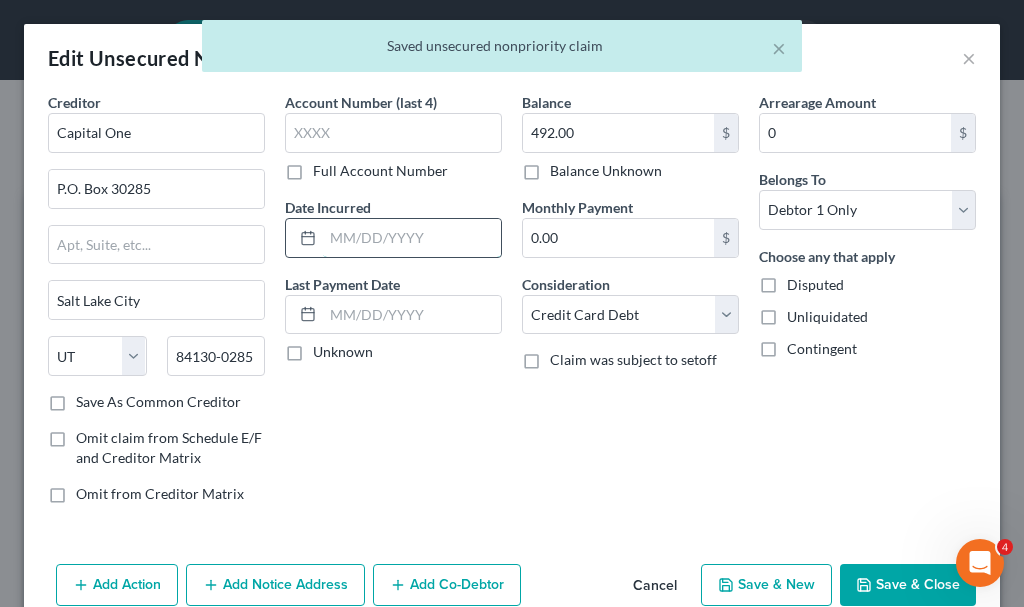 click at bounding box center (412, 238) 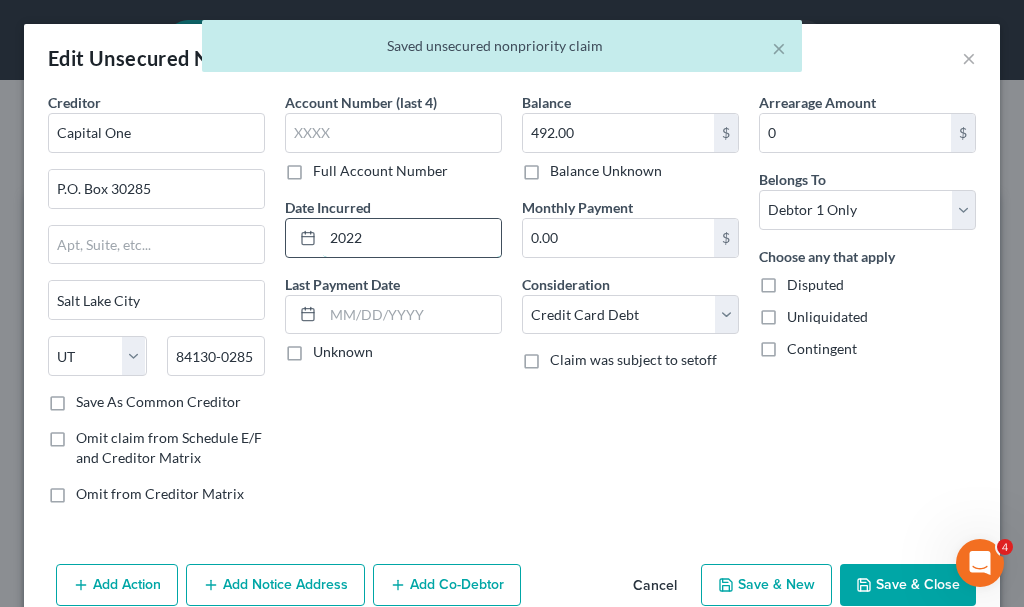 type on "2022" 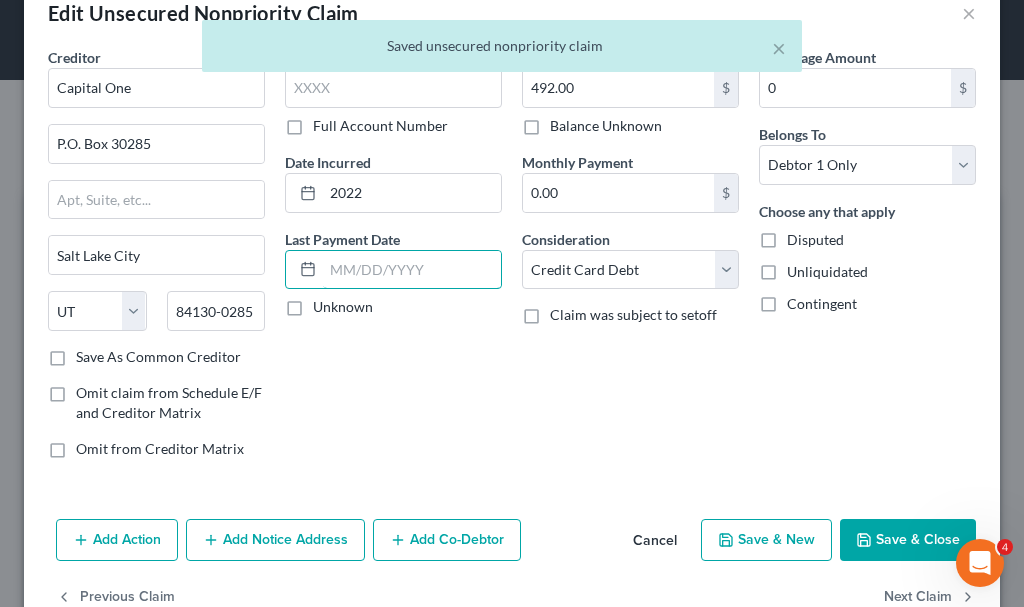 scroll, scrollTop: 96, scrollLeft: 0, axis: vertical 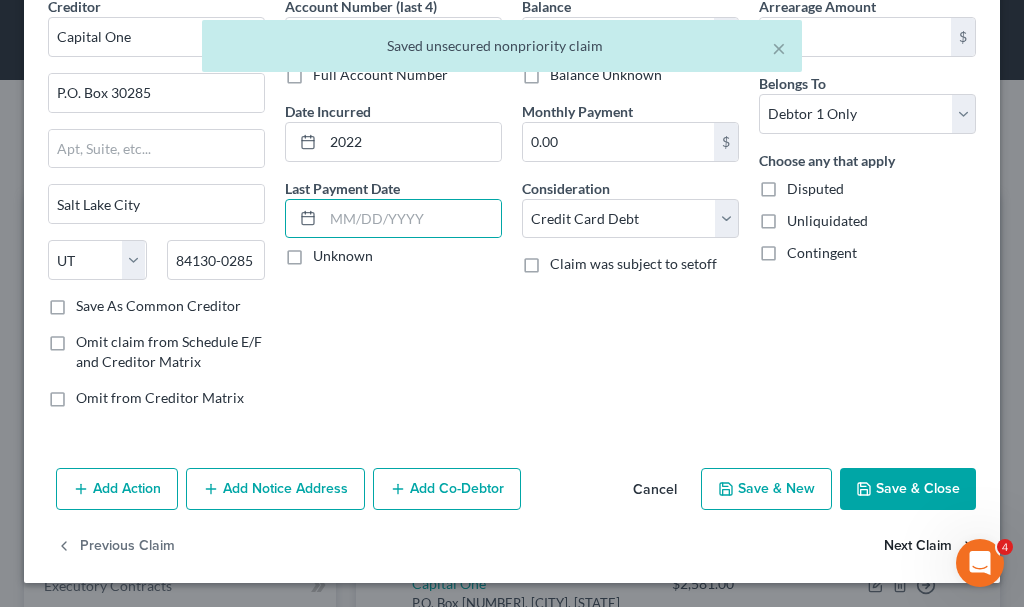click on "Next Claim" at bounding box center (930, 547) 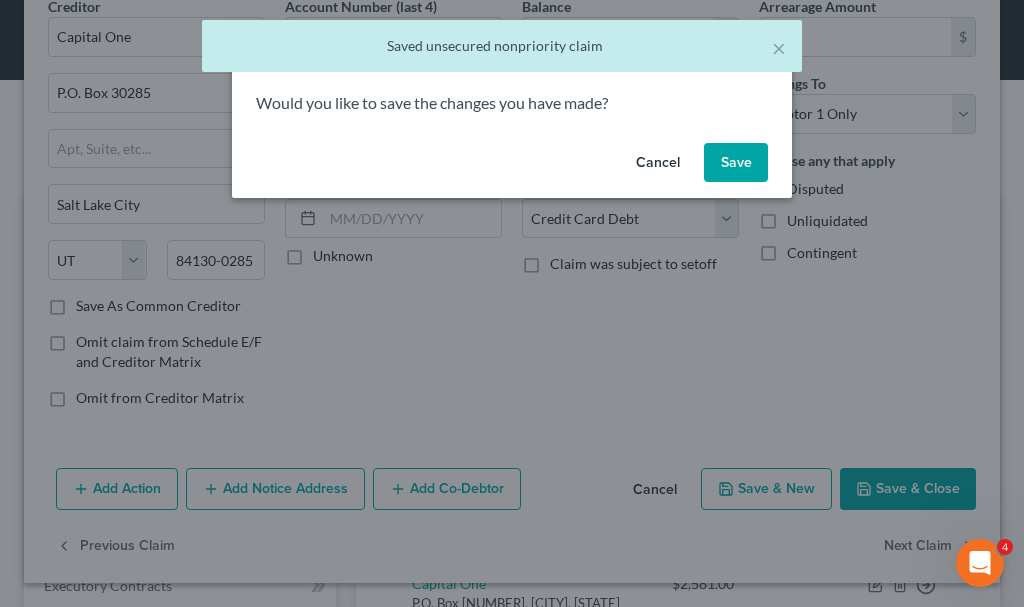 click on "Save" at bounding box center [736, 163] 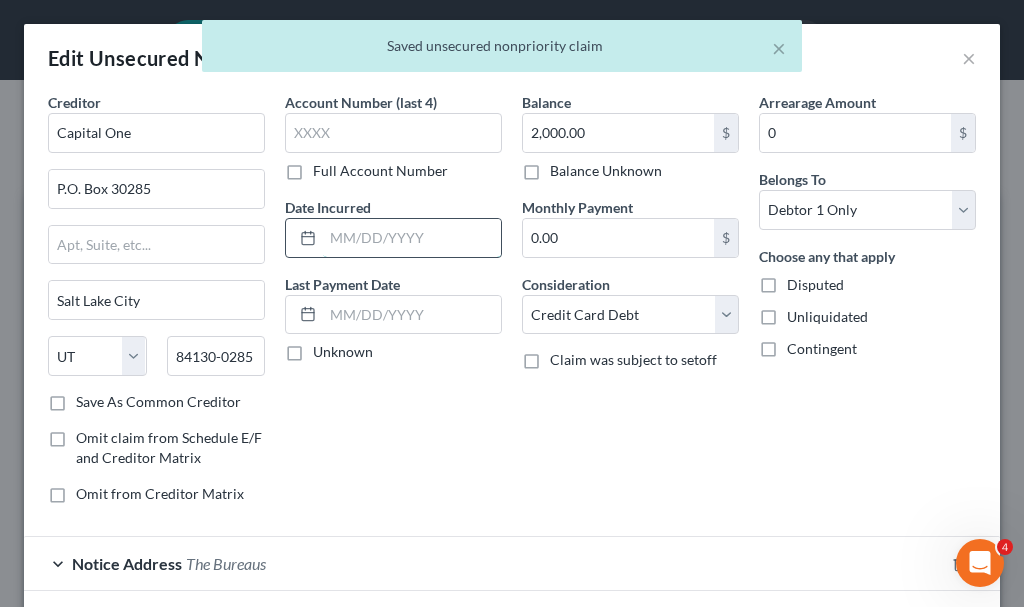 click at bounding box center [412, 238] 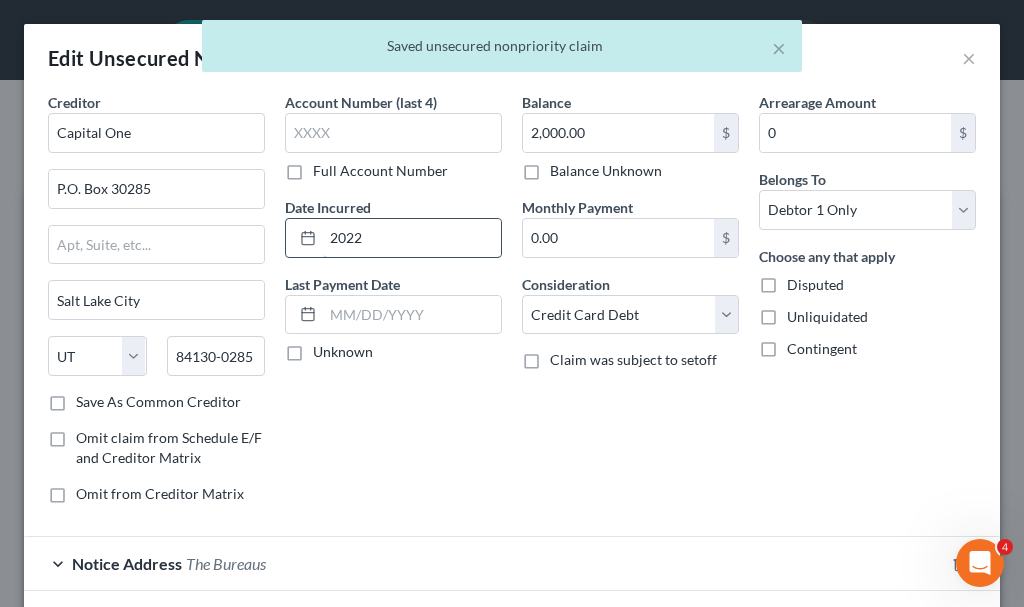 type on "2022" 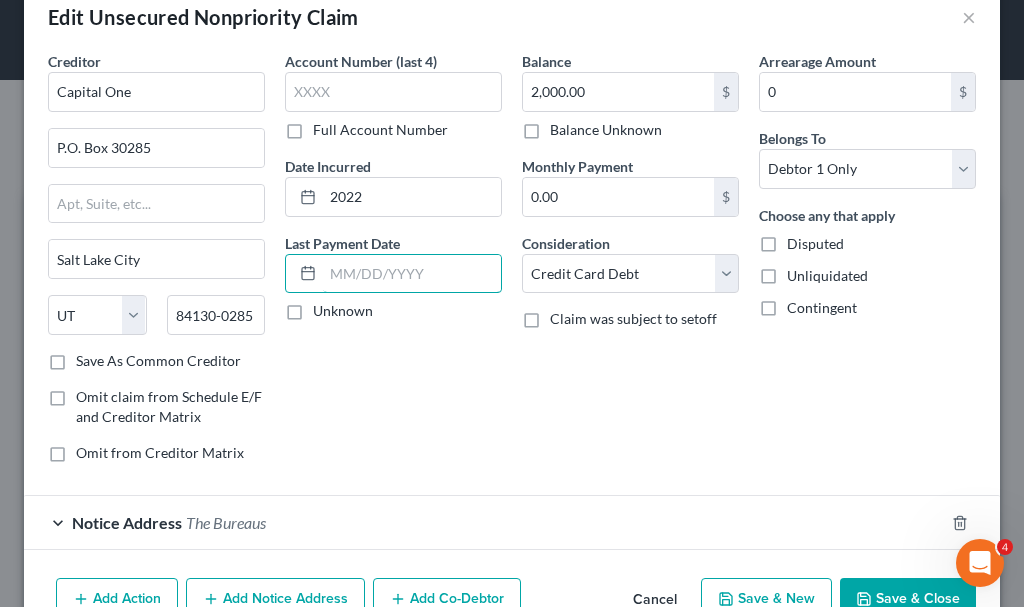 scroll, scrollTop: 151, scrollLeft: 0, axis: vertical 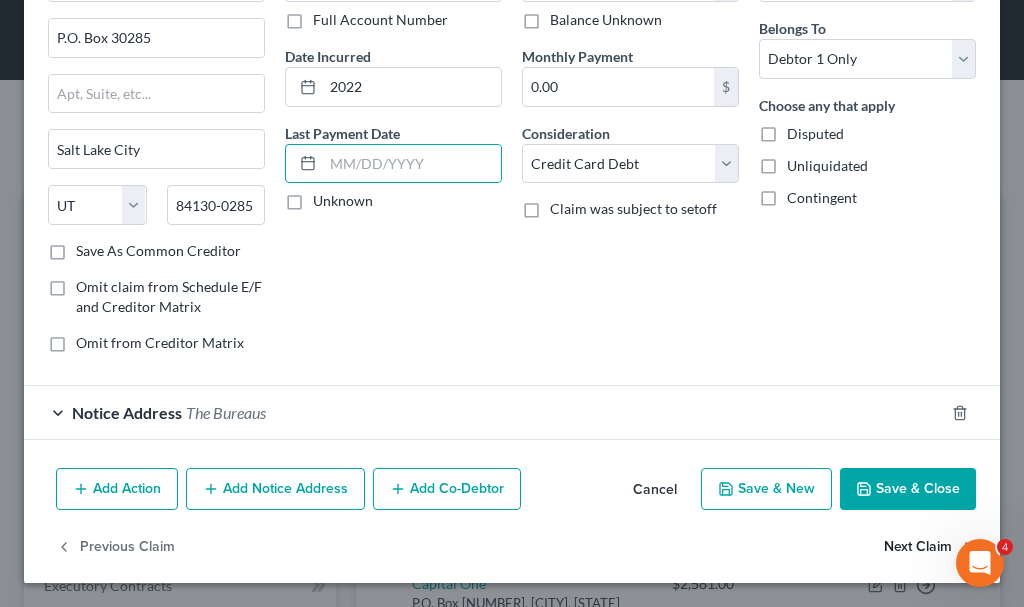 click on "Next Claim" at bounding box center (930, 547) 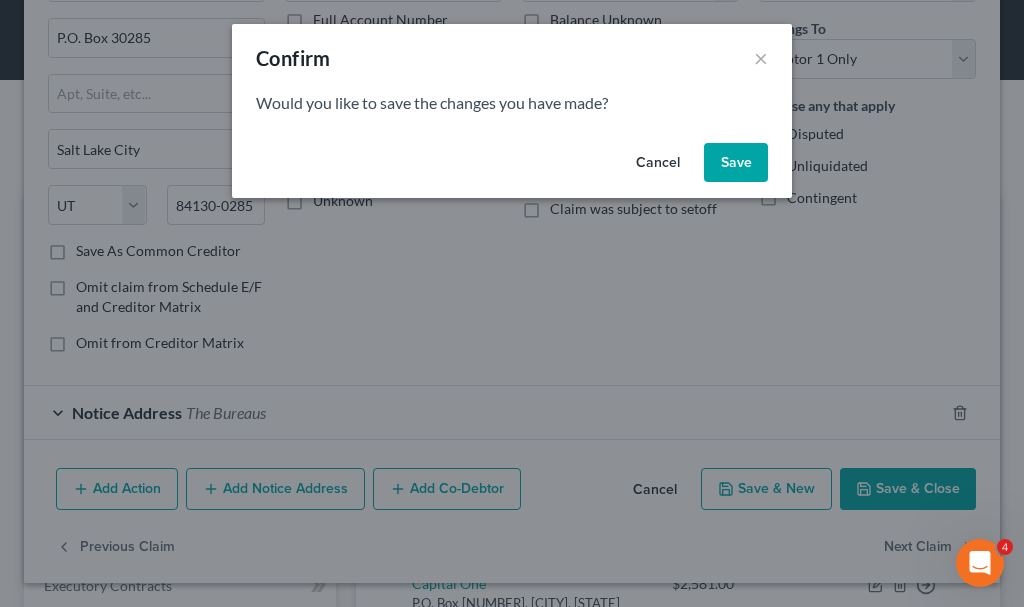click on "Save" at bounding box center (736, 163) 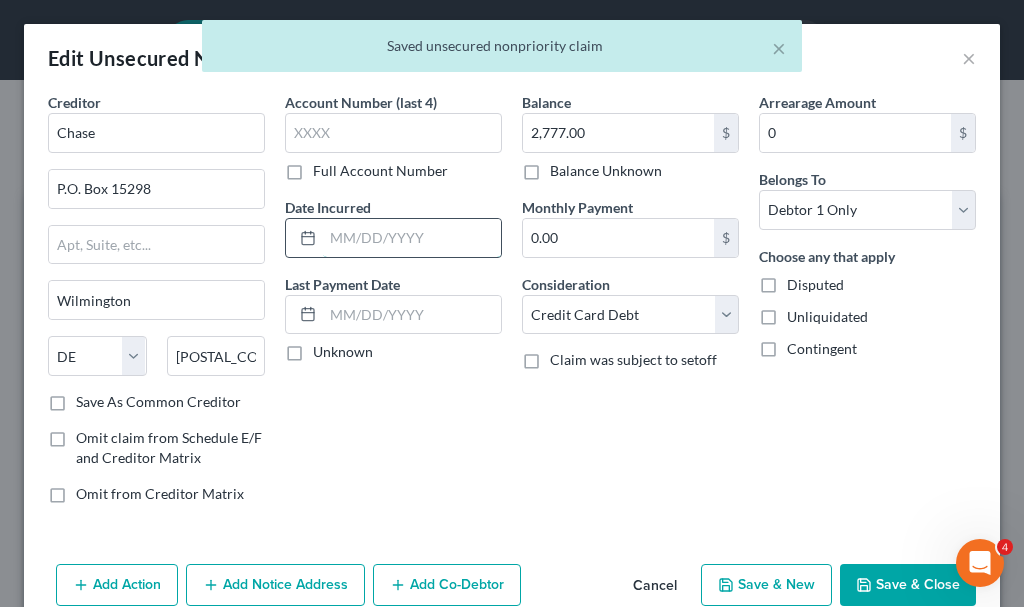 click at bounding box center [412, 238] 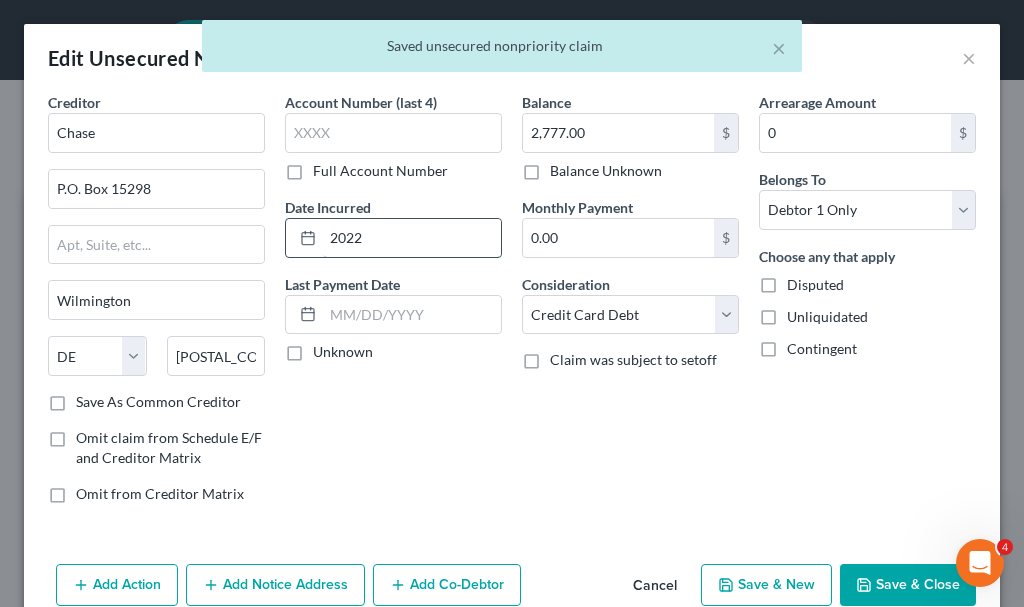 type on "2022" 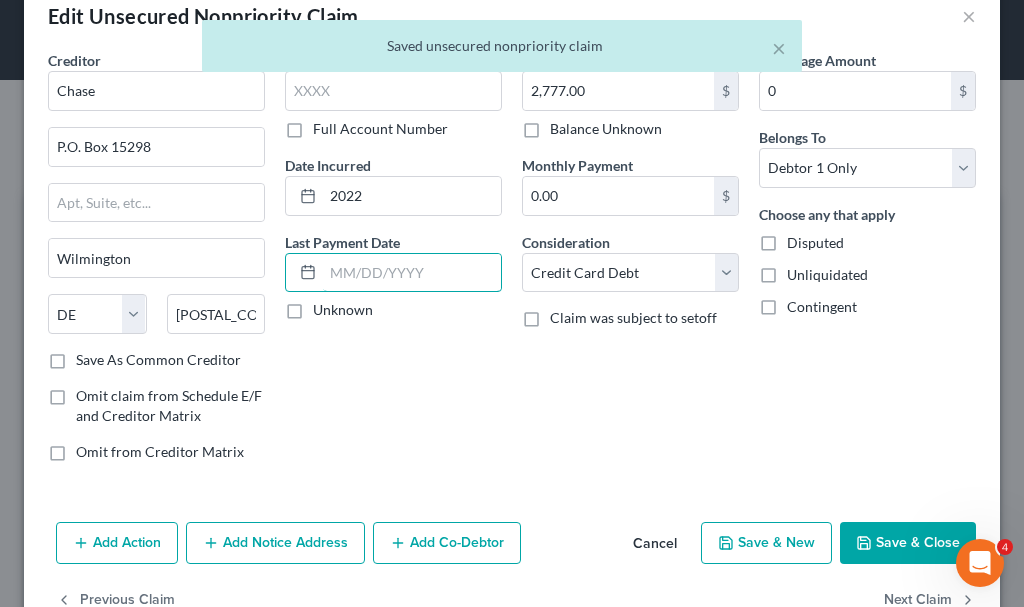 scroll, scrollTop: 96, scrollLeft: 0, axis: vertical 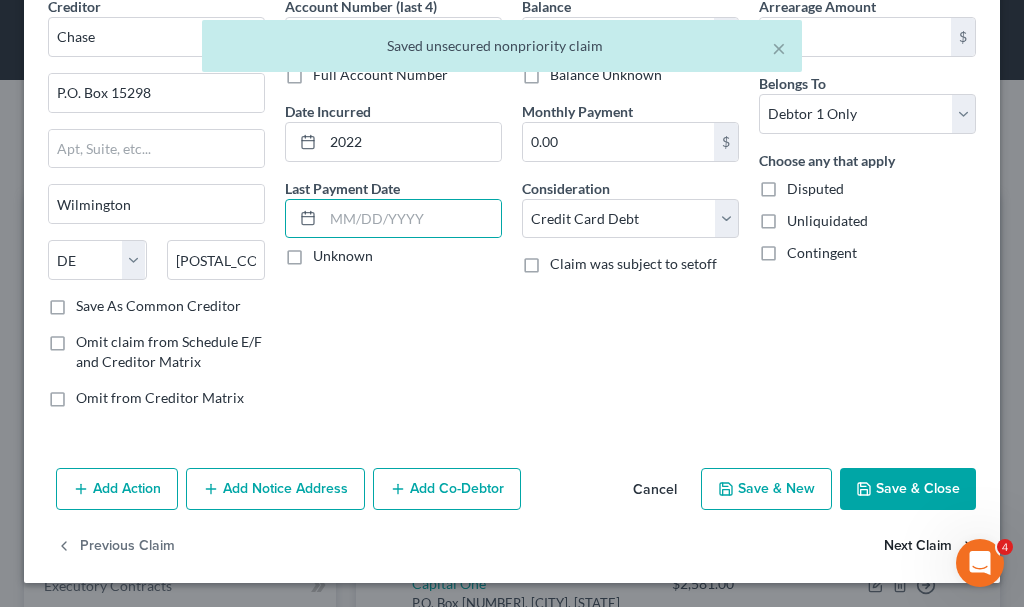 click on "Next Claim" at bounding box center [930, 547] 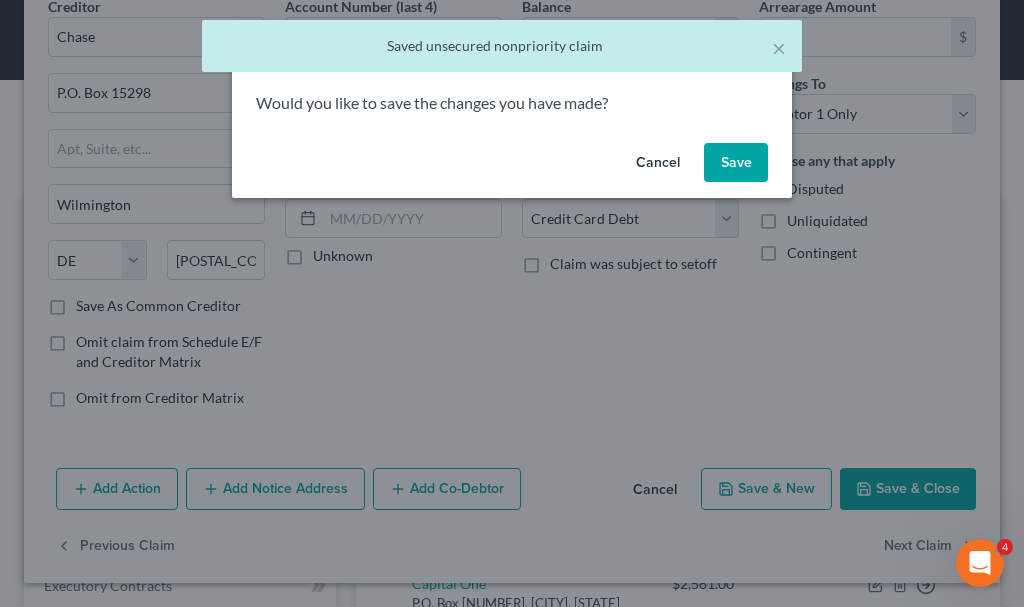 click on "Save" at bounding box center (736, 163) 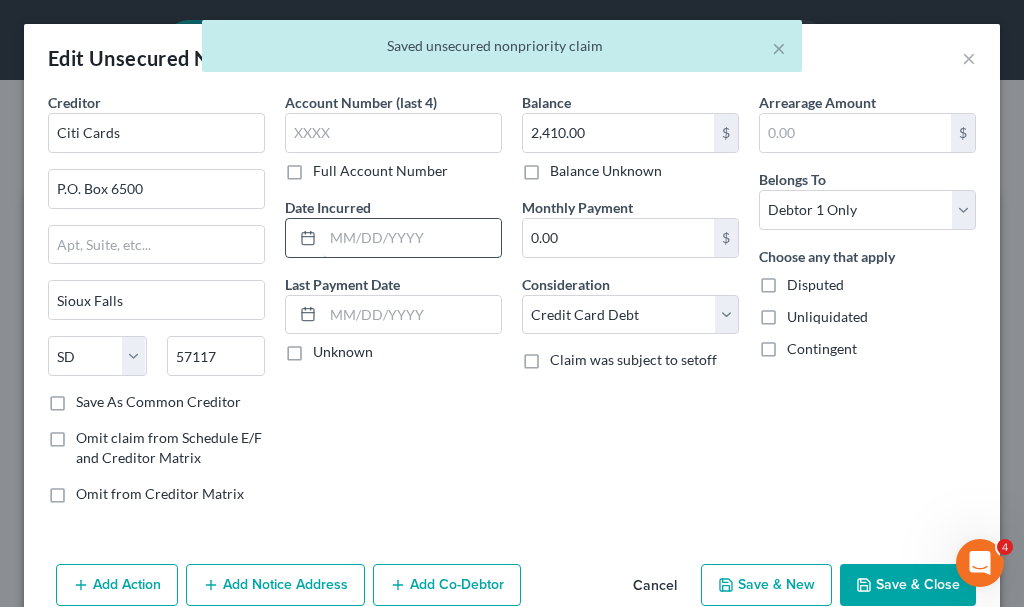 click at bounding box center [412, 238] 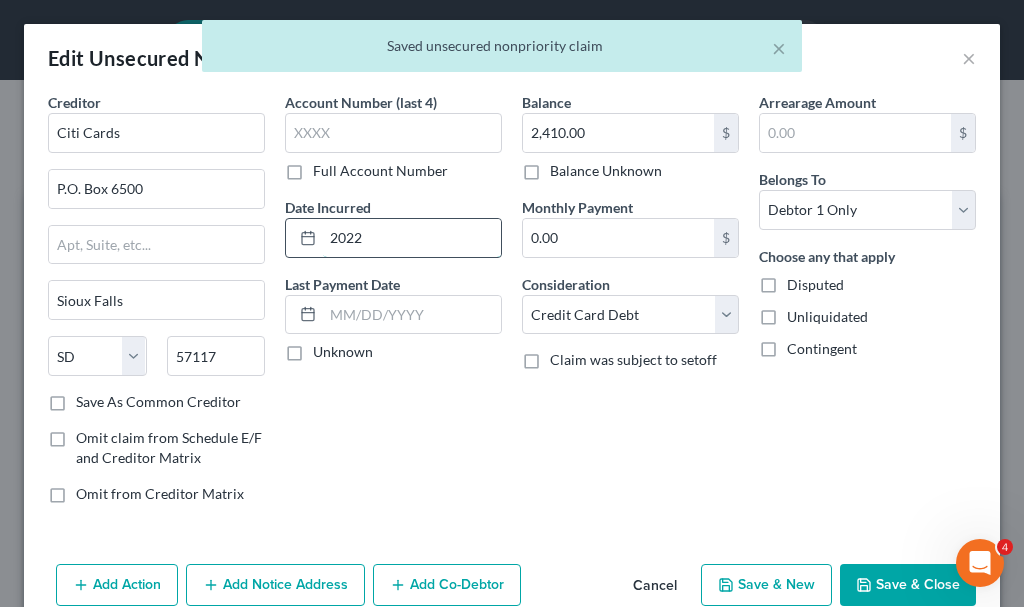 type on "2022" 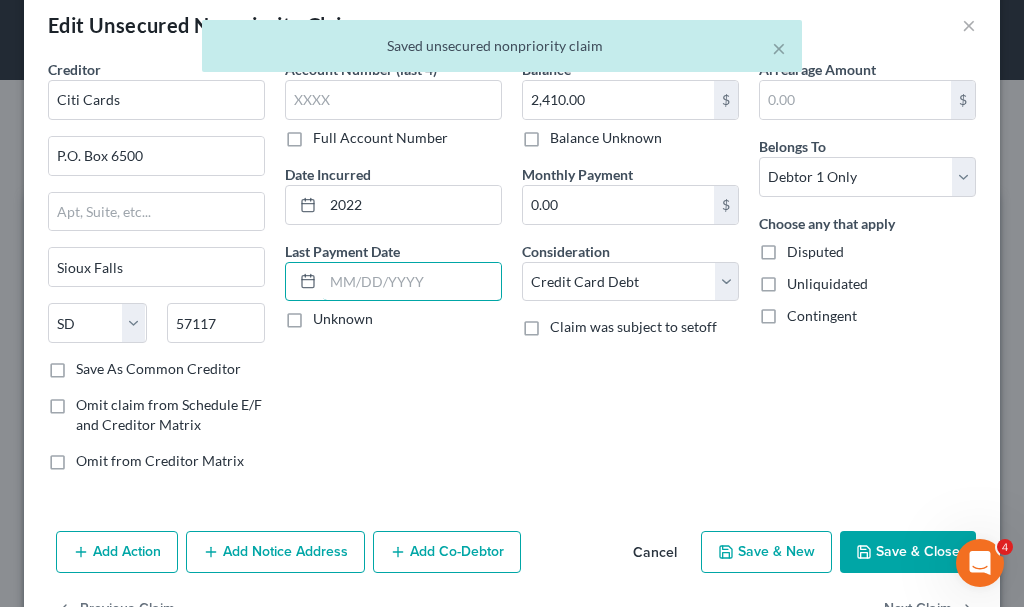 scroll, scrollTop: 96, scrollLeft: 0, axis: vertical 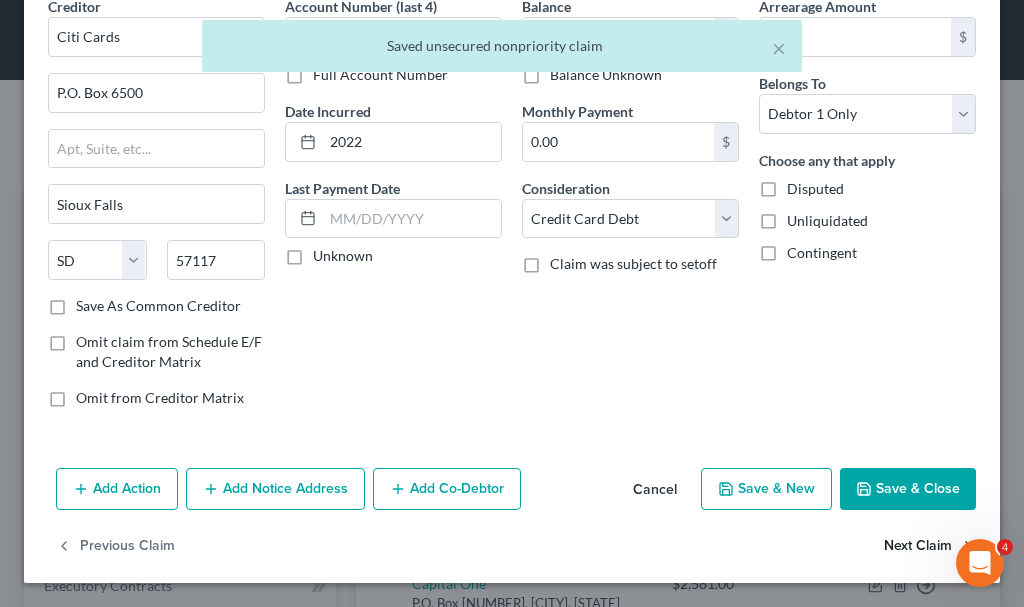 click on "Next Claim" at bounding box center [930, 547] 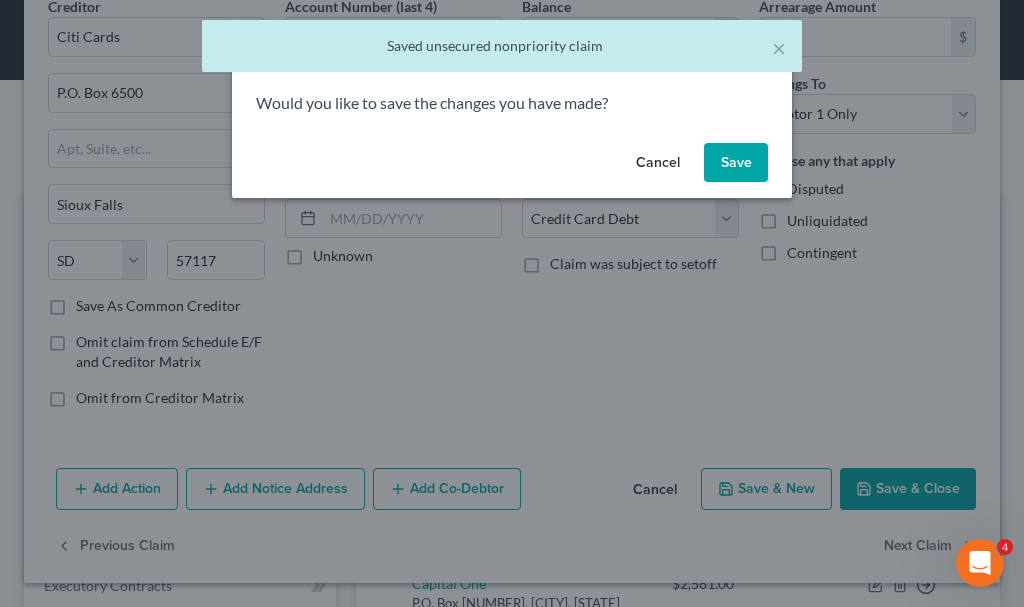 click on "Save" at bounding box center [736, 163] 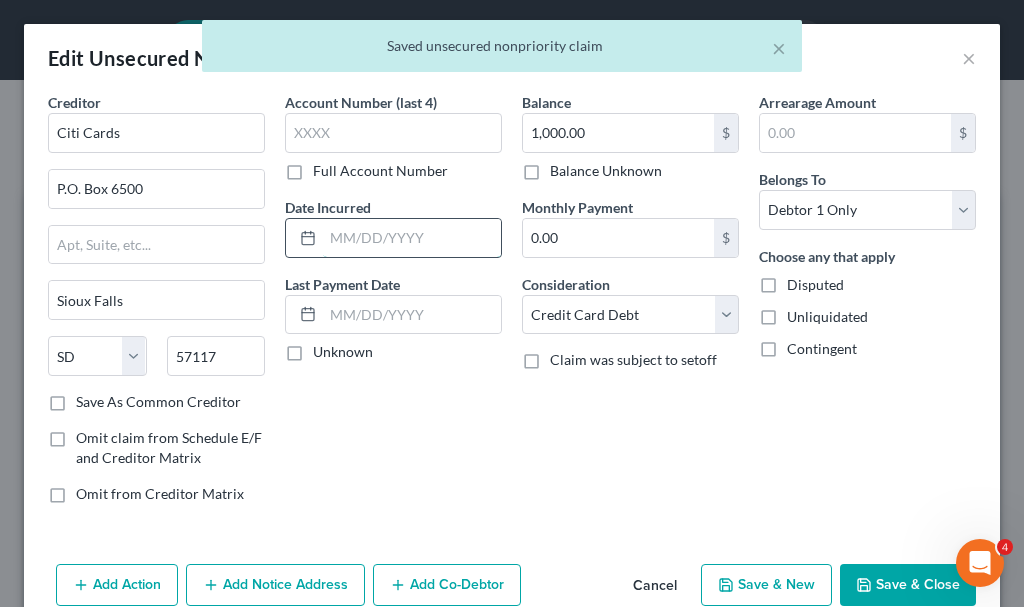 click at bounding box center (412, 238) 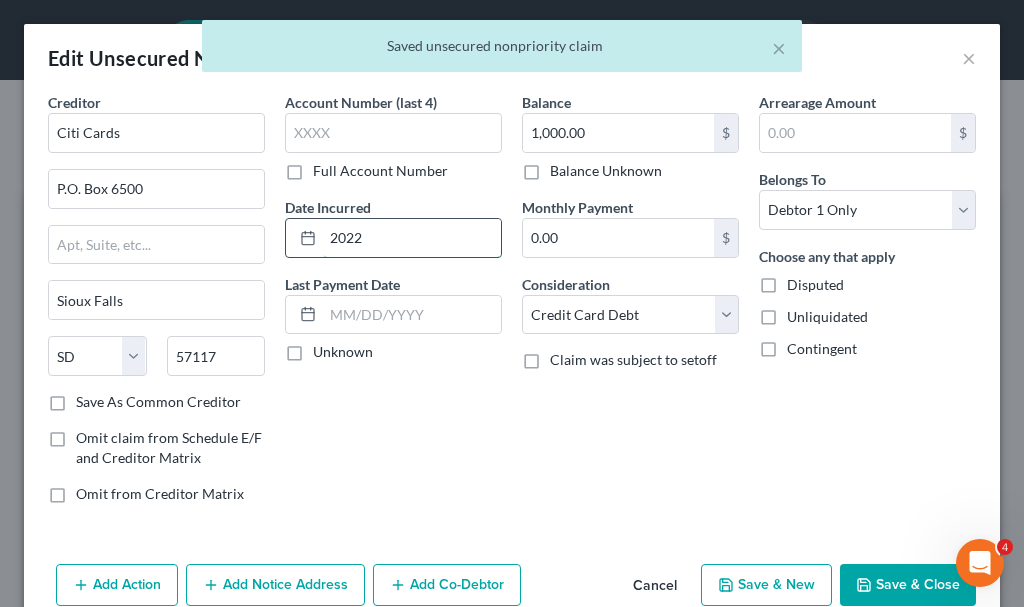 type on "2022" 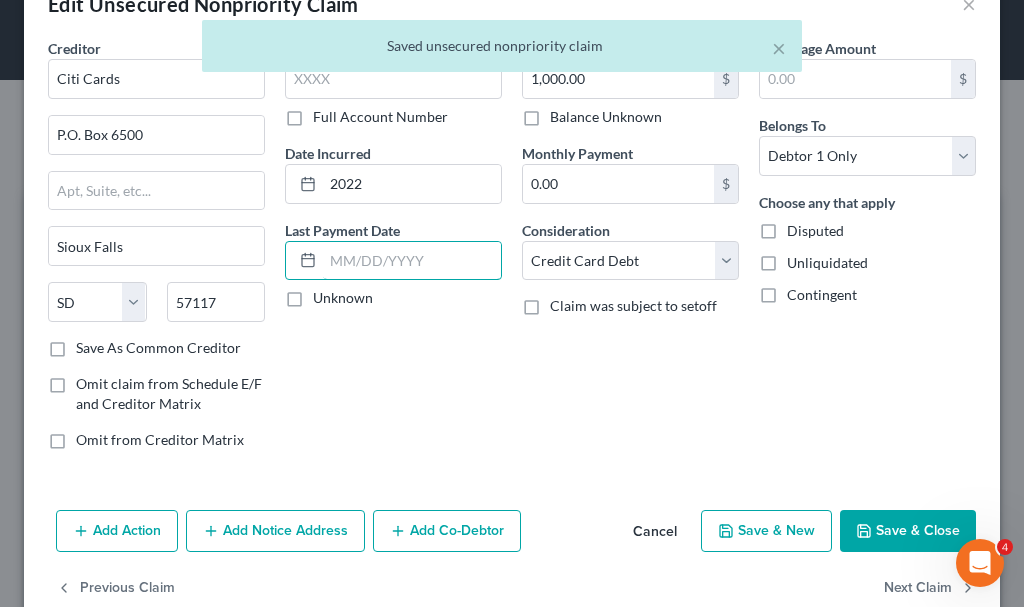 scroll, scrollTop: 96, scrollLeft: 0, axis: vertical 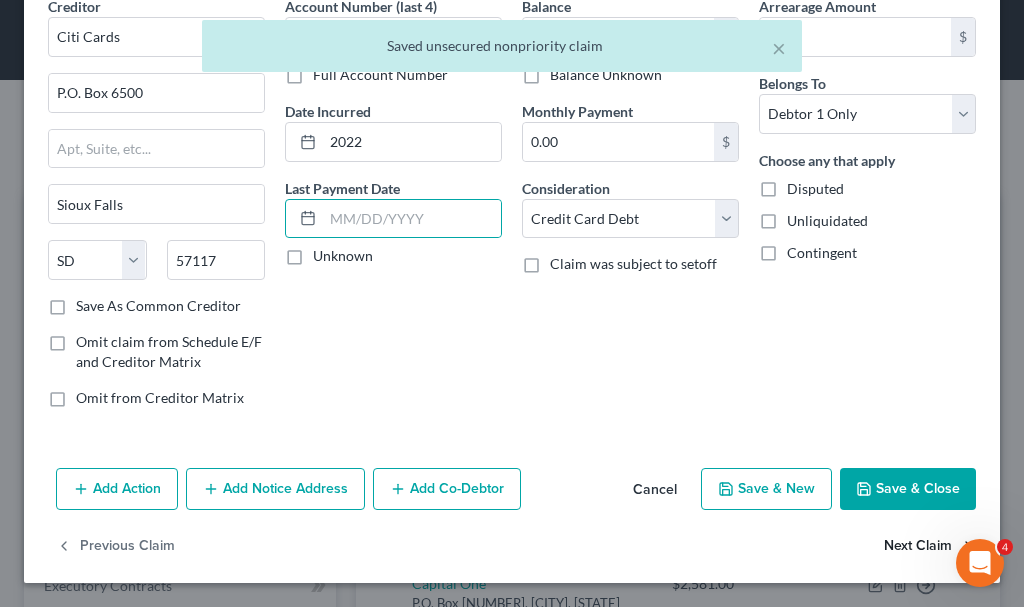 click on "Next Claim" at bounding box center (930, 547) 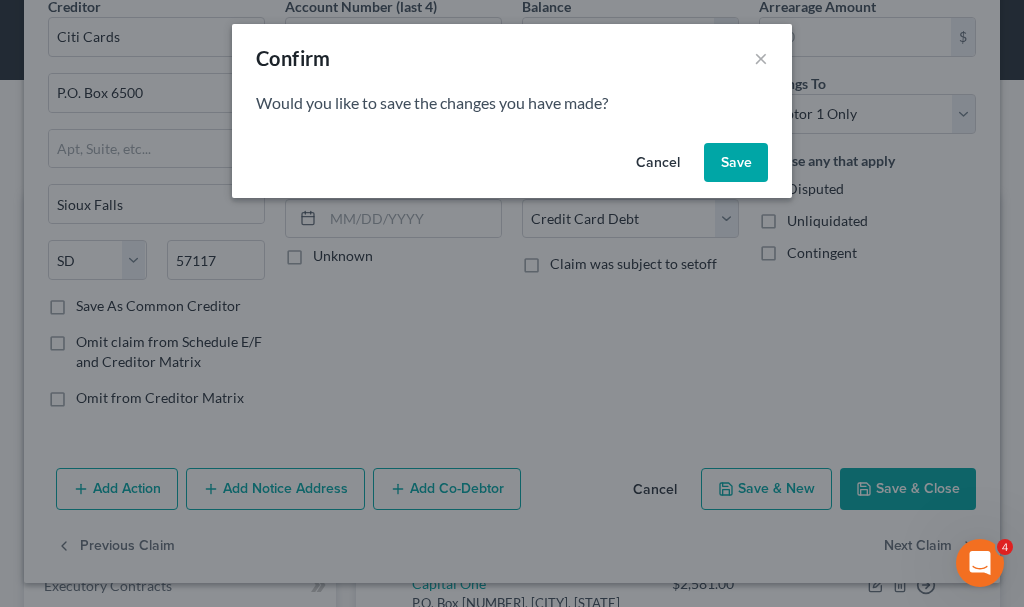 click on "Save" at bounding box center (736, 163) 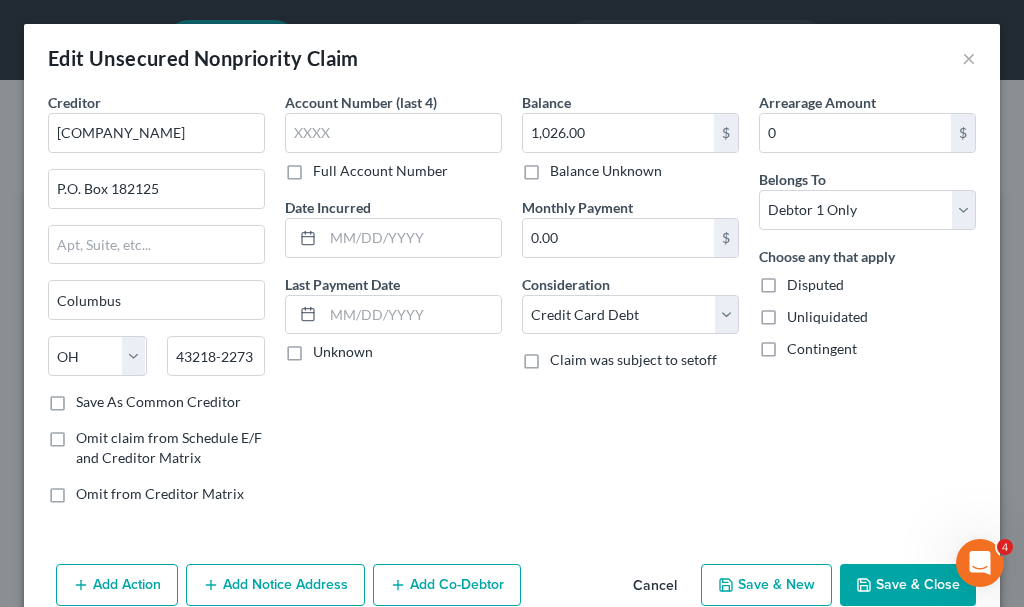 type on "0" 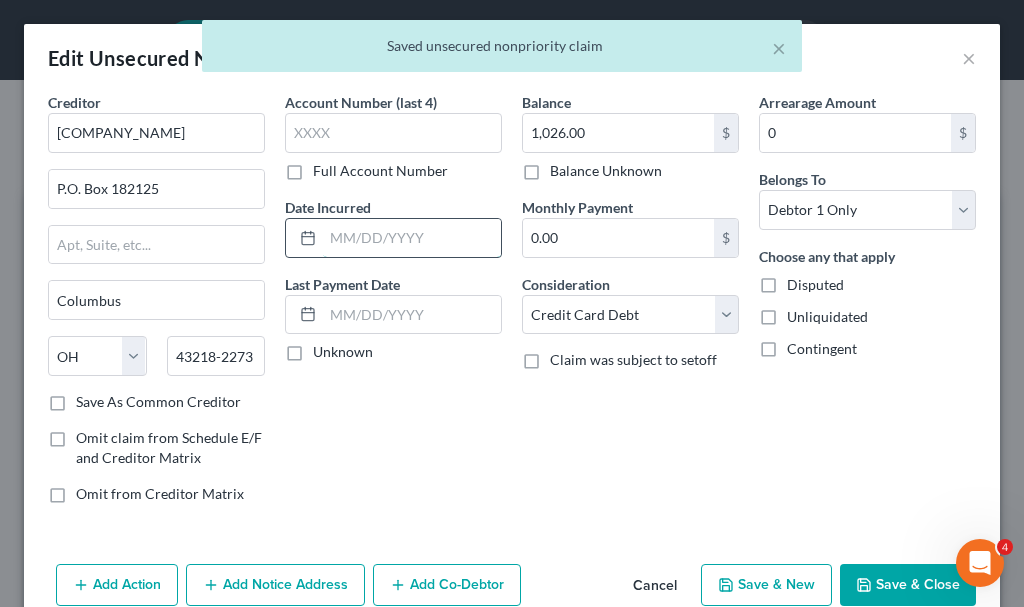 click at bounding box center (412, 238) 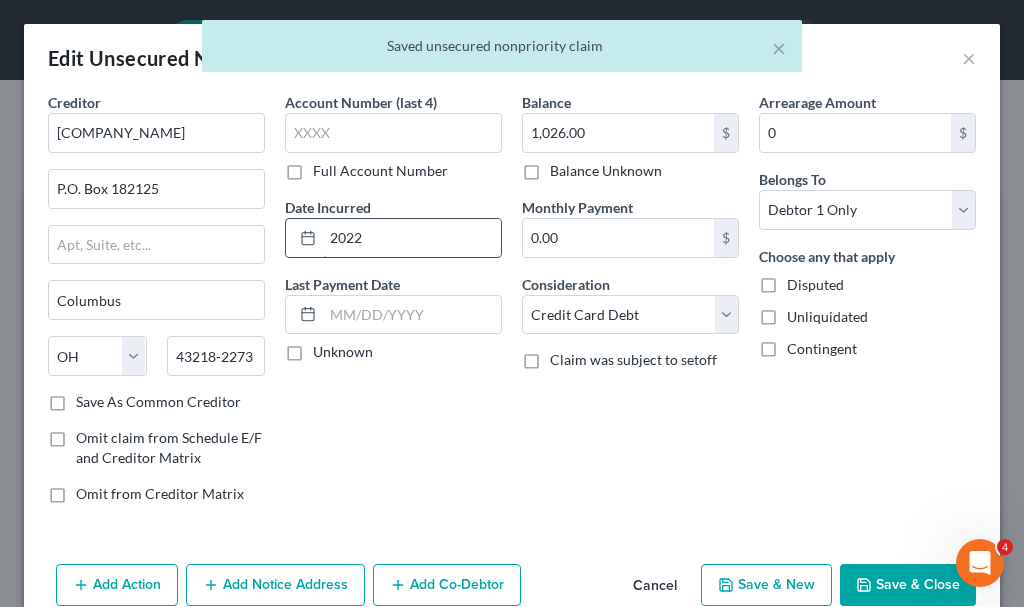 type on "2022" 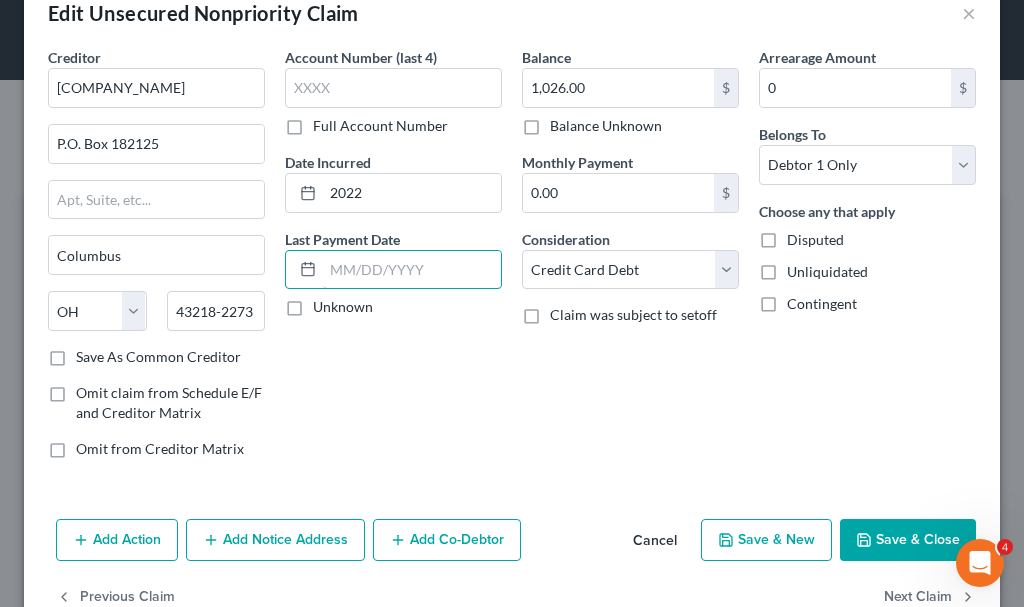 scroll, scrollTop: 96, scrollLeft: 0, axis: vertical 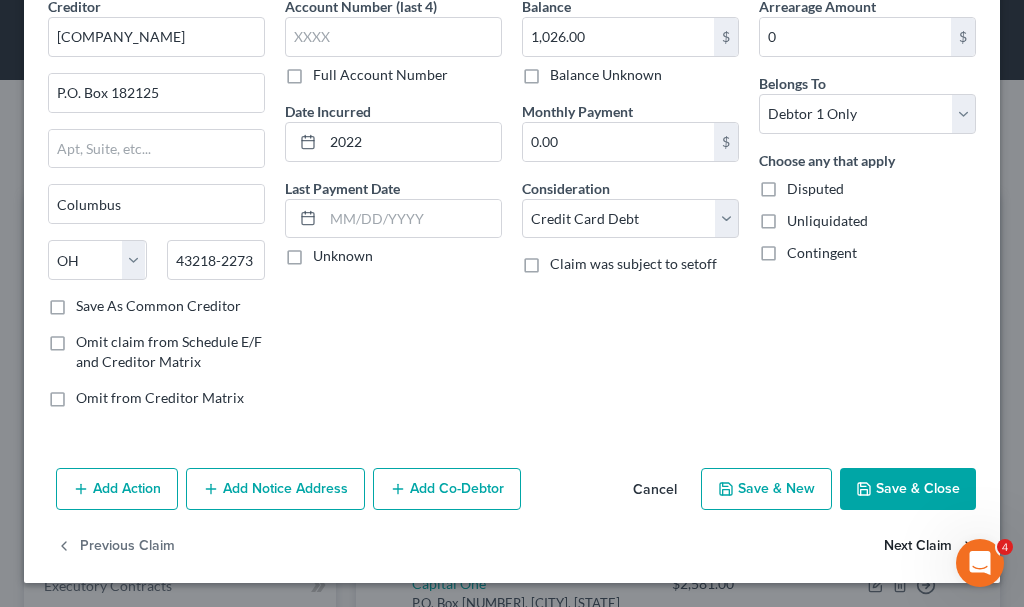click on "Next Claim" at bounding box center [930, 547] 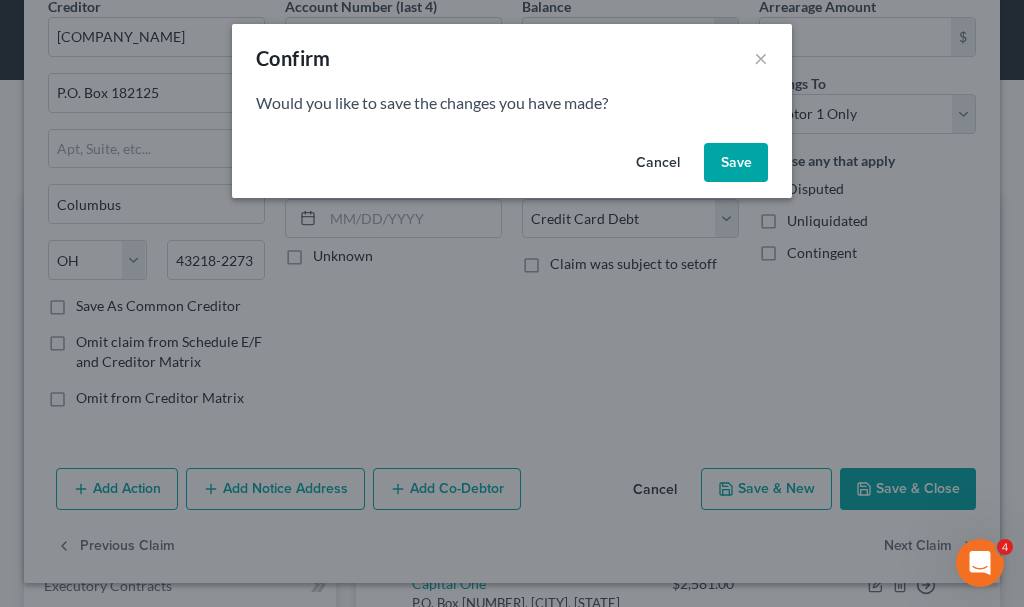 click on "Save" at bounding box center [736, 163] 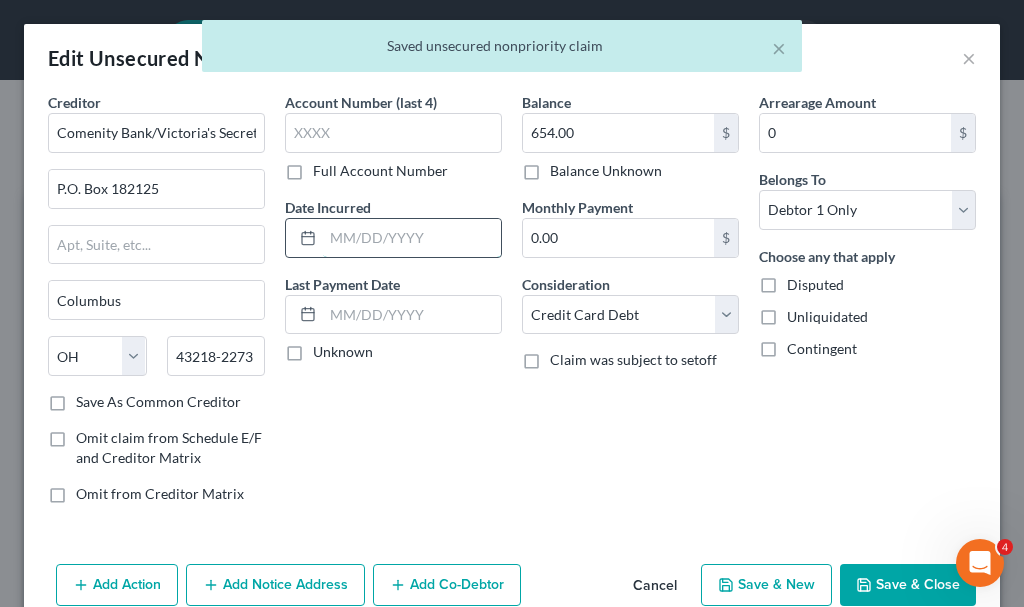 click at bounding box center (412, 238) 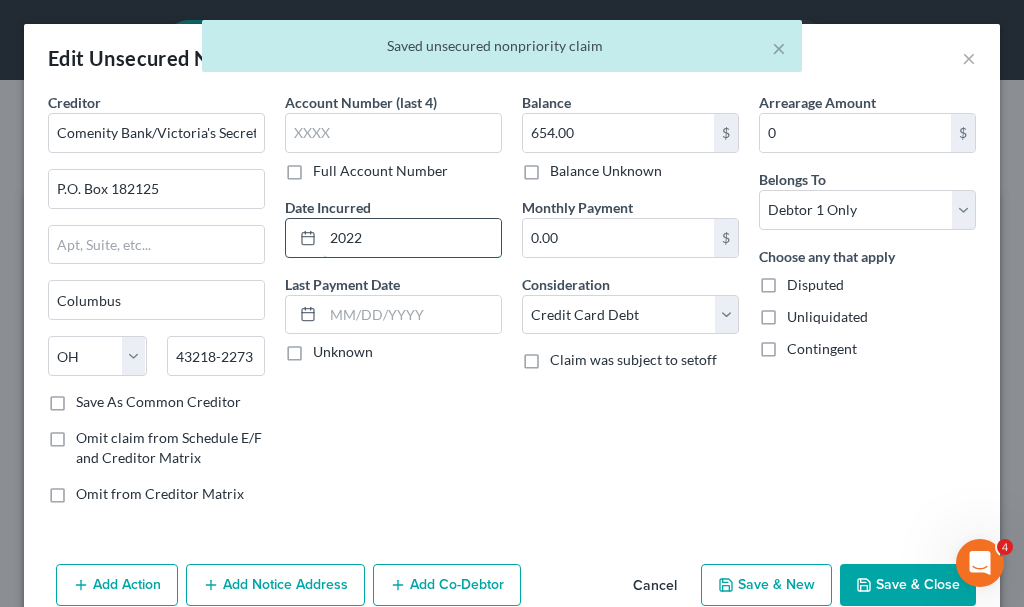 type on "2022" 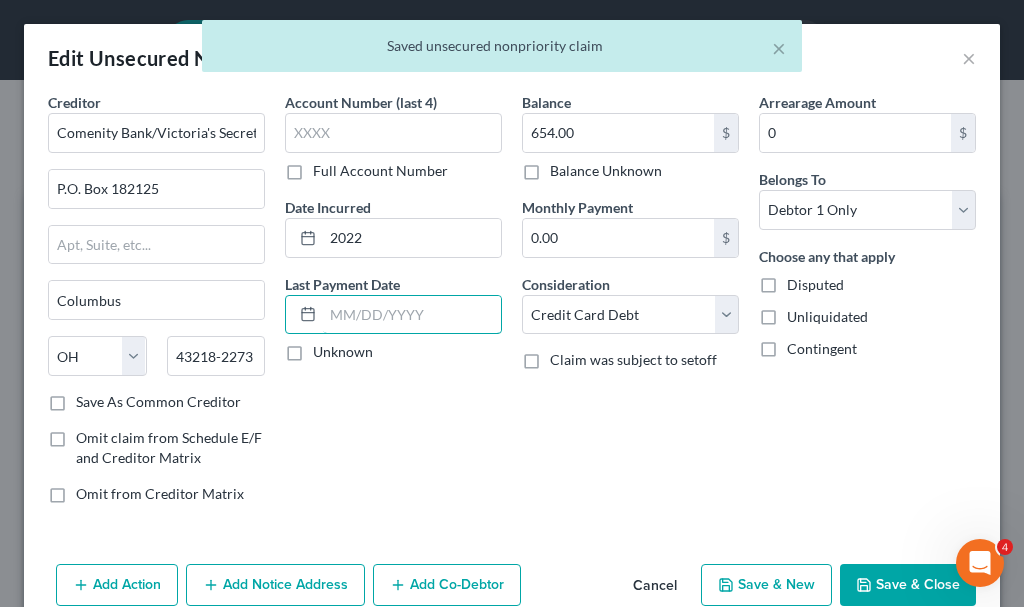 scroll, scrollTop: 96, scrollLeft: 0, axis: vertical 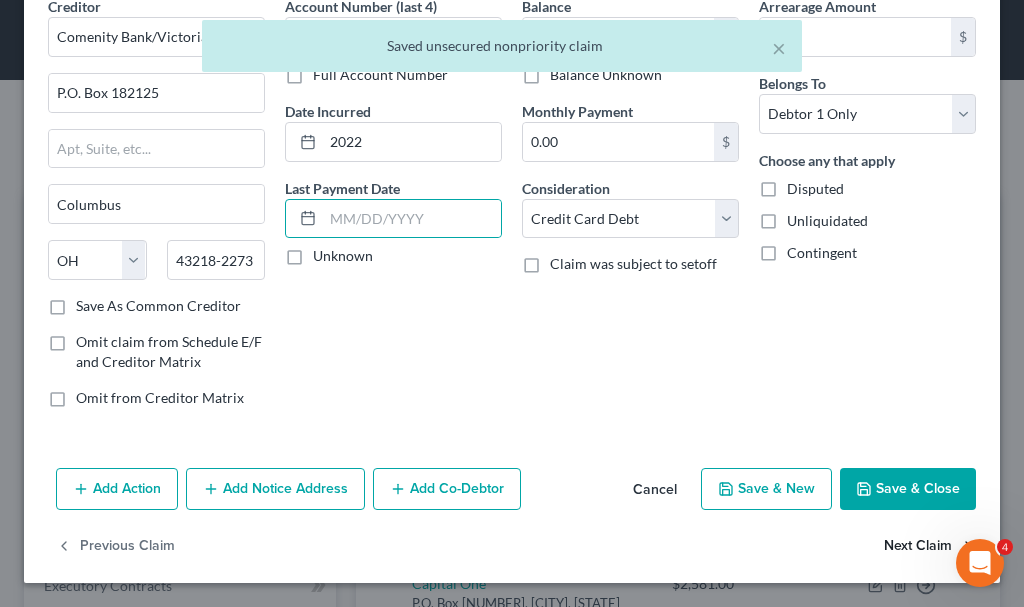 click on "Next Claim" at bounding box center [930, 547] 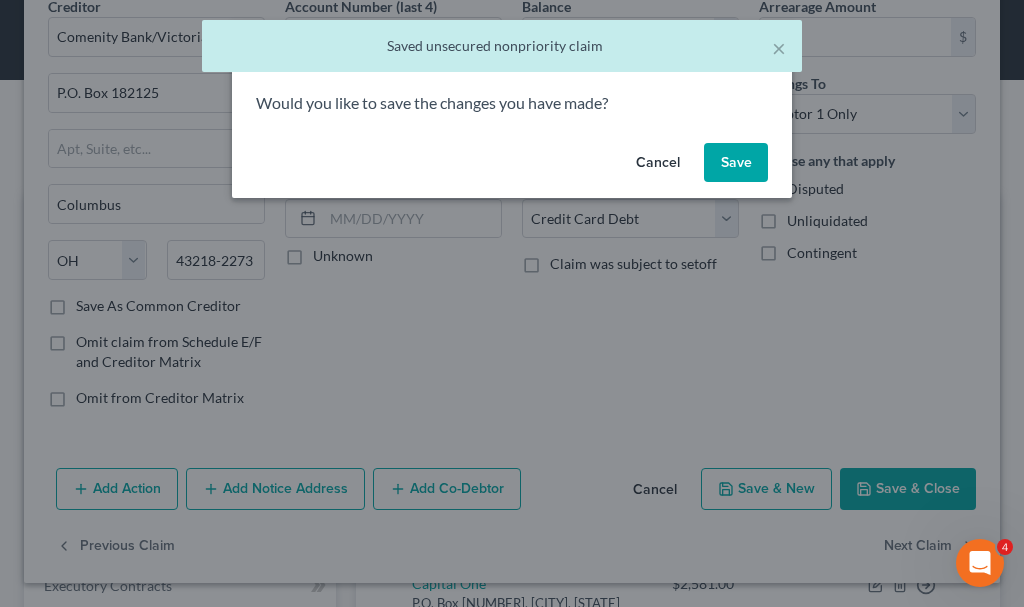 click on "Save" at bounding box center [736, 163] 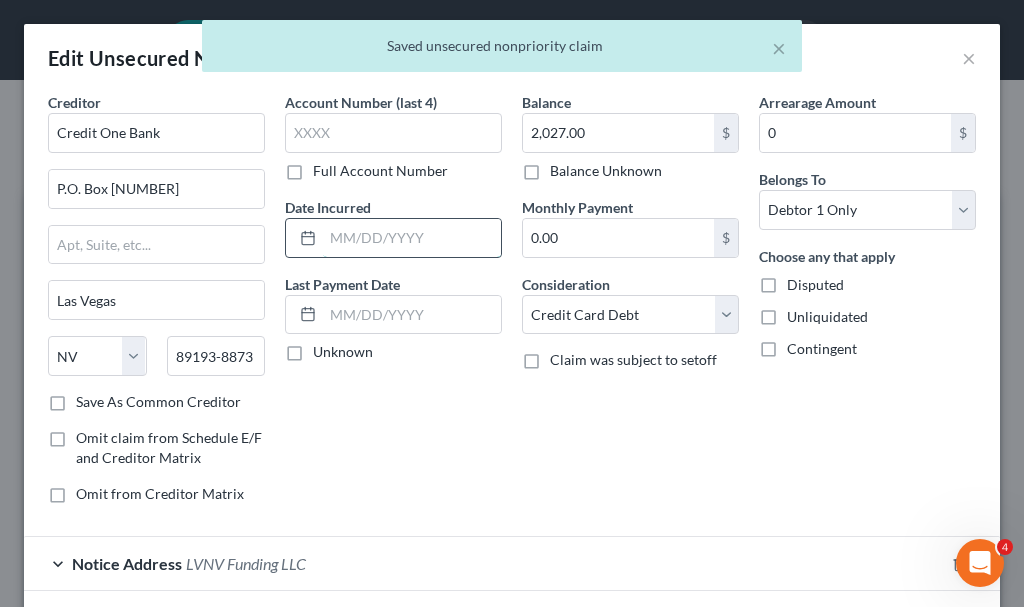 click at bounding box center (412, 238) 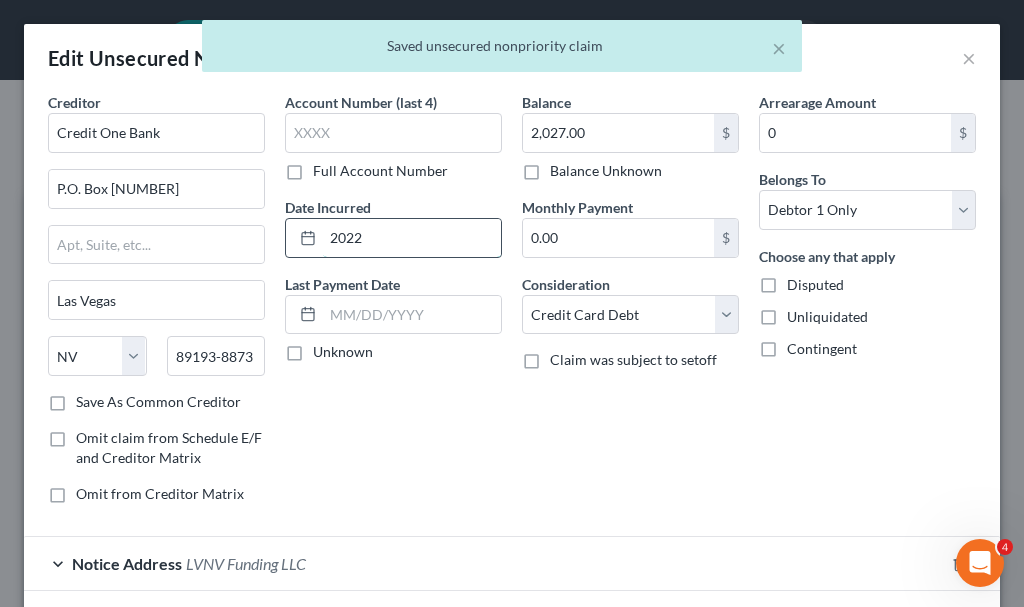 type on "2022" 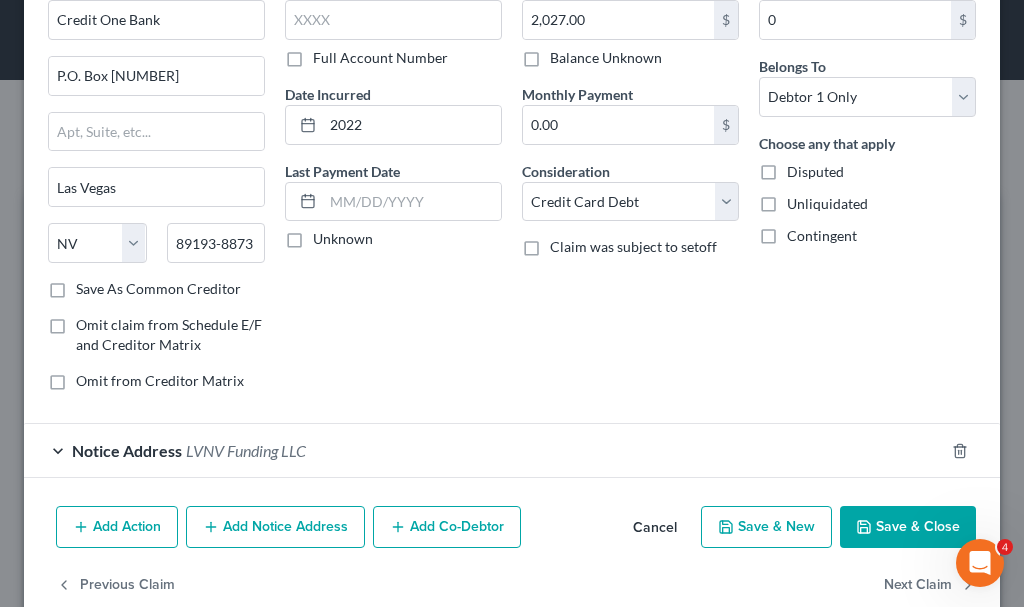scroll, scrollTop: 151, scrollLeft: 0, axis: vertical 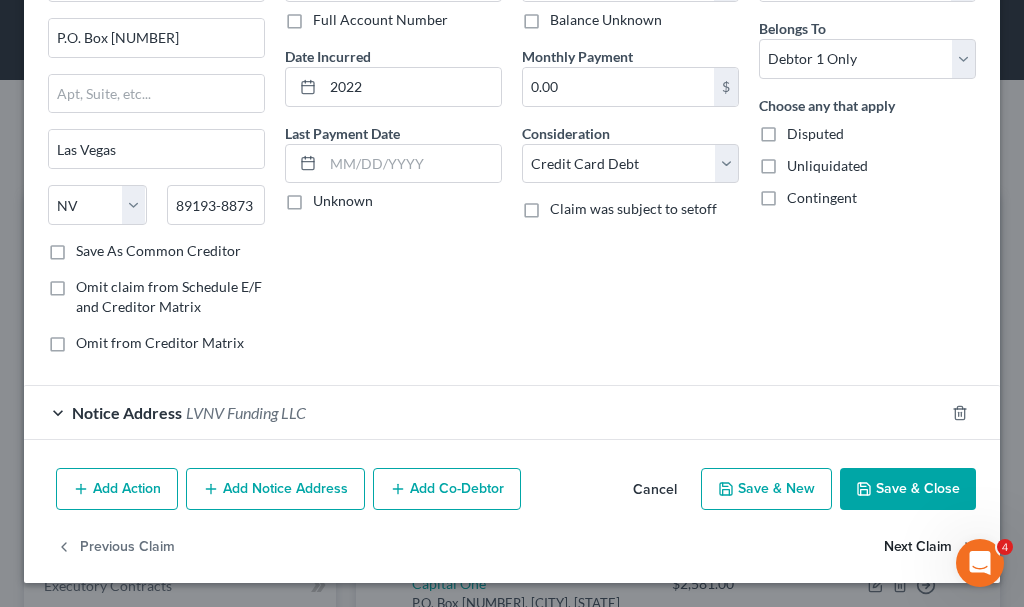 click on "Next Claim" at bounding box center [930, 547] 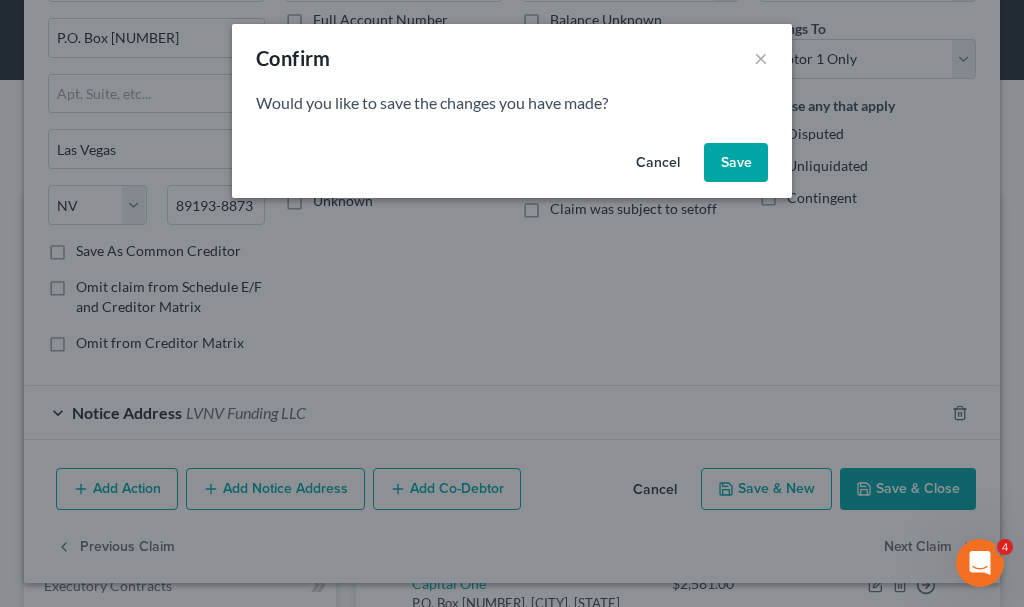 click on "Save" at bounding box center (736, 163) 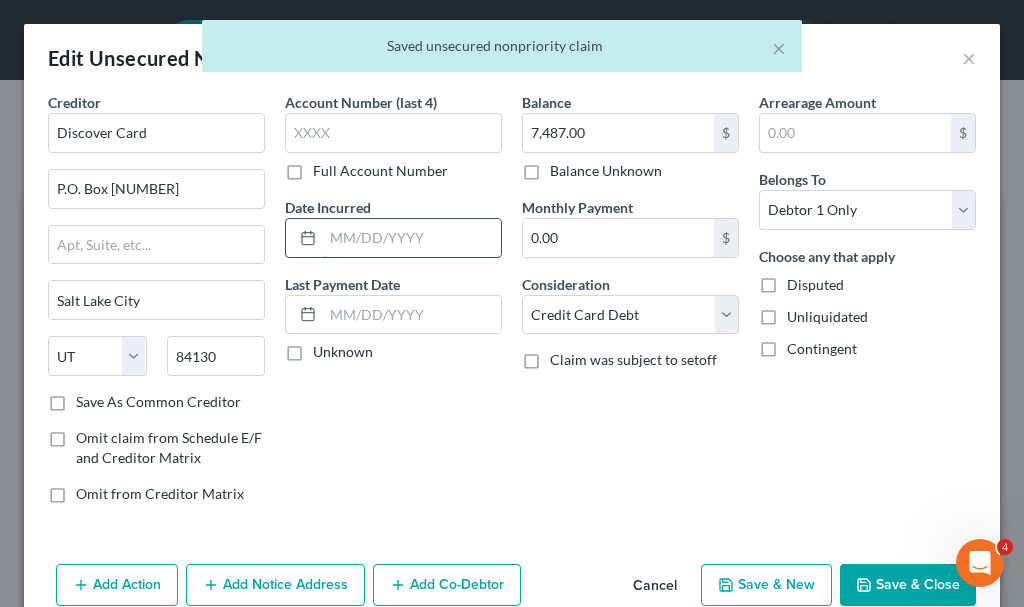 click at bounding box center [412, 238] 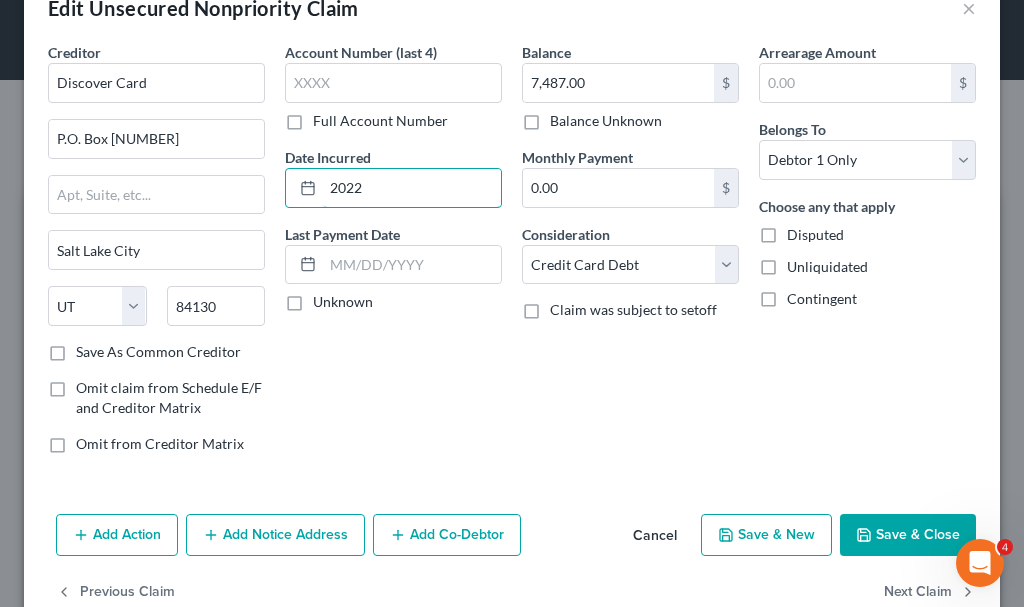 scroll, scrollTop: 96, scrollLeft: 0, axis: vertical 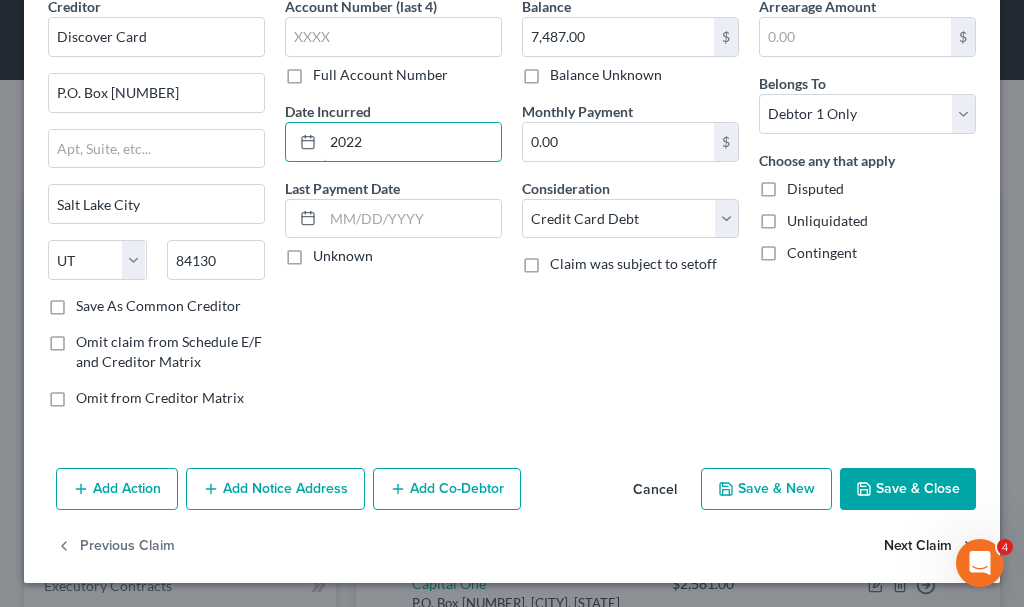 type on "2022" 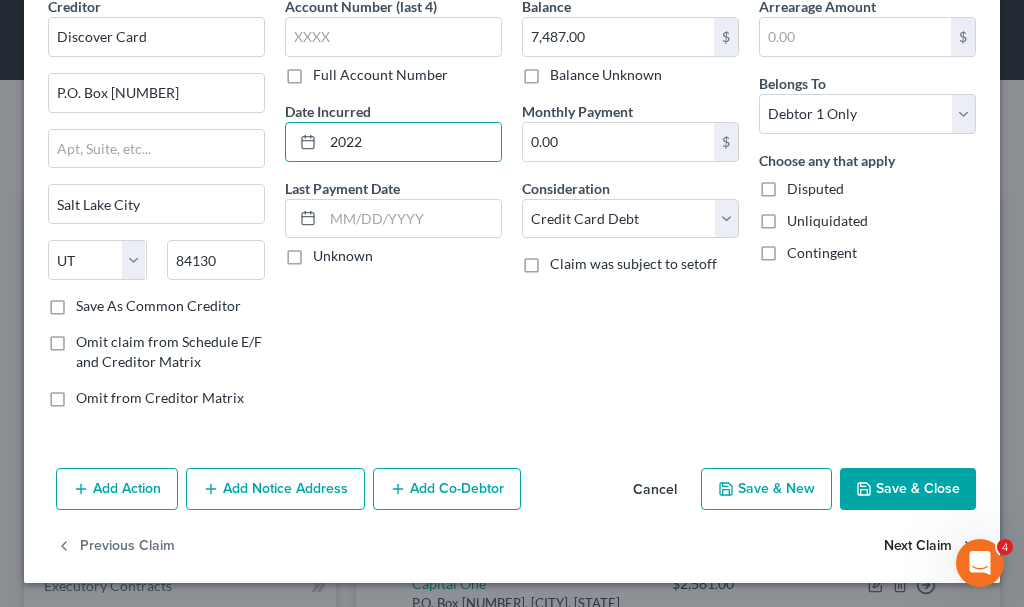 click on "Next Claim" at bounding box center (930, 547) 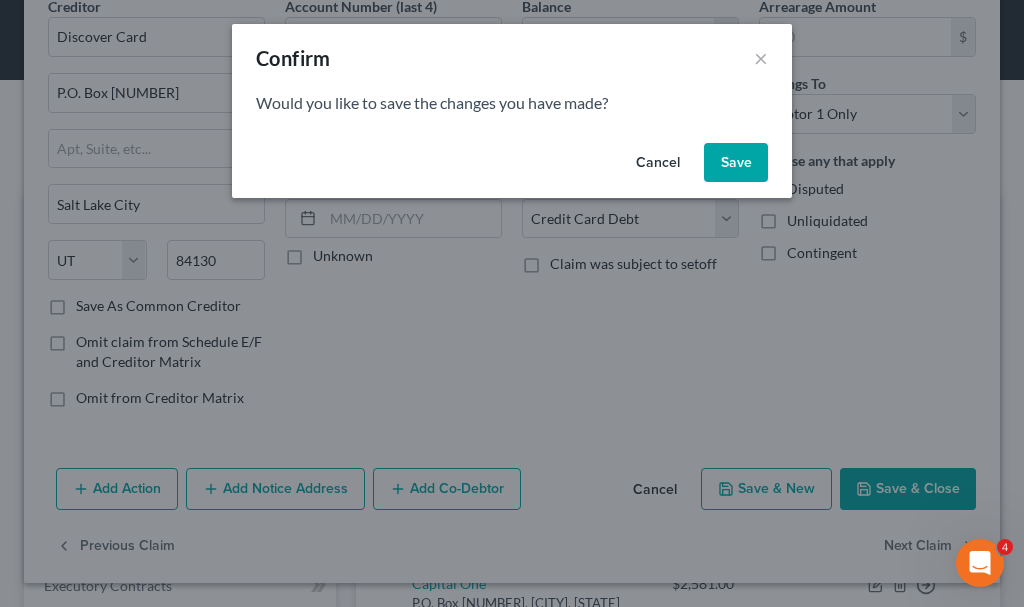 click on "Save" at bounding box center (736, 163) 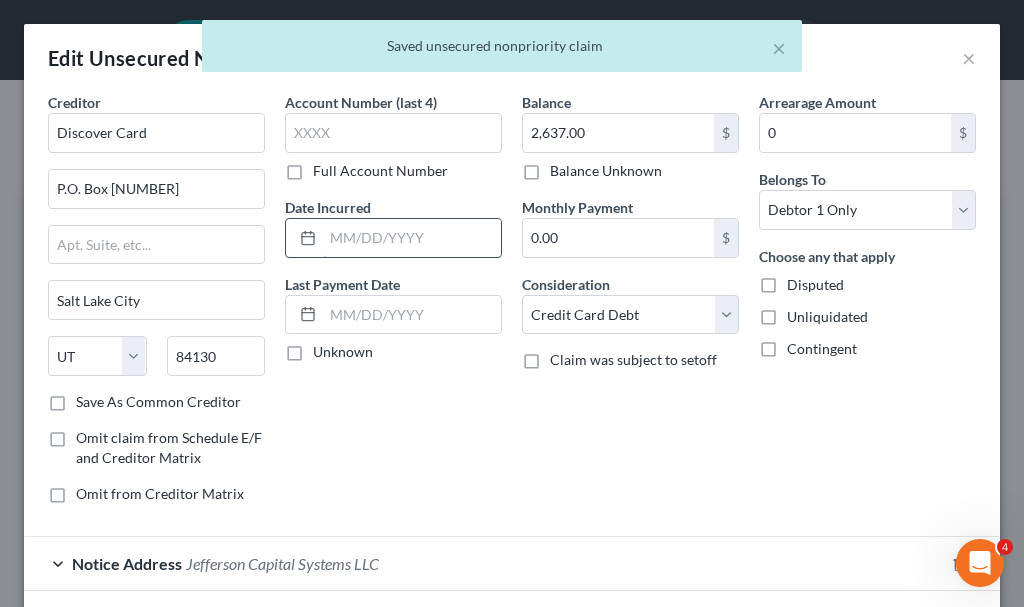 click at bounding box center [412, 238] 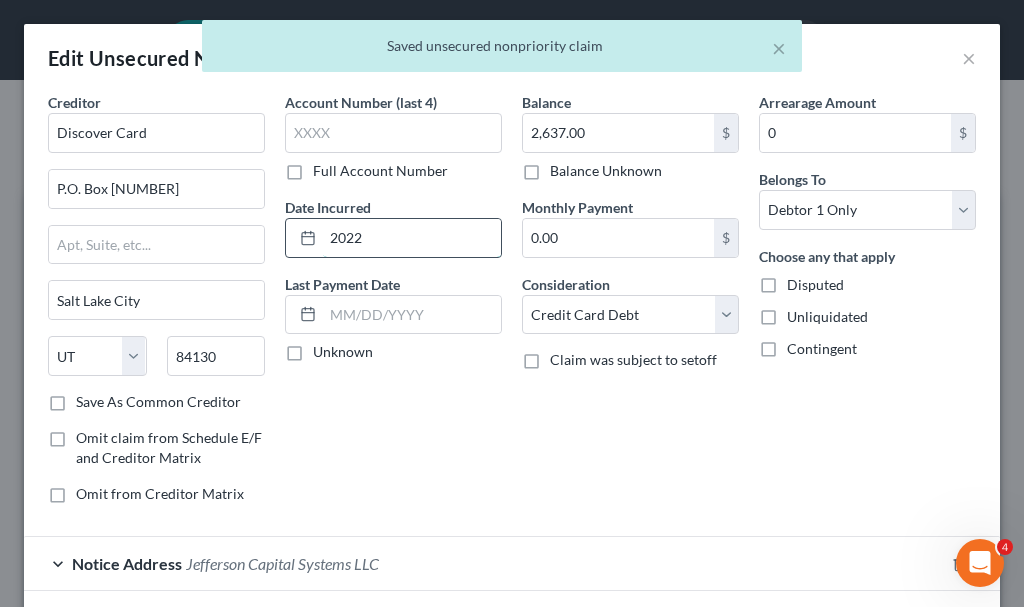 type on "2022" 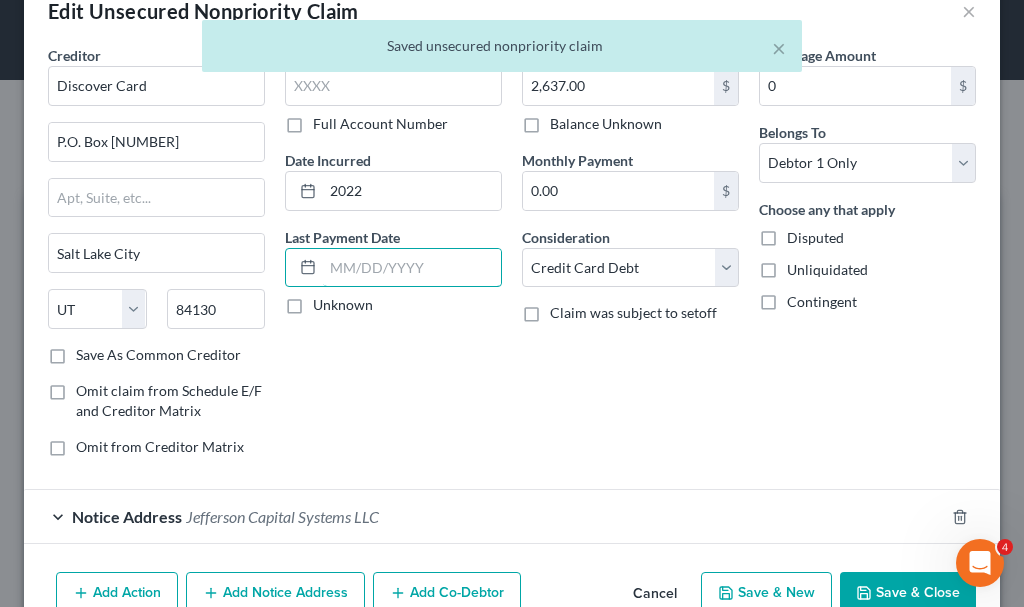 scroll, scrollTop: 151, scrollLeft: 0, axis: vertical 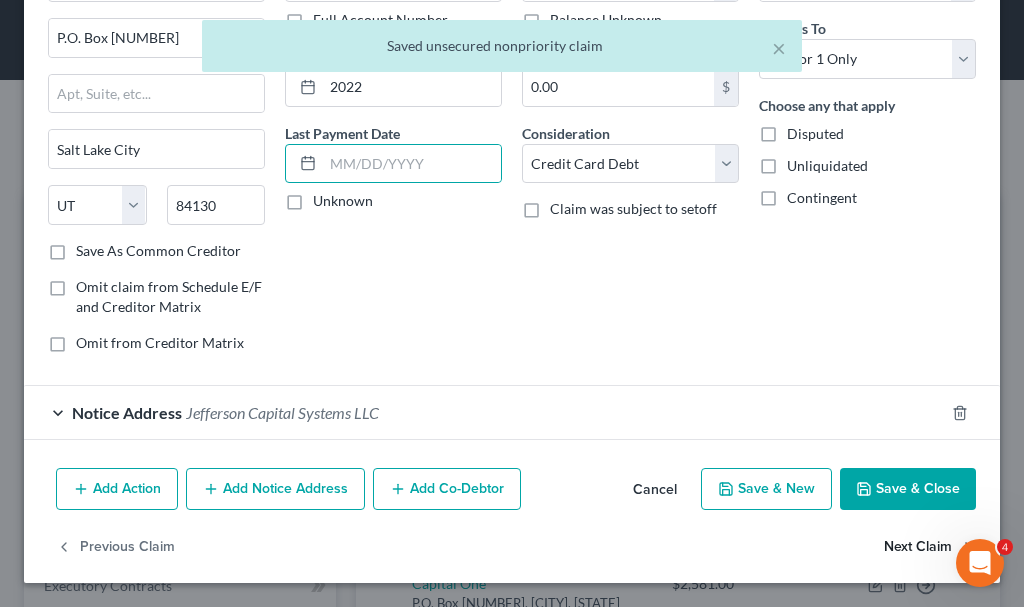click on "Next Claim" at bounding box center (930, 547) 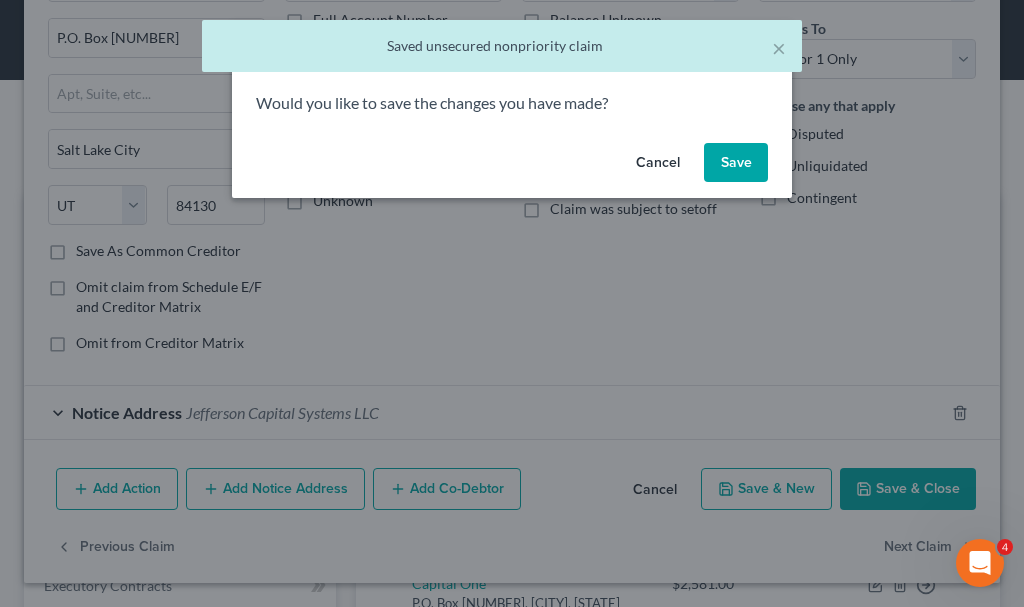 click on "Save" at bounding box center [736, 163] 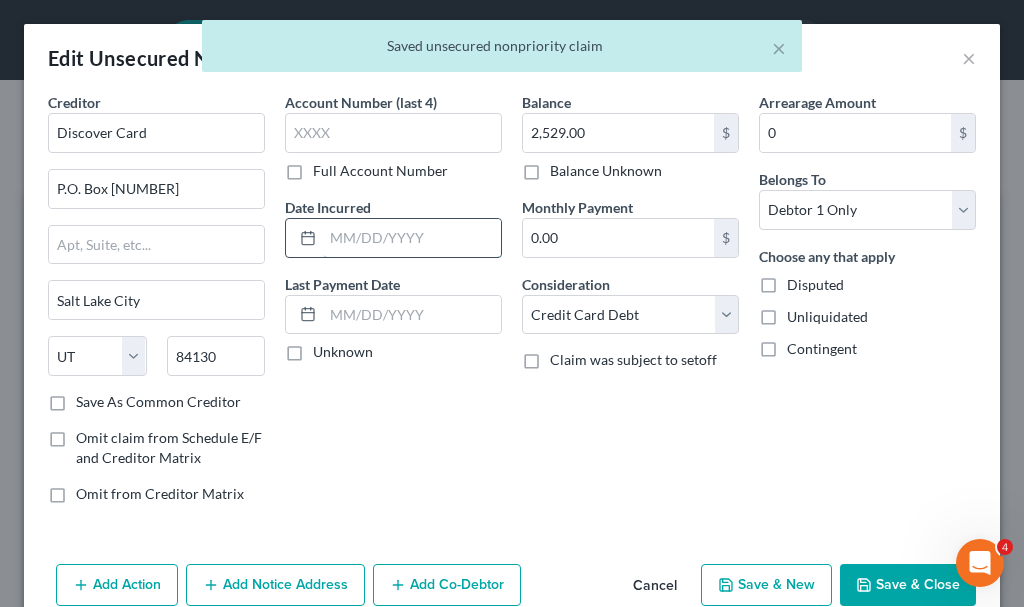 click at bounding box center [412, 238] 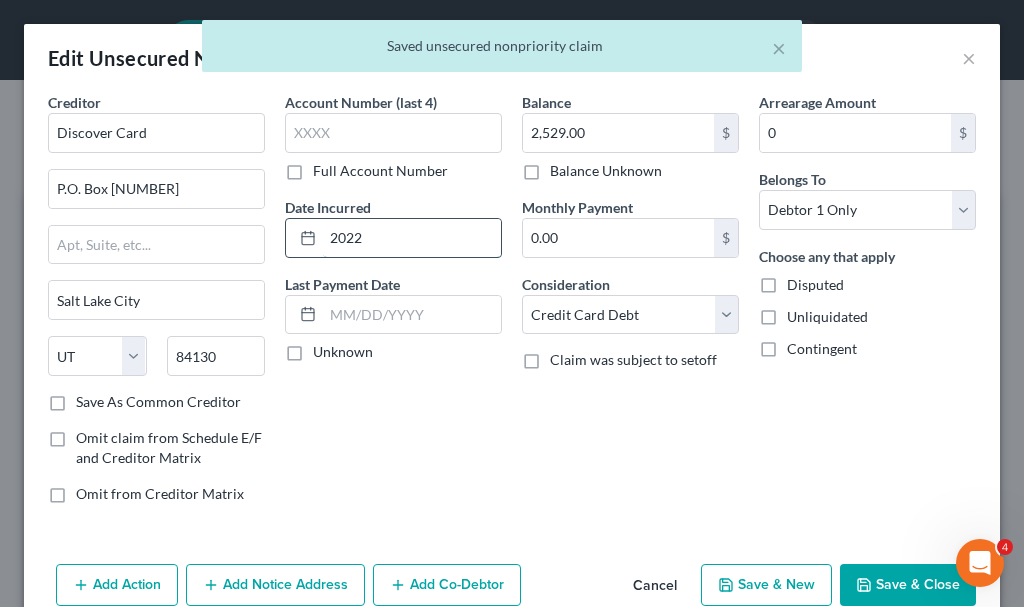 type on "2022" 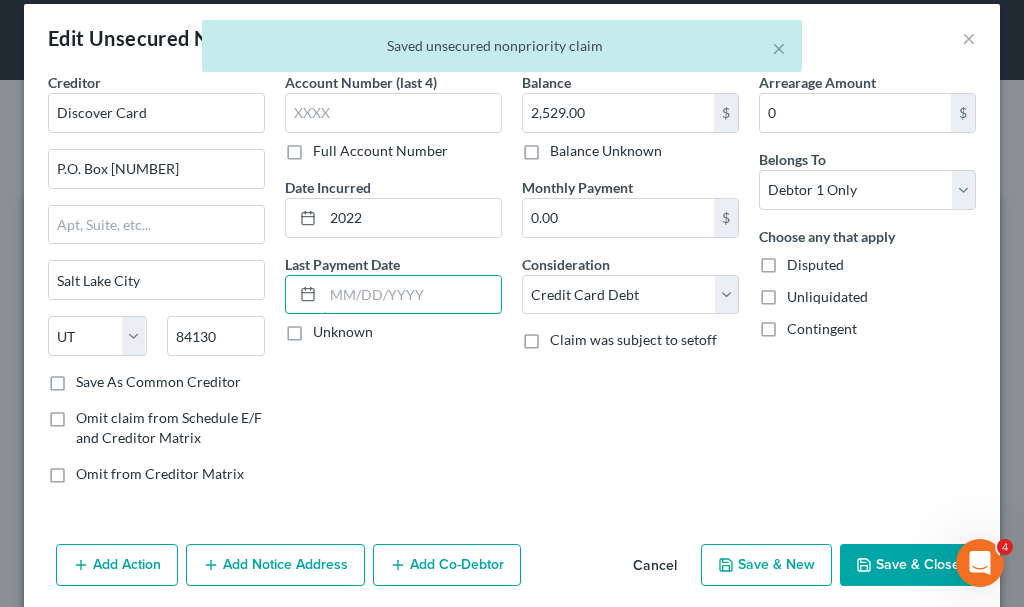 scroll, scrollTop: 96, scrollLeft: 0, axis: vertical 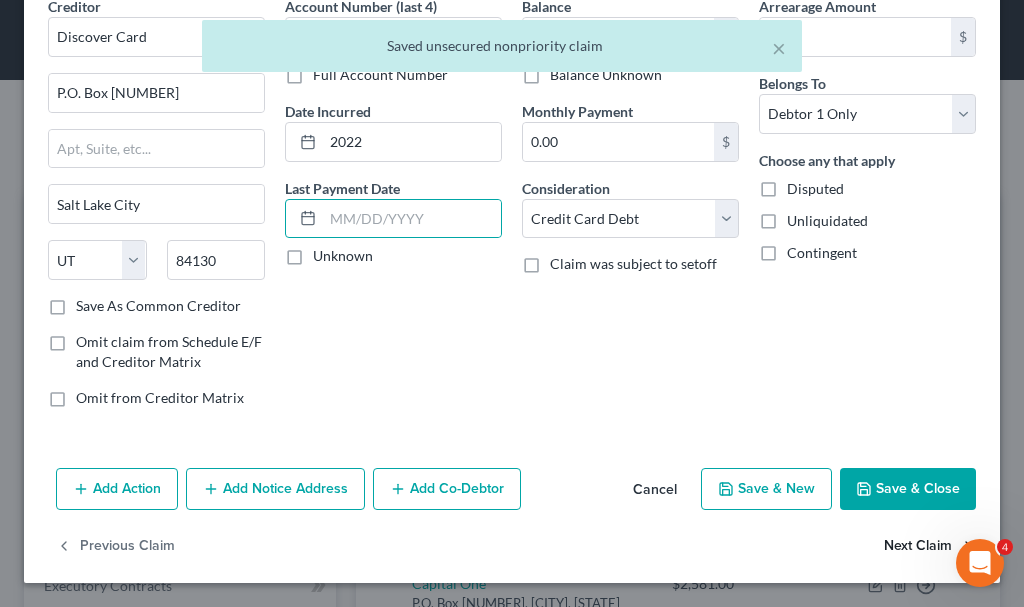 click on "Next Claim" at bounding box center [930, 547] 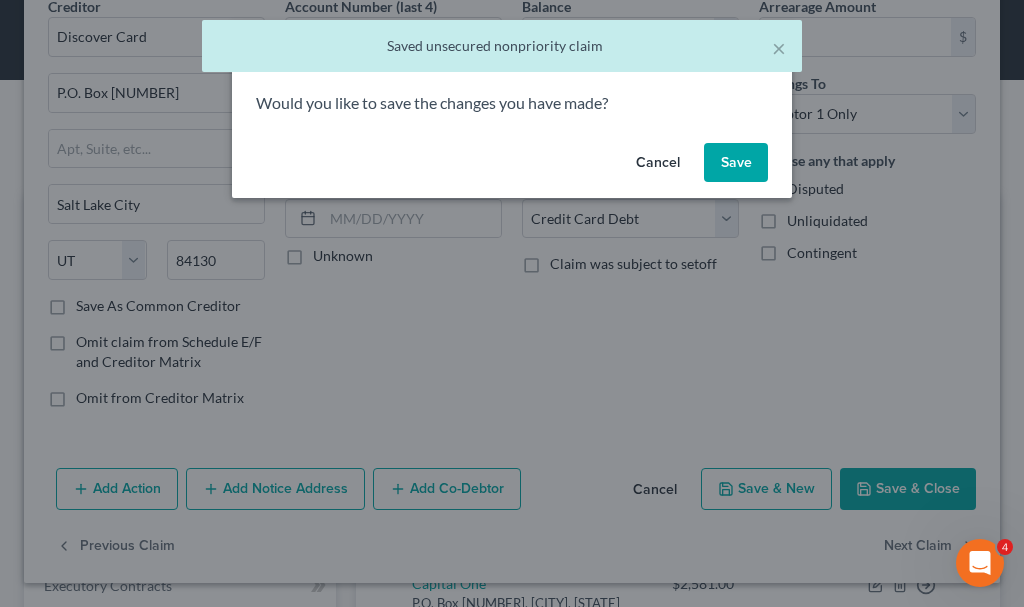 click on "Save" at bounding box center [736, 163] 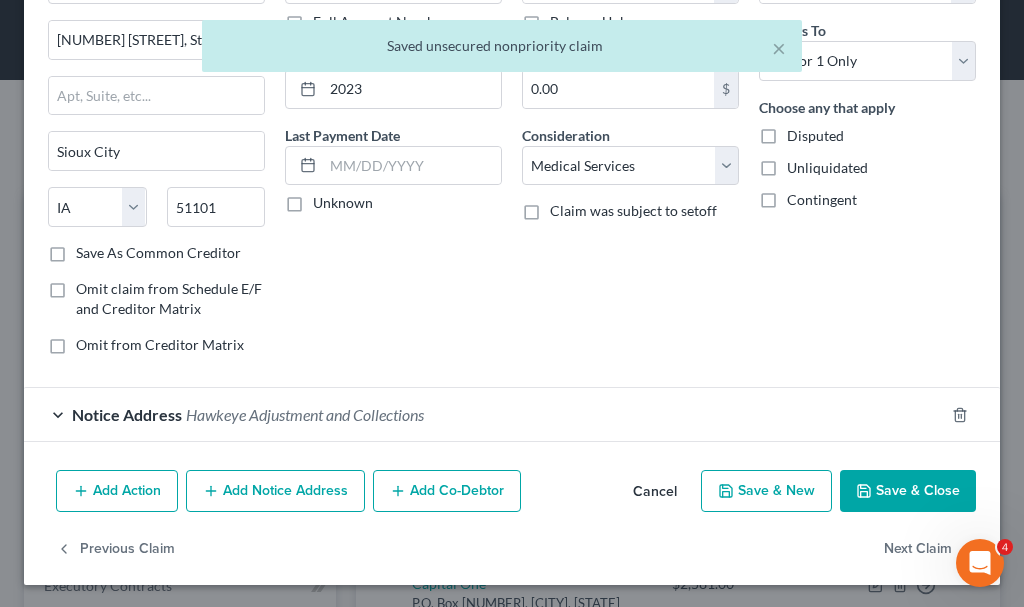 scroll, scrollTop: 151, scrollLeft: 0, axis: vertical 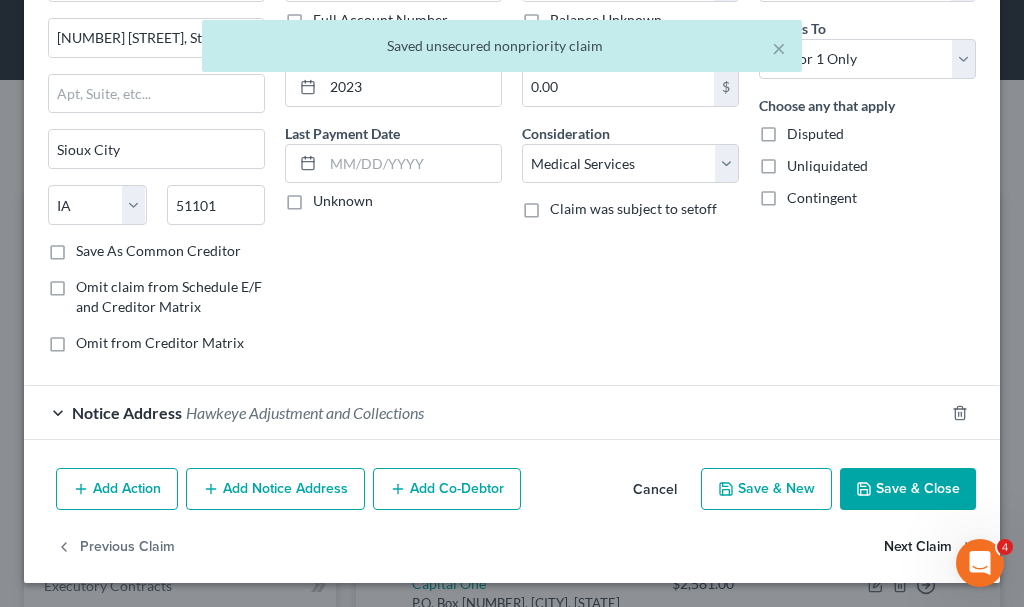 click on "Next Claim" at bounding box center [930, 547] 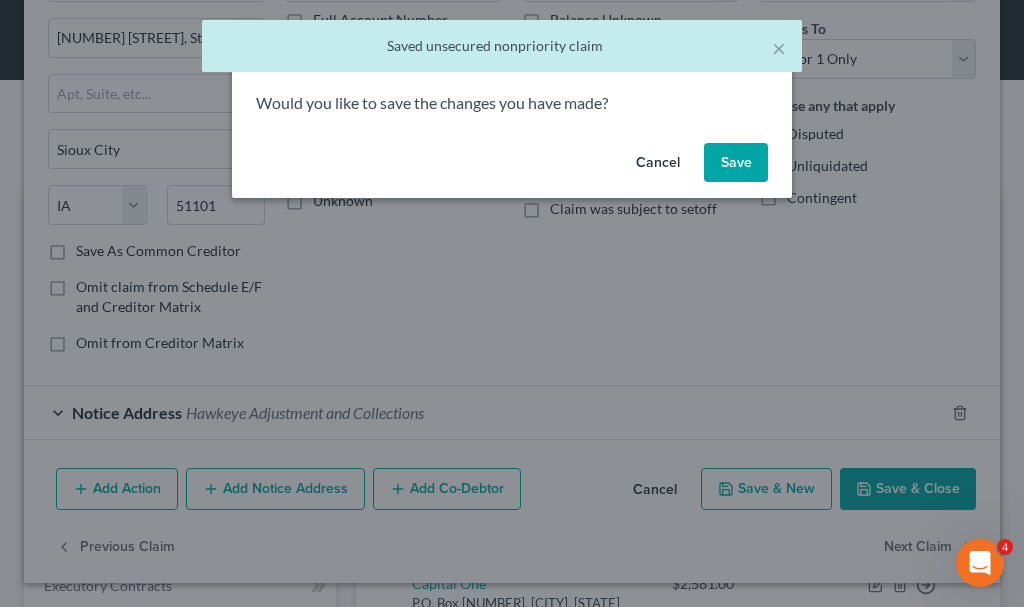 click on "Save" at bounding box center [736, 163] 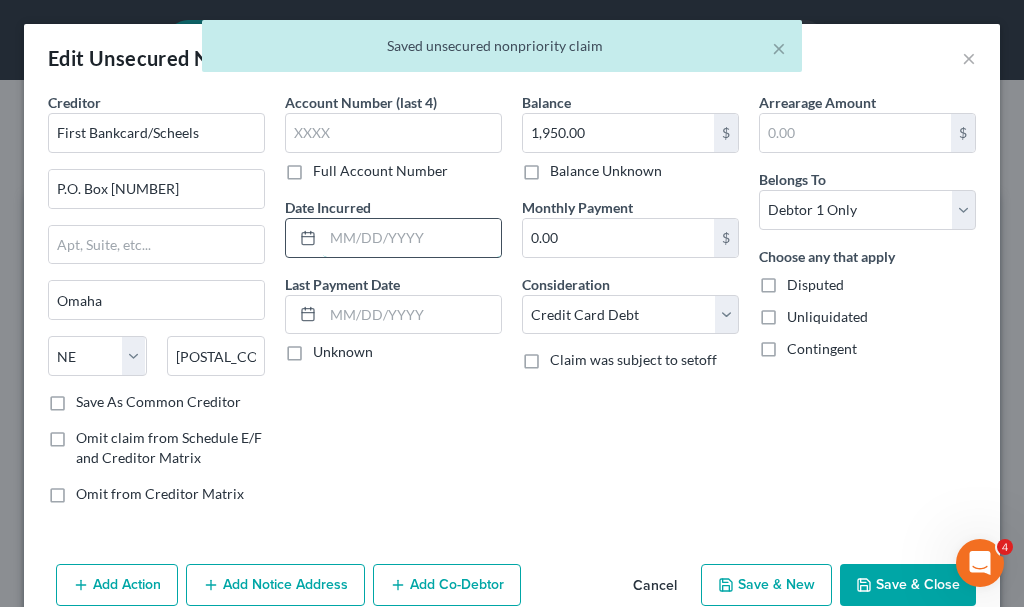 click at bounding box center [412, 238] 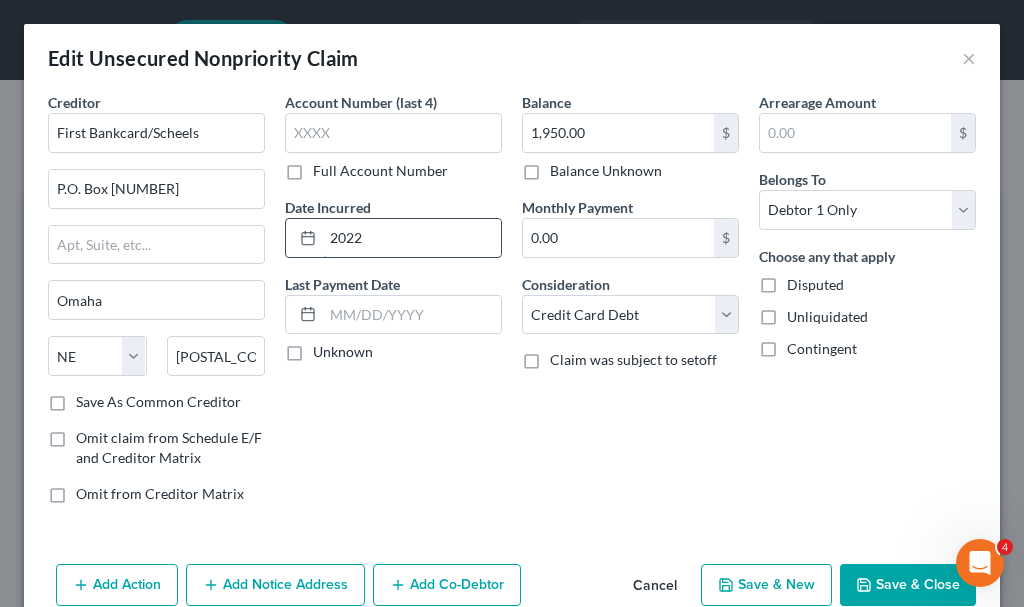 type on "2022" 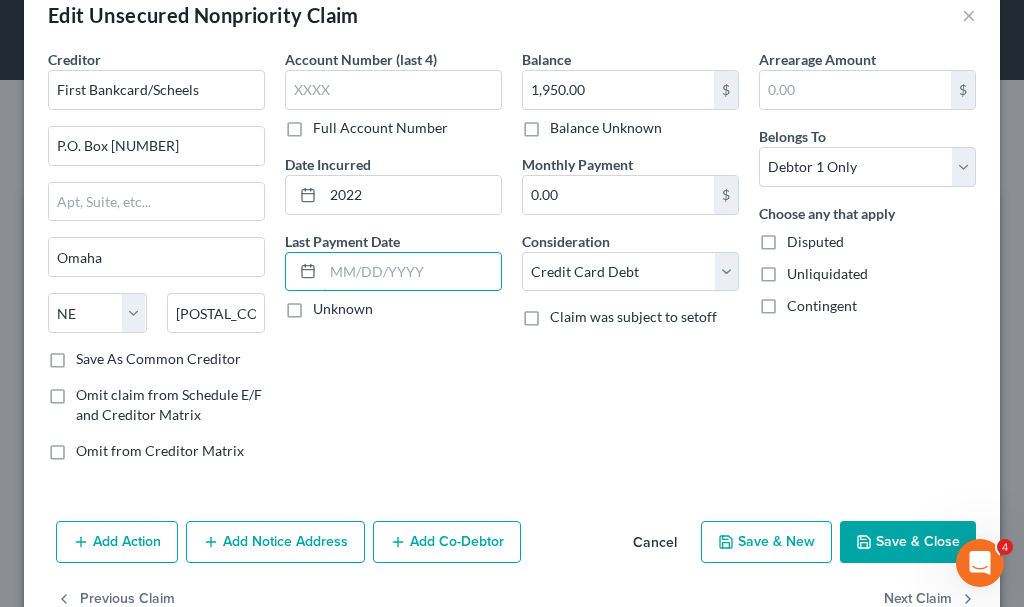 scroll, scrollTop: 96, scrollLeft: 0, axis: vertical 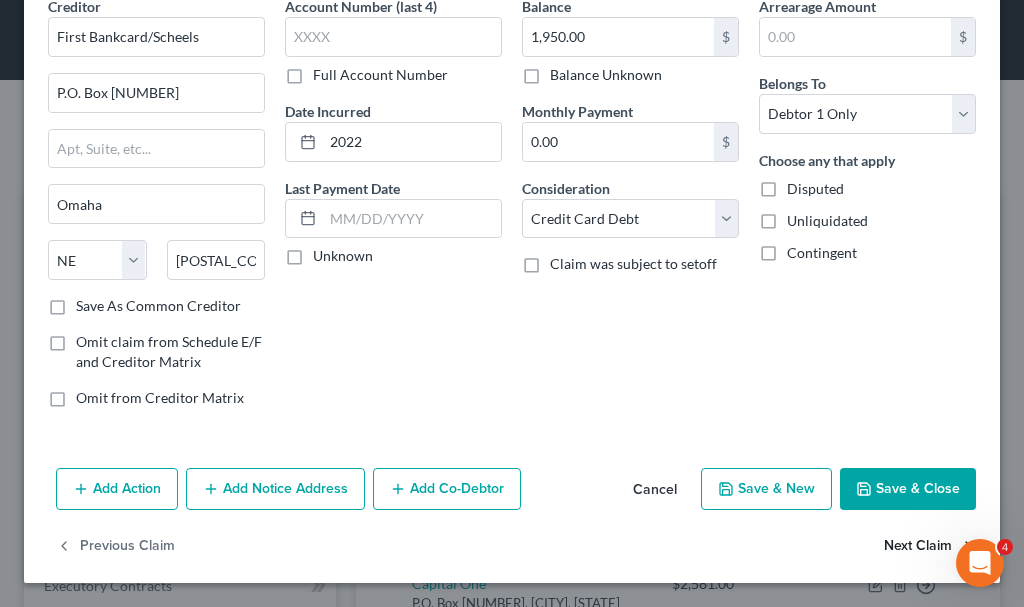 click on "Next Claim" at bounding box center [930, 547] 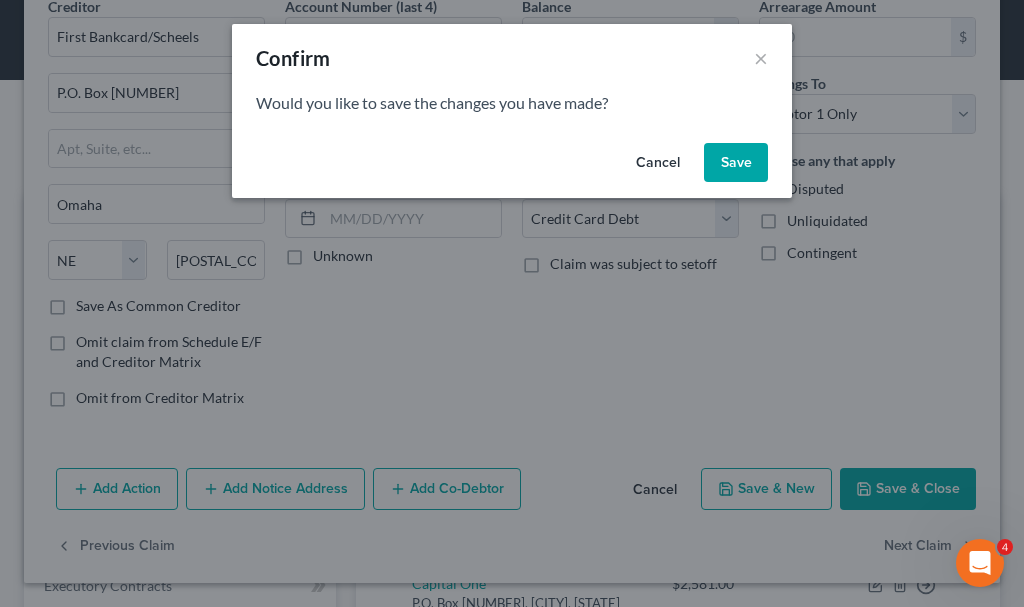 click on "Save" at bounding box center (736, 163) 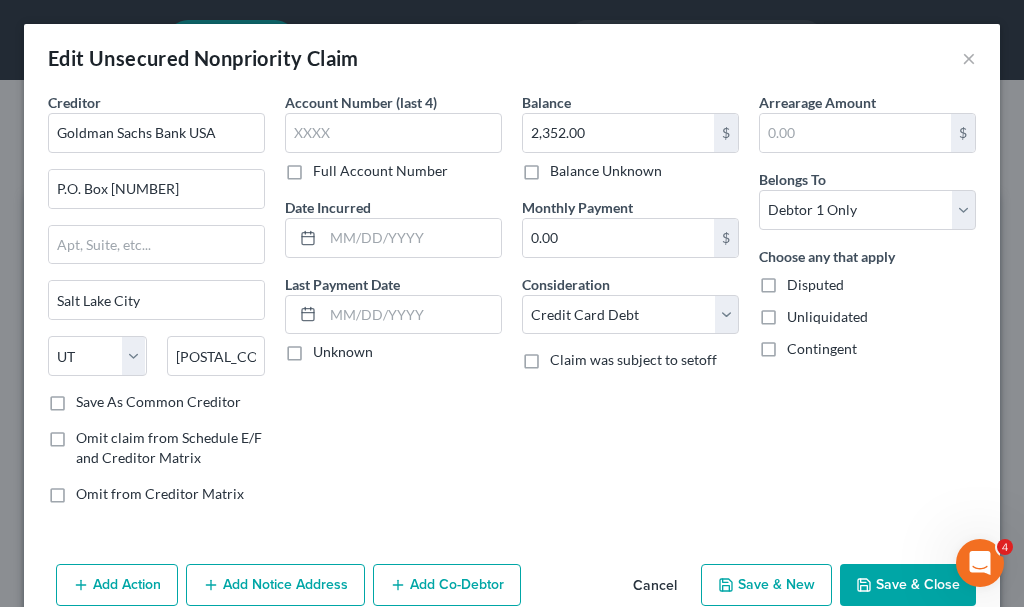 type on "0" 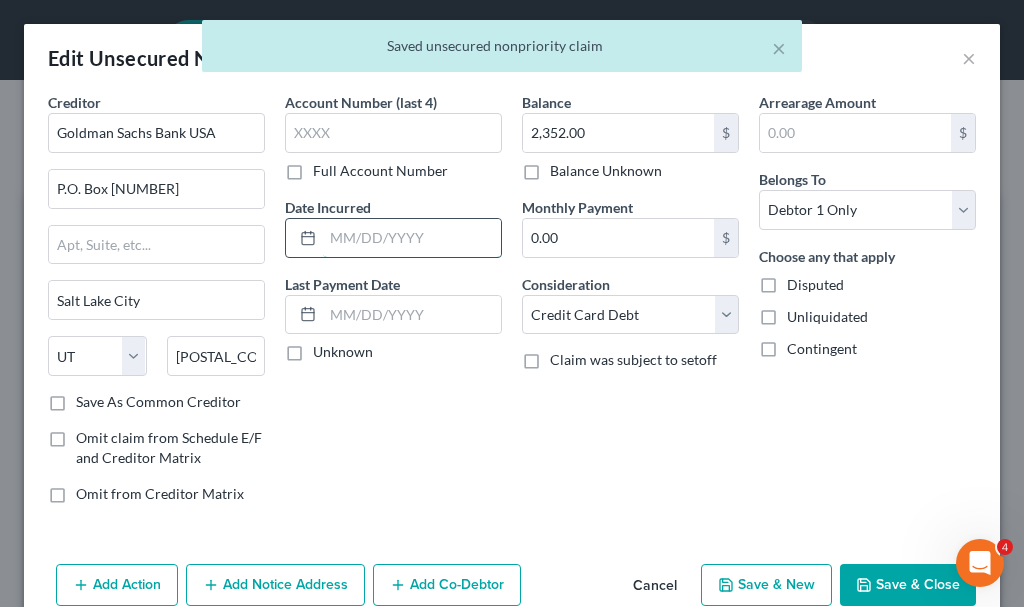 click at bounding box center [412, 238] 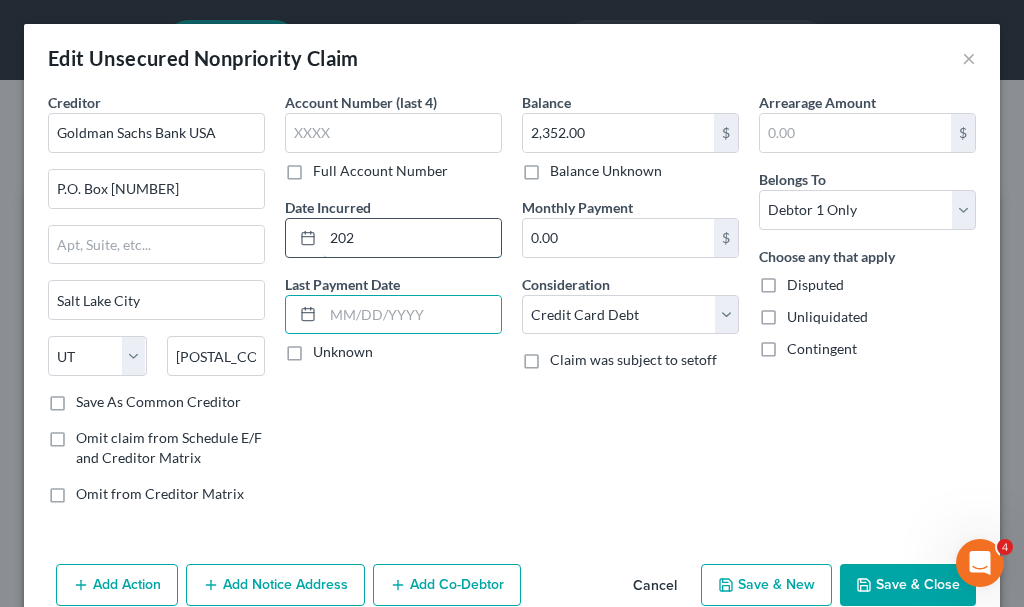 click on "202" at bounding box center (412, 238) 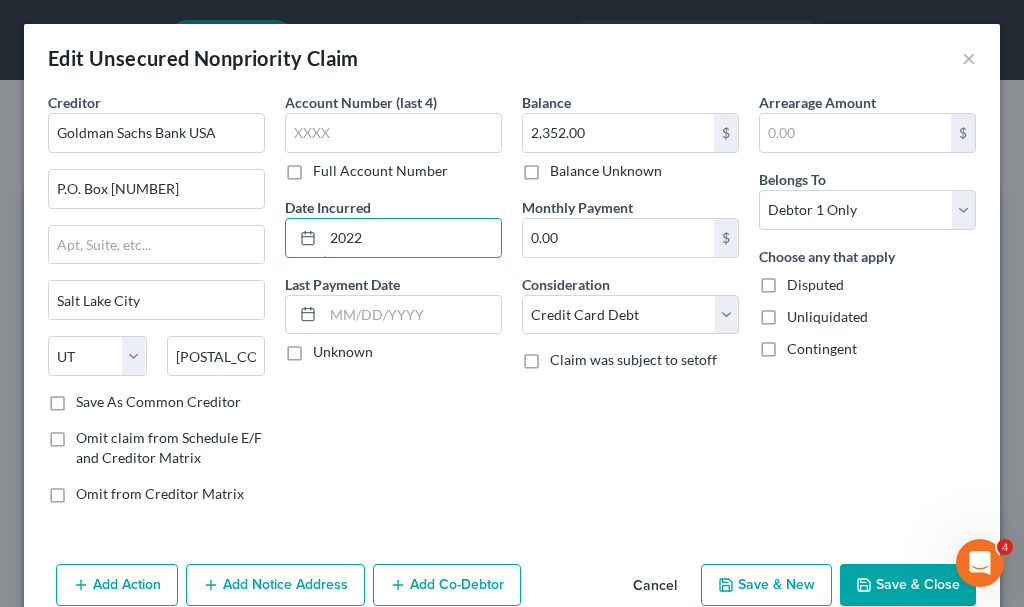 scroll, scrollTop: 96, scrollLeft: 0, axis: vertical 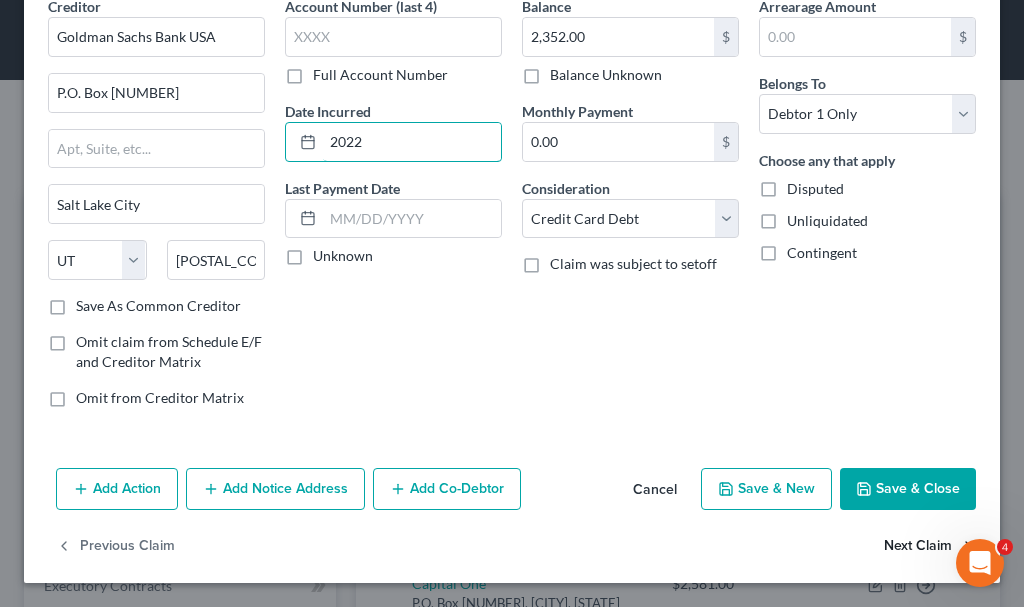 type on "2022" 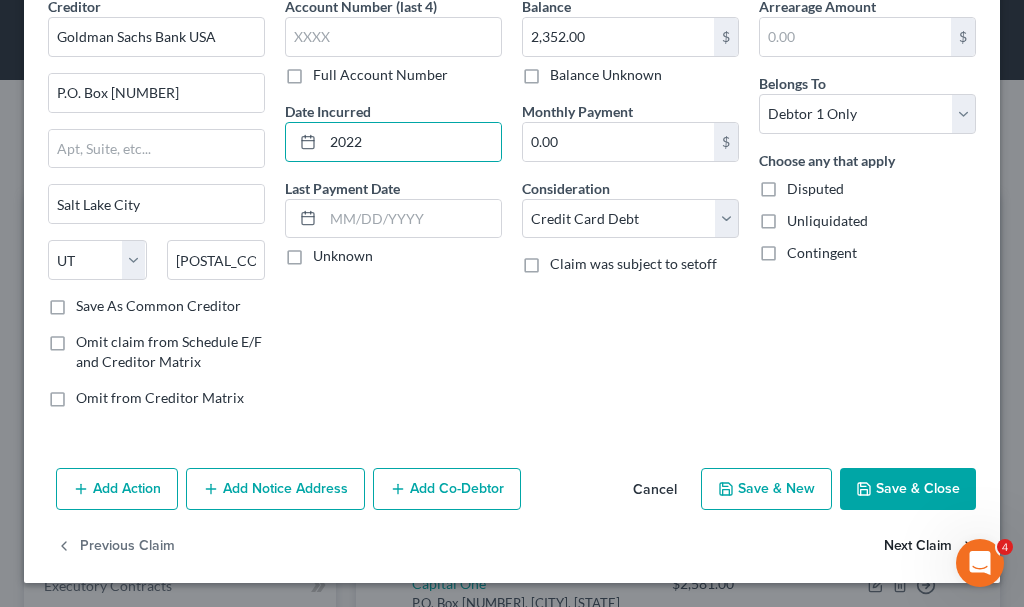 click on "Next Claim" at bounding box center [930, 547] 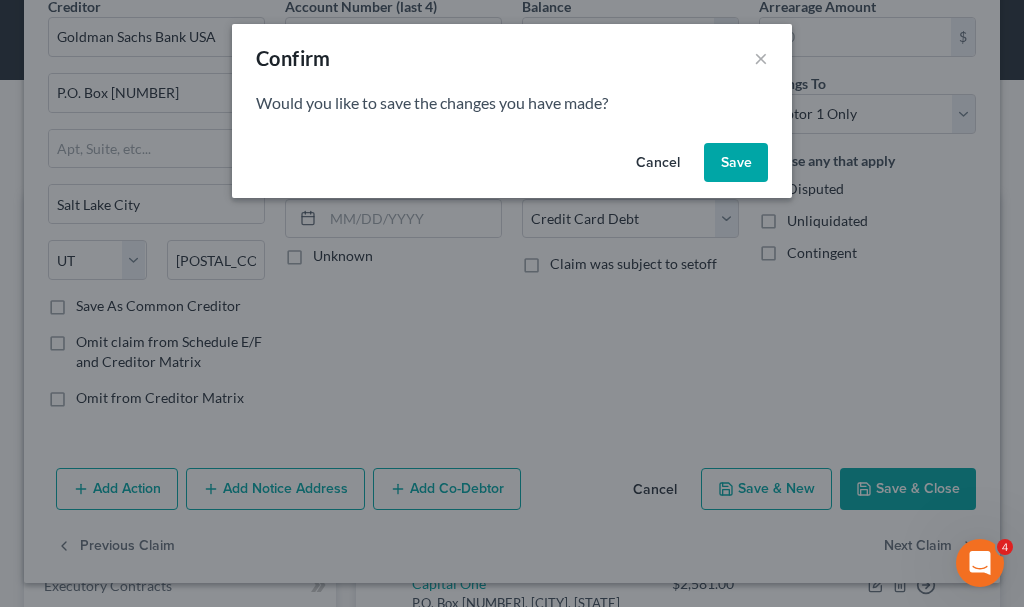 click on "Save" at bounding box center (736, 163) 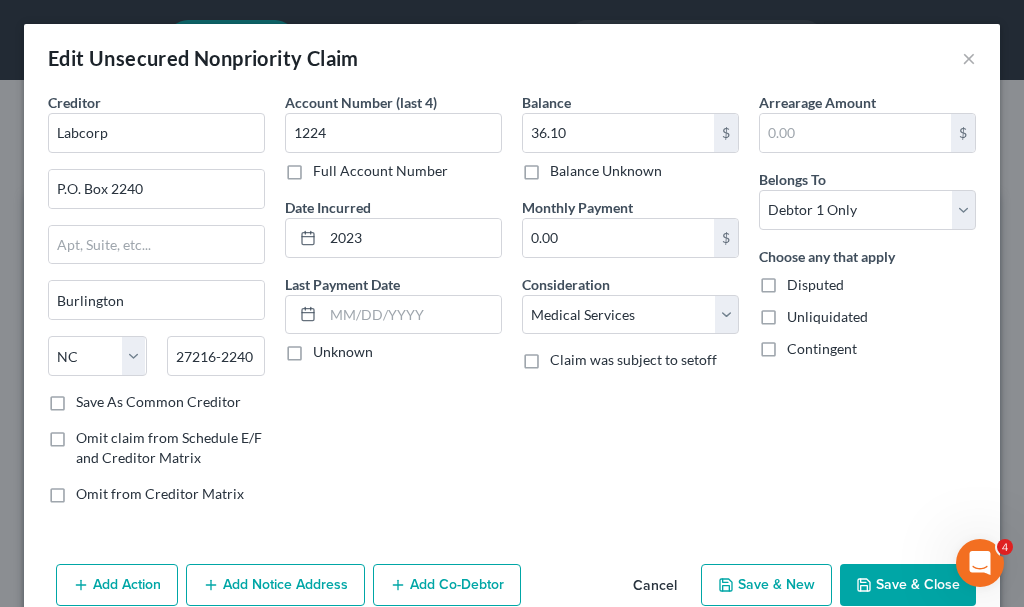 type on "0" 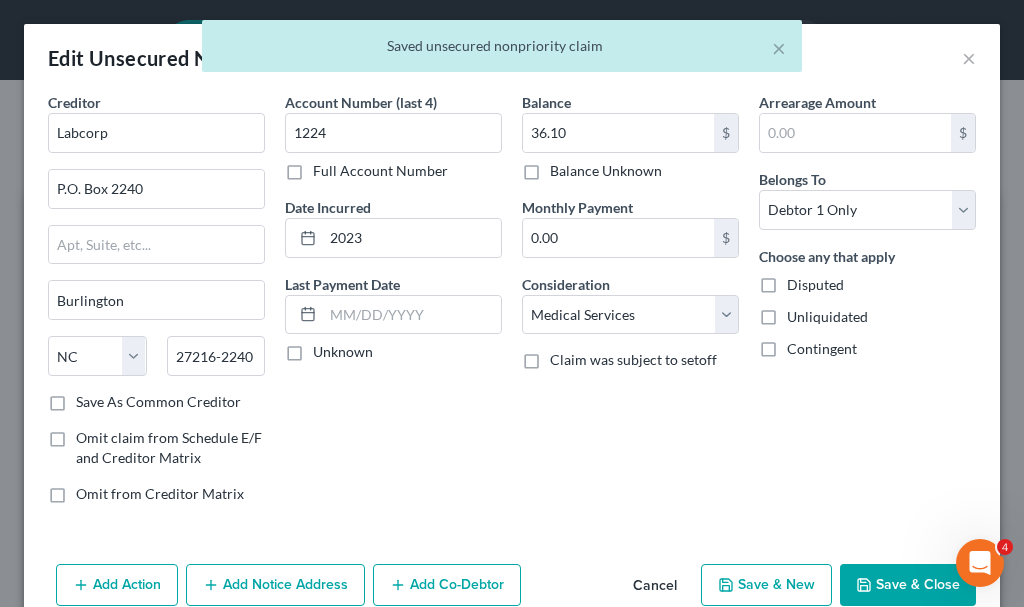 scroll, scrollTop: 96, scrollLeft: 0, axis: vertical 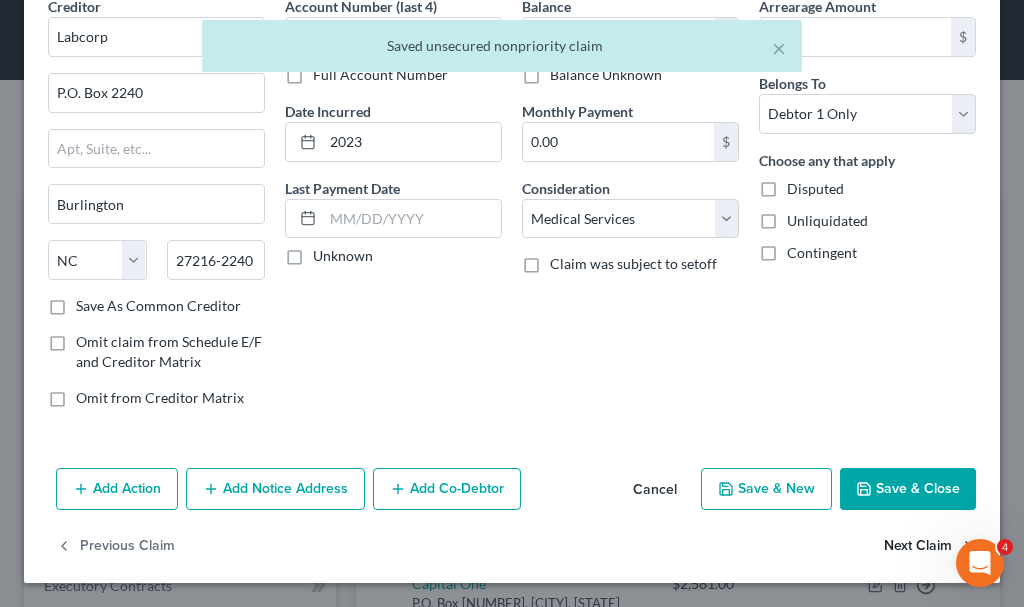 click on "Next Claim" at bounding box center (930, 547) 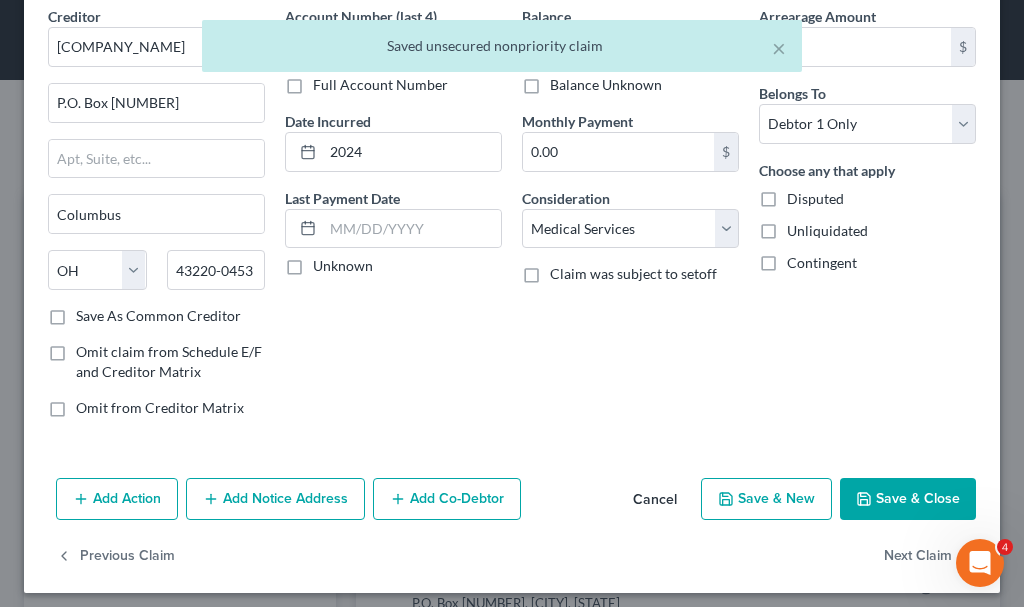 scroll, scrollTop: 96, scrollLeft: 0, axis: vertical 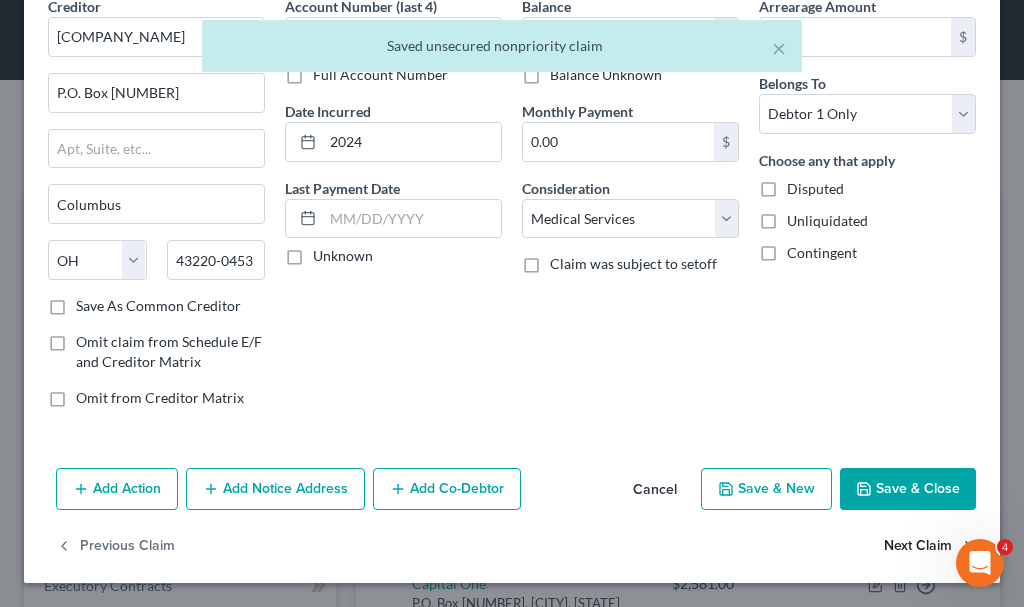 click on "Next Claim" at bounding box center (930, 547) 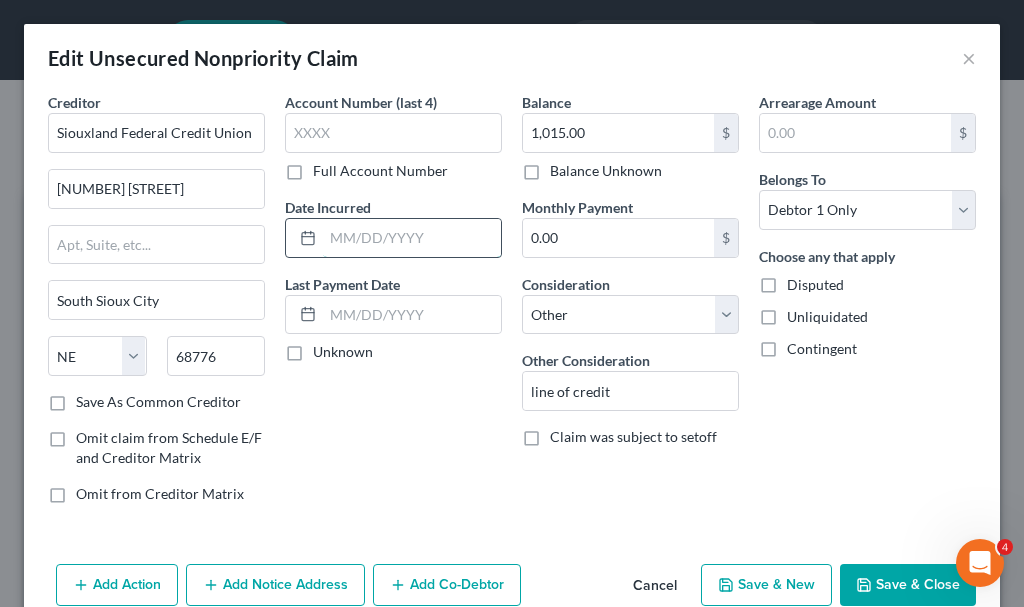 click at bounding box center [412, 238] 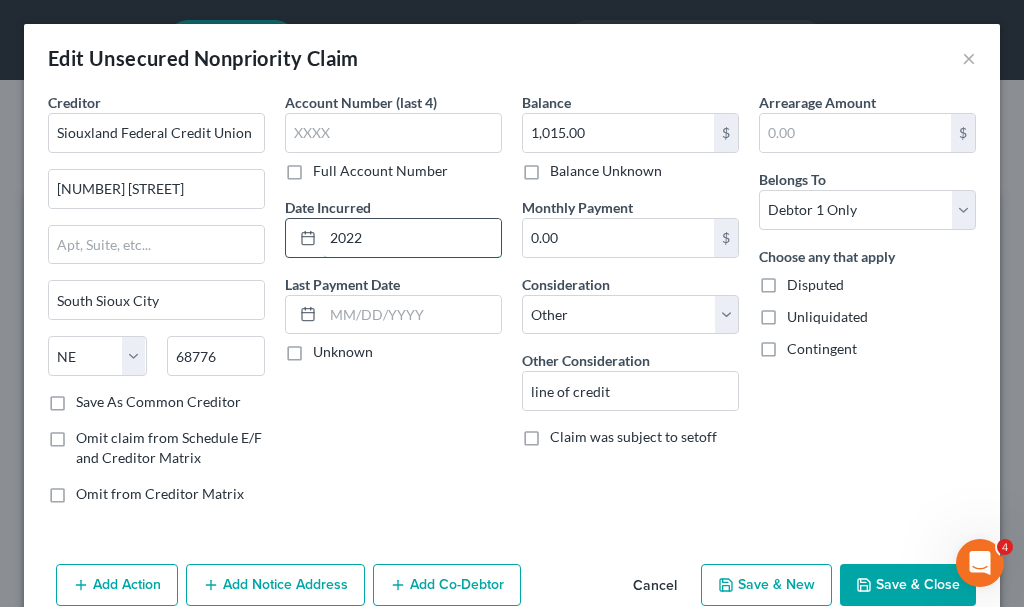 type on "2022" 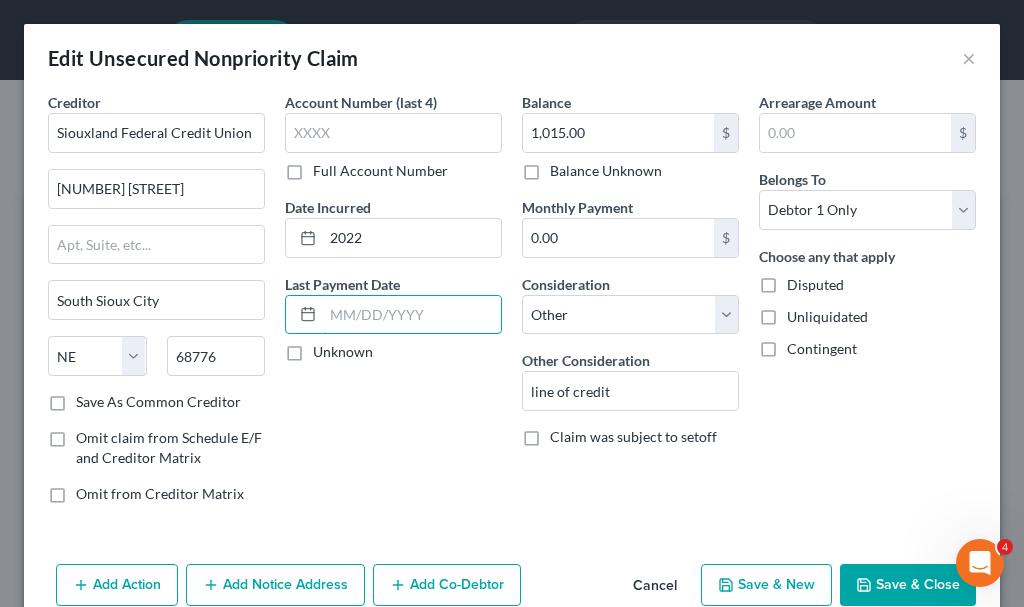 scroll, scrollTop: 96, scrollLeft: 0, axis: vertical 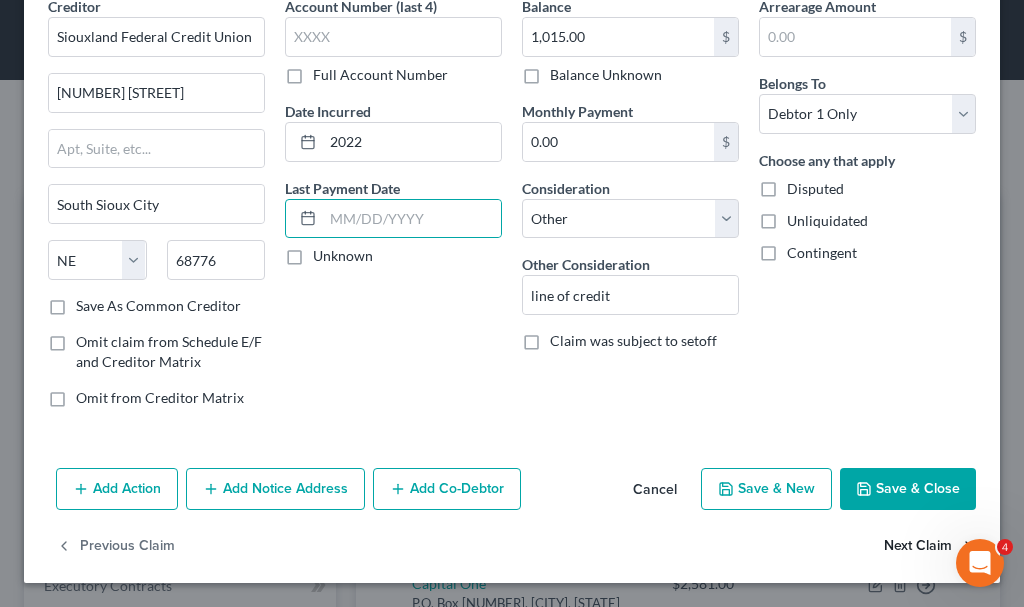 click on "Next Claim" at bounding box center (930, 547) 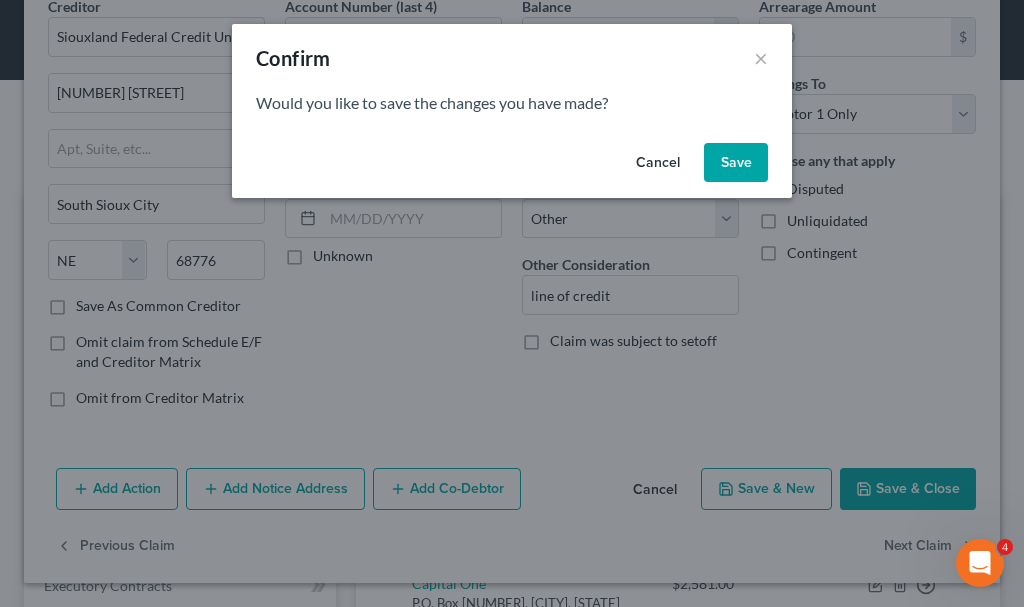 click on "Save" at bounding box center [736, 163] 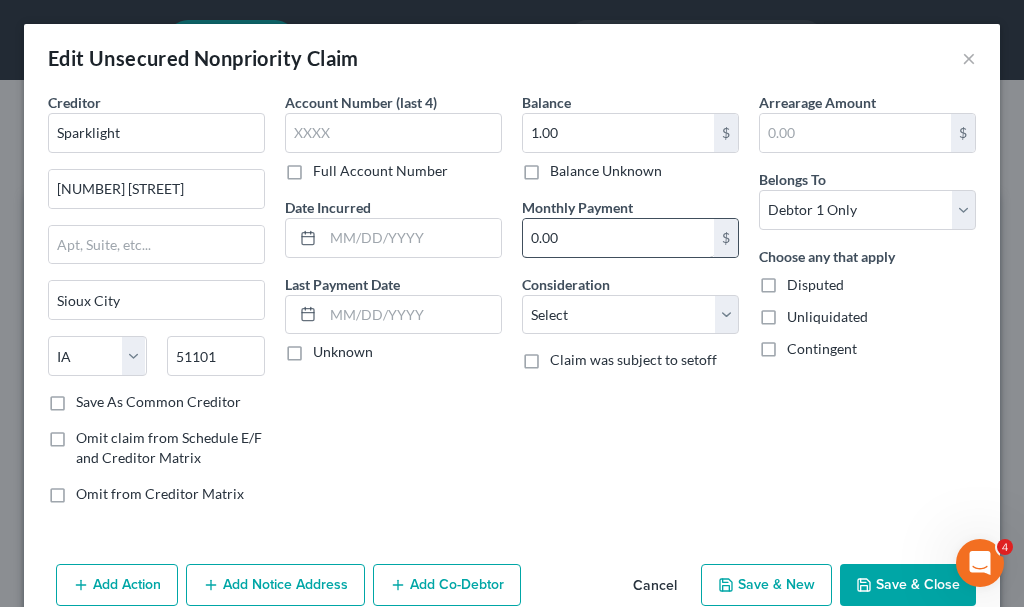 type on "0" 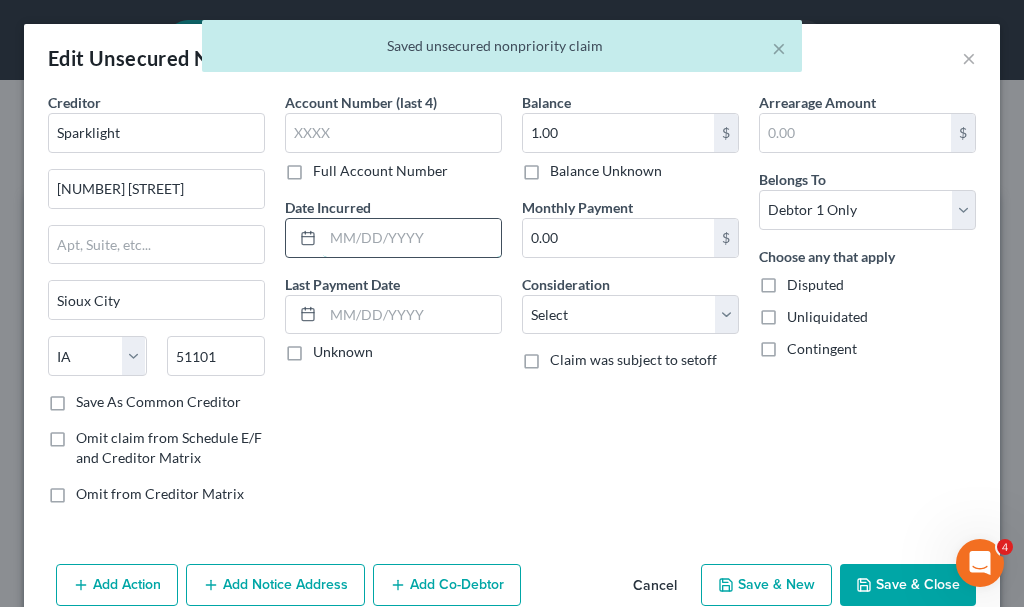 click at bounding box center [412, 238] 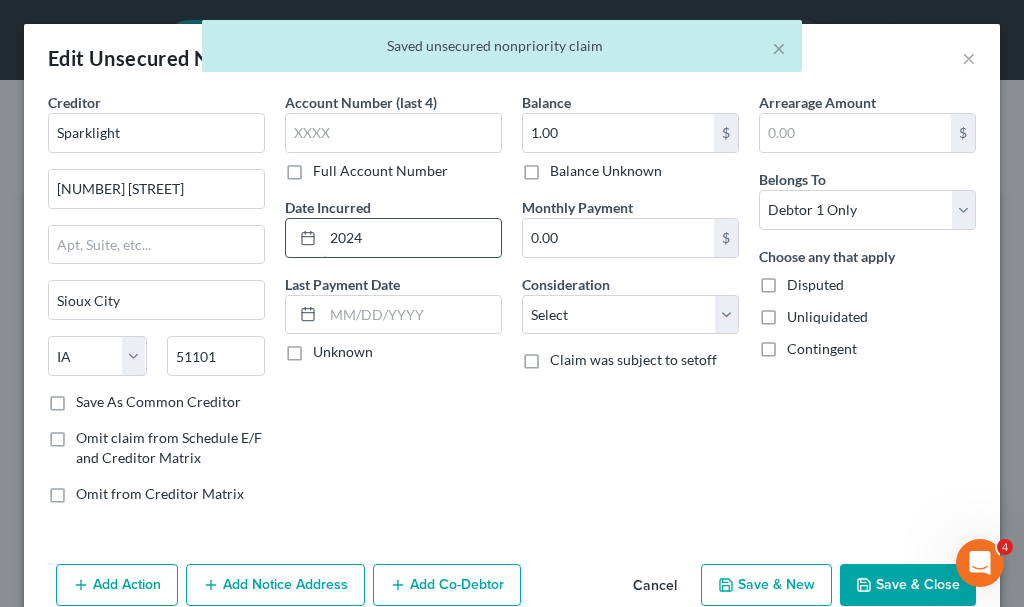 type on "2024" 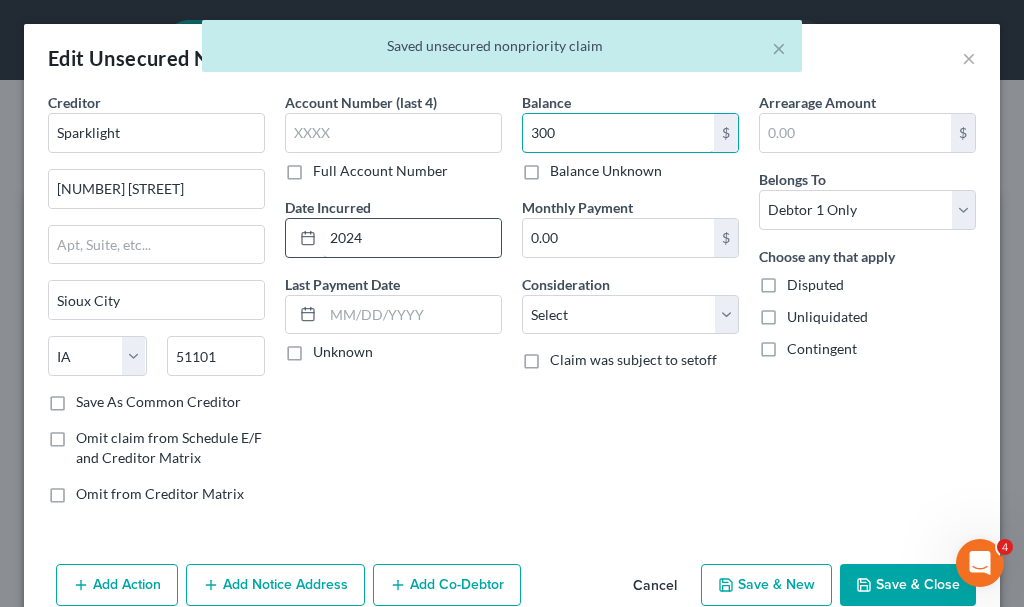 type on "300" 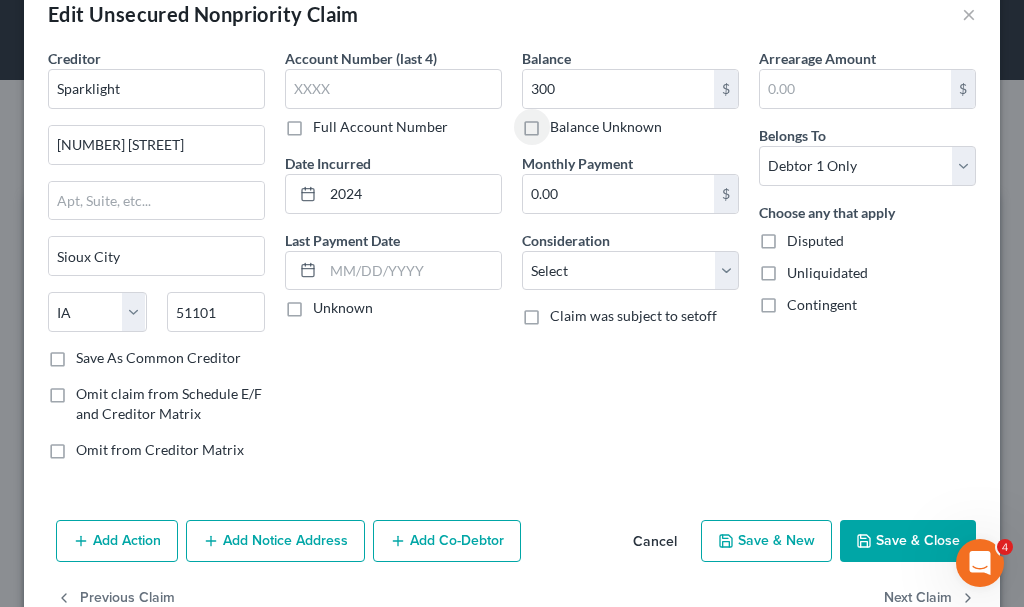 scroll, scrollTop: 96, scrollLeft: 0, axis: vertical 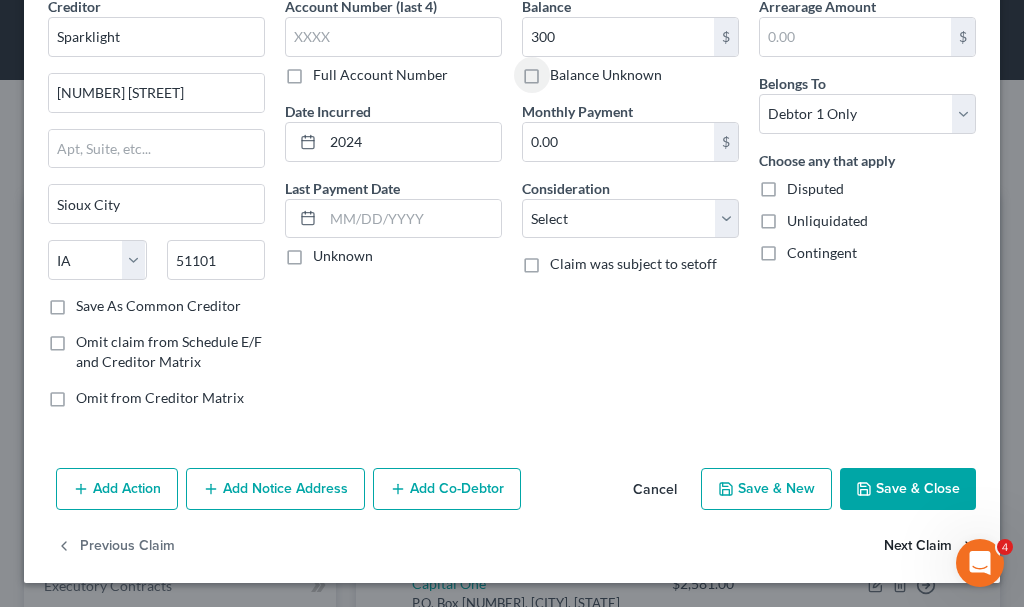 click on "Next Claim" at bounding box center [930, 547] 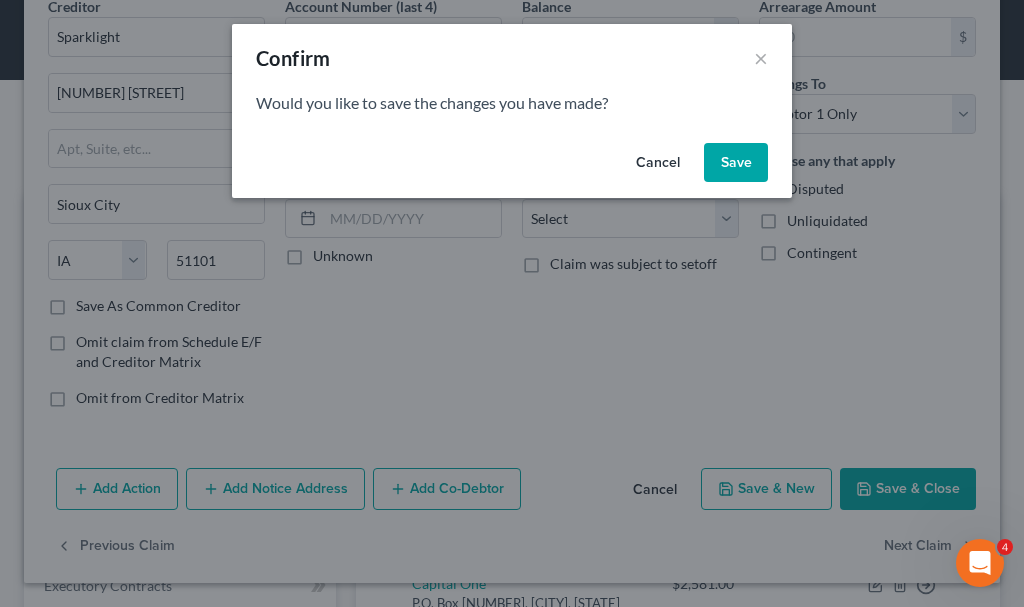 click on "Save" at bounding box center [736, 163] 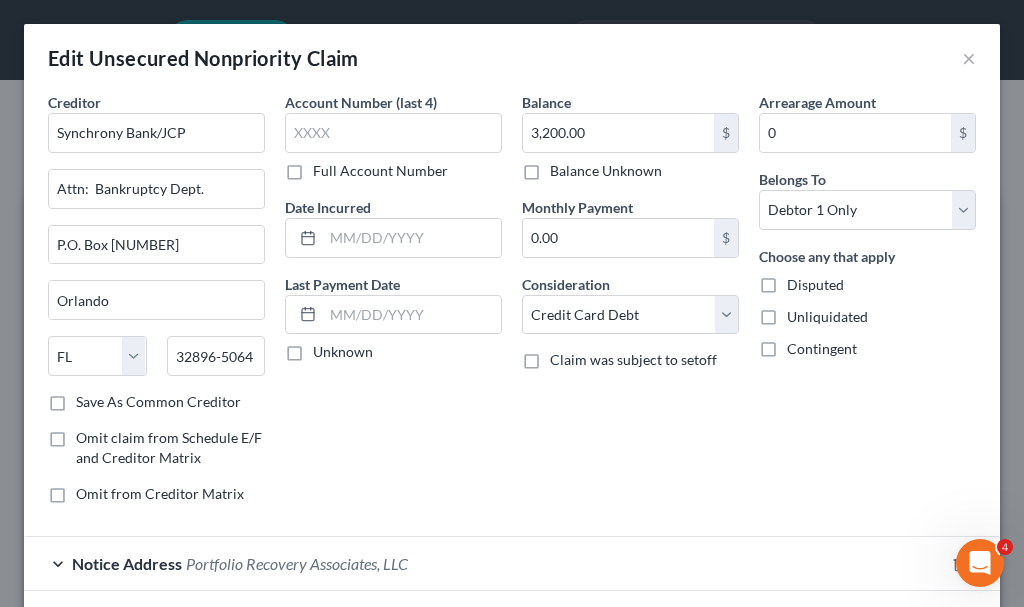 type on "300.00" 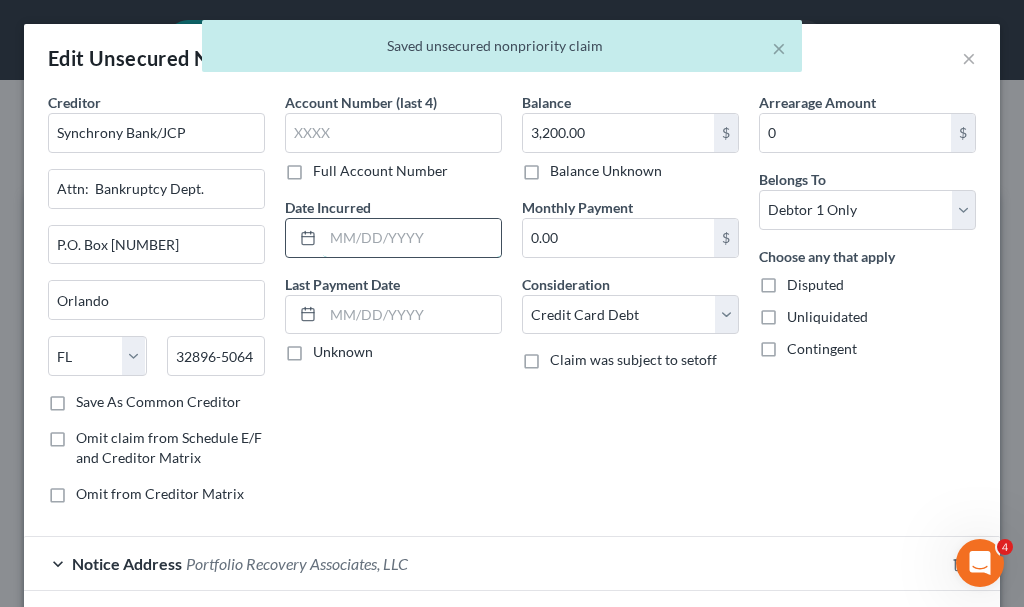 click at bounding box center [412, 238] 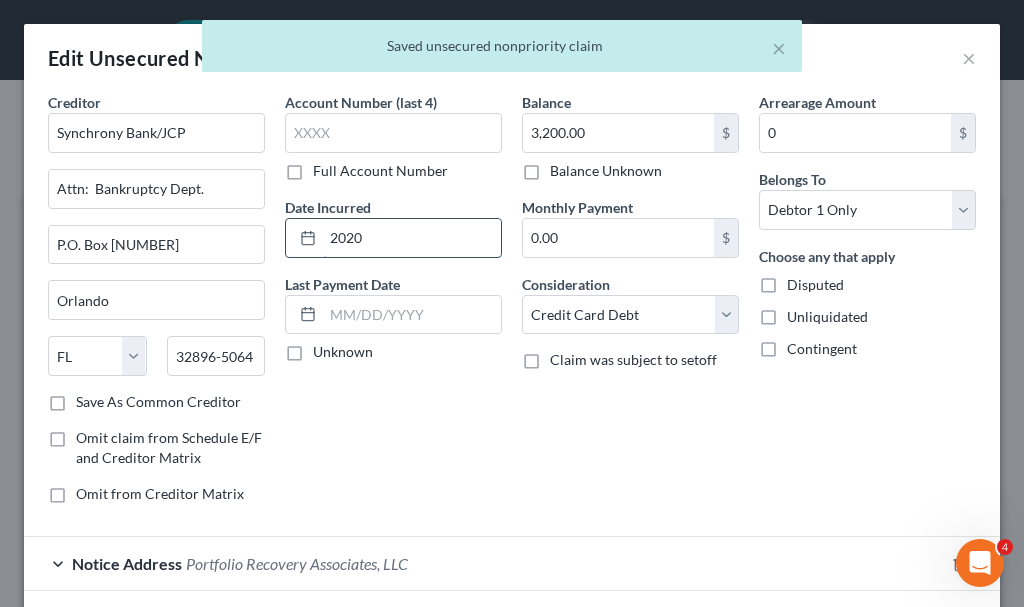 type on "2020" 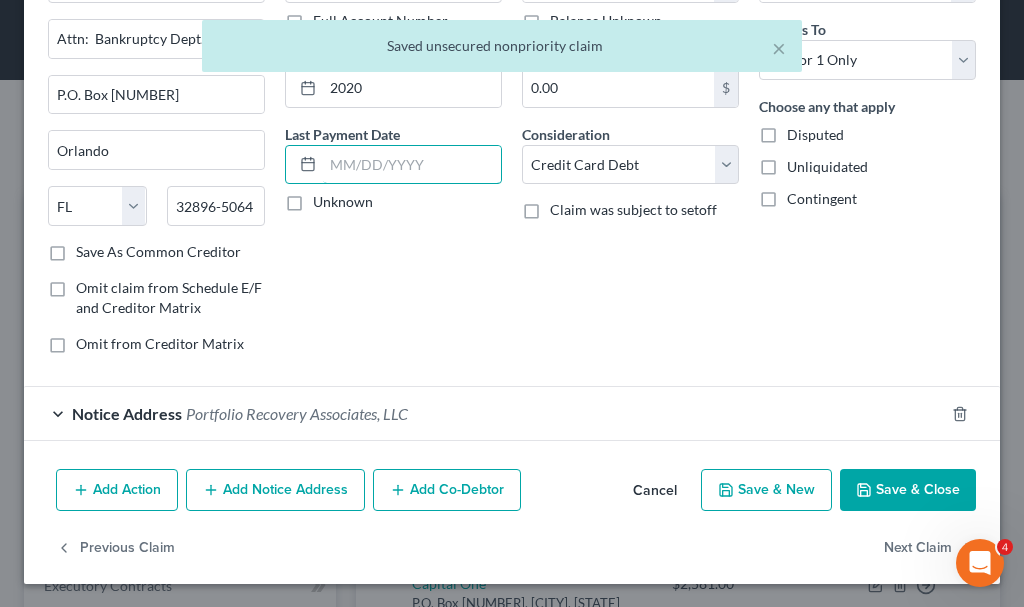 scroll, scrollTop: 151, scrollLeft: 0, axis: vertical 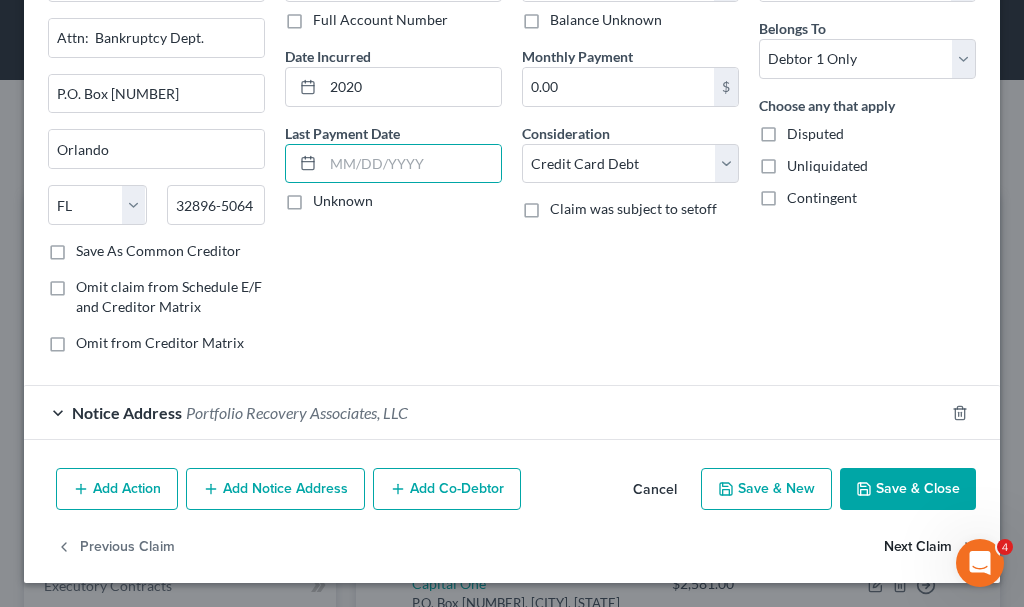 click on "Next Claim" at bounding box center (930, 547) 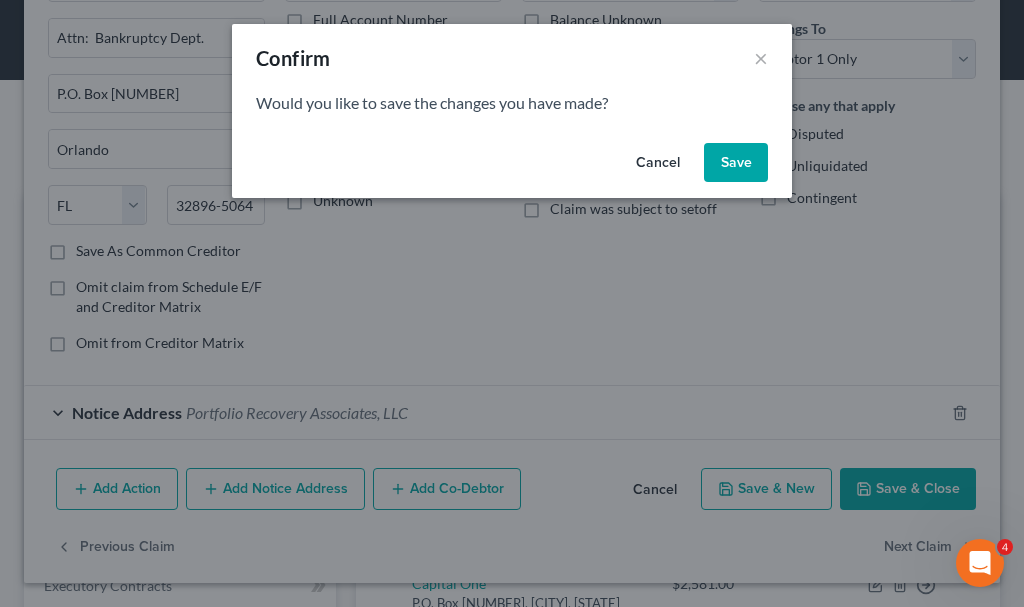 click on "Save" at bounding box center [736, 163] 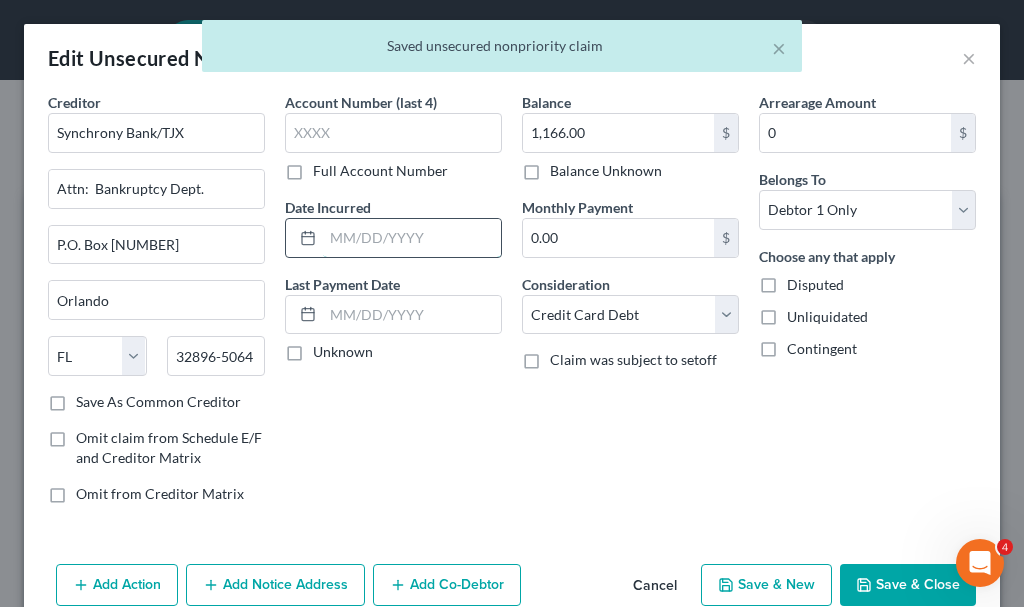 click at bounding box center [412, 238] 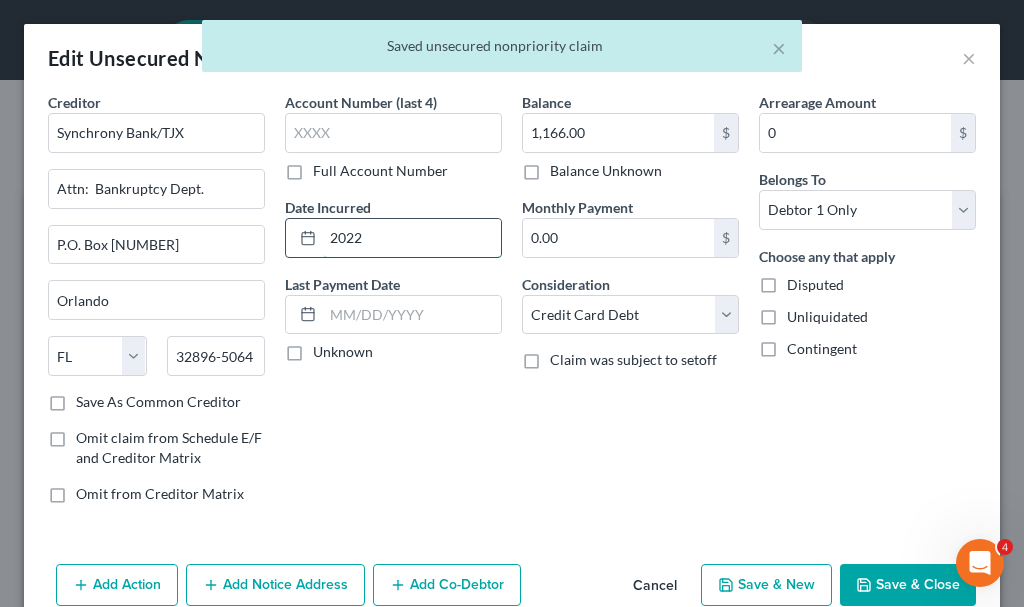 type on "2022" 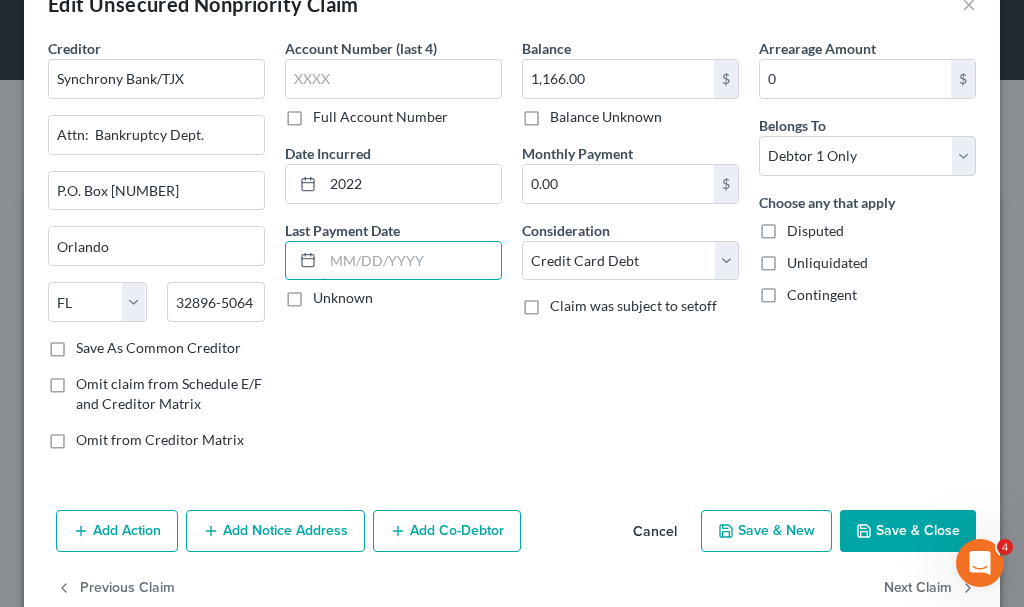 scroll, scrollTop: 96, scrollLeft: 0, axis: vertical 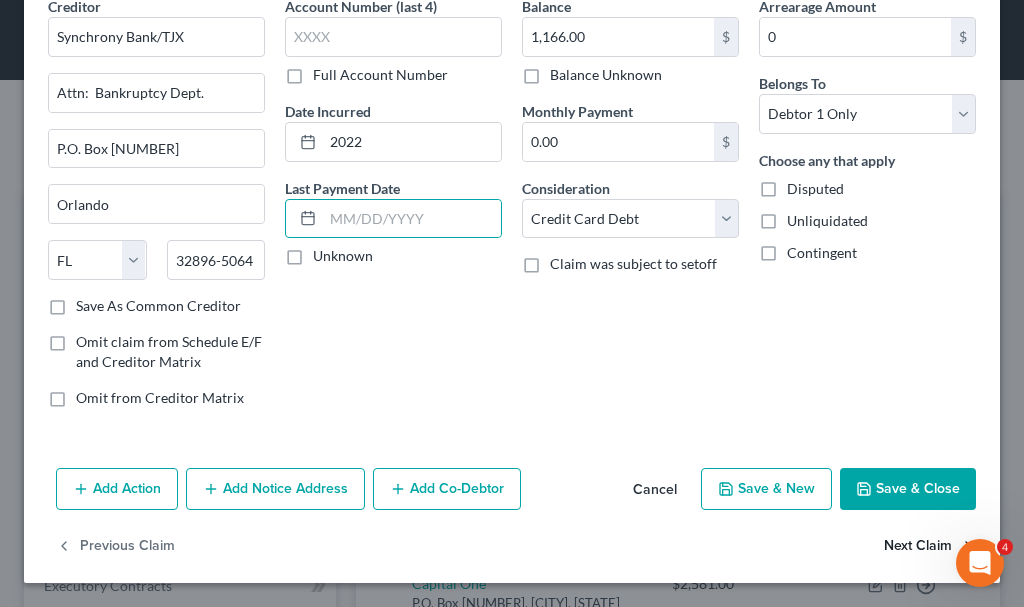 click on "Next Claim" at bounding box center (930, 547) 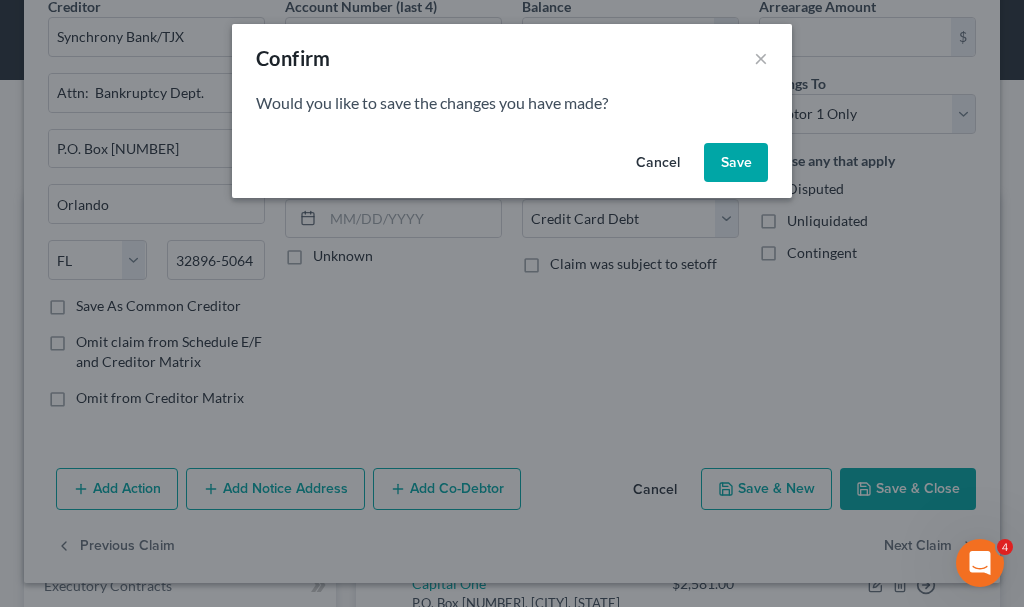 click on "Save" at bounding box center (736, 163) 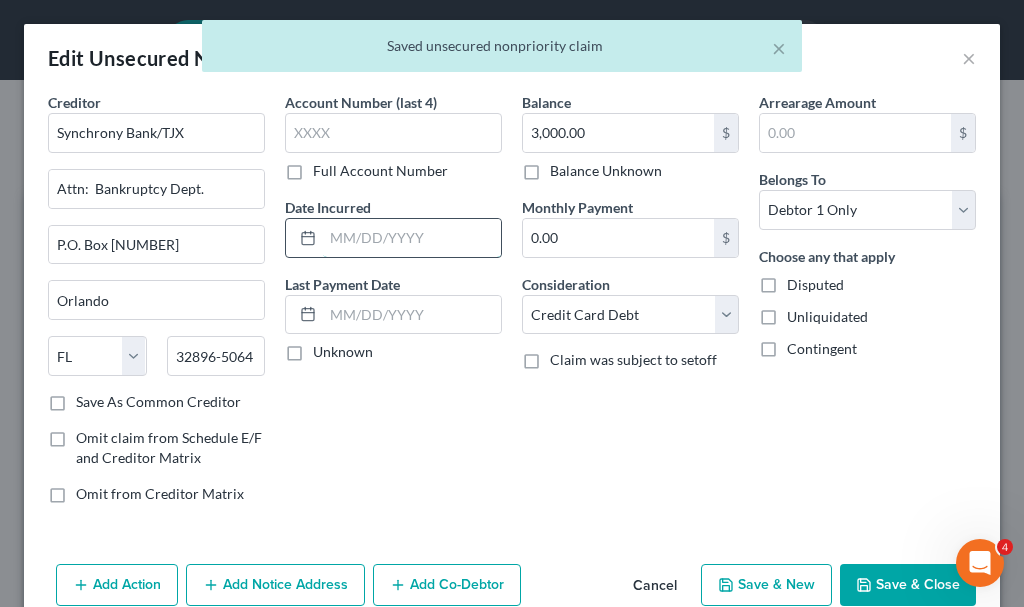 click at bounding box center [412, 238] 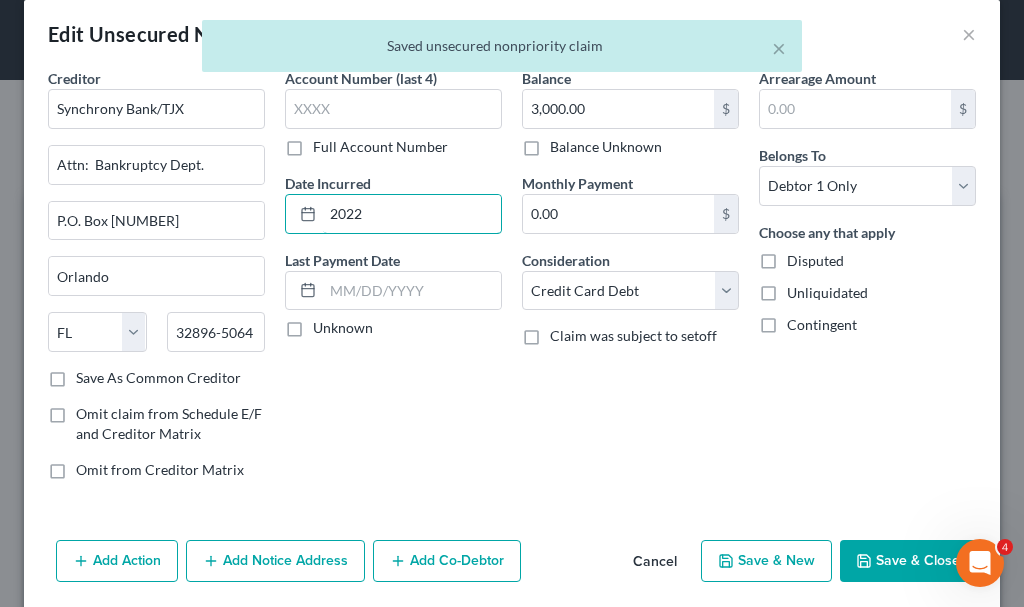 scroll, scrollTop: 96, scrollLeft: 0, axis: vertical 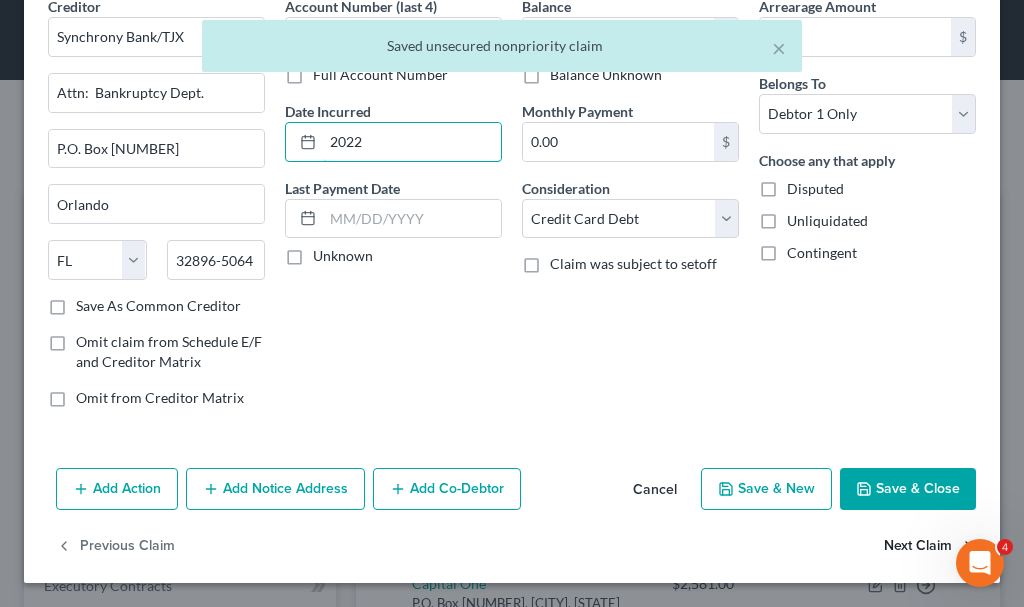 type on "2022" 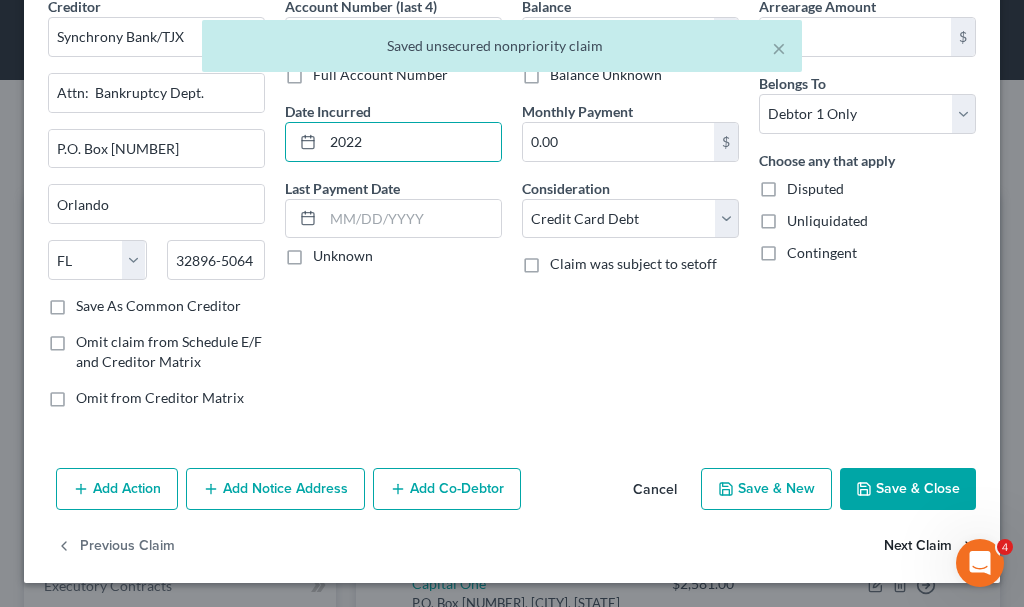 click on "Next Claim" at bounding box center (930, 547) 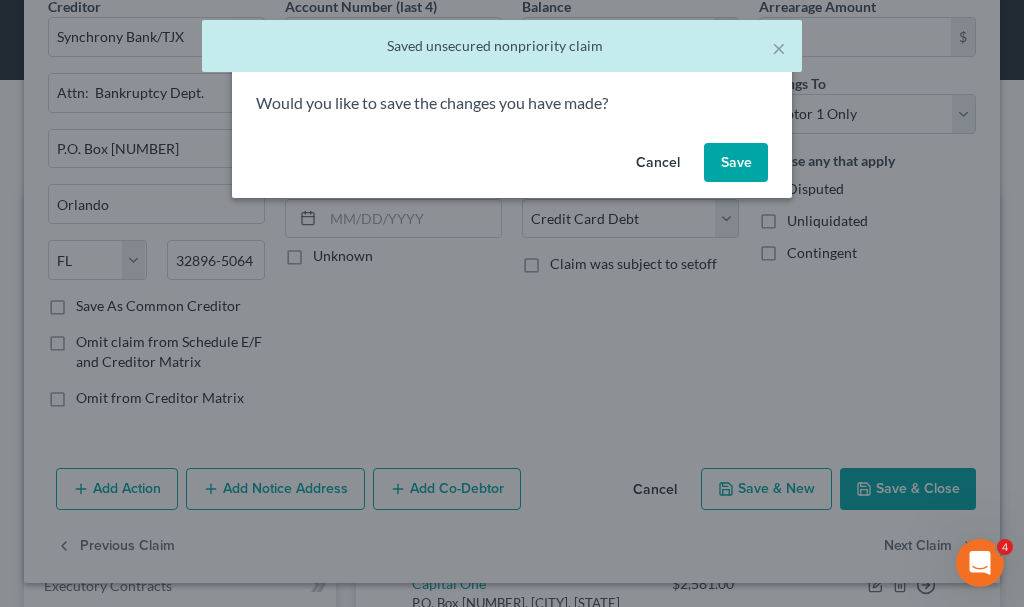 click on "Save" at bounding box center [736, 163] 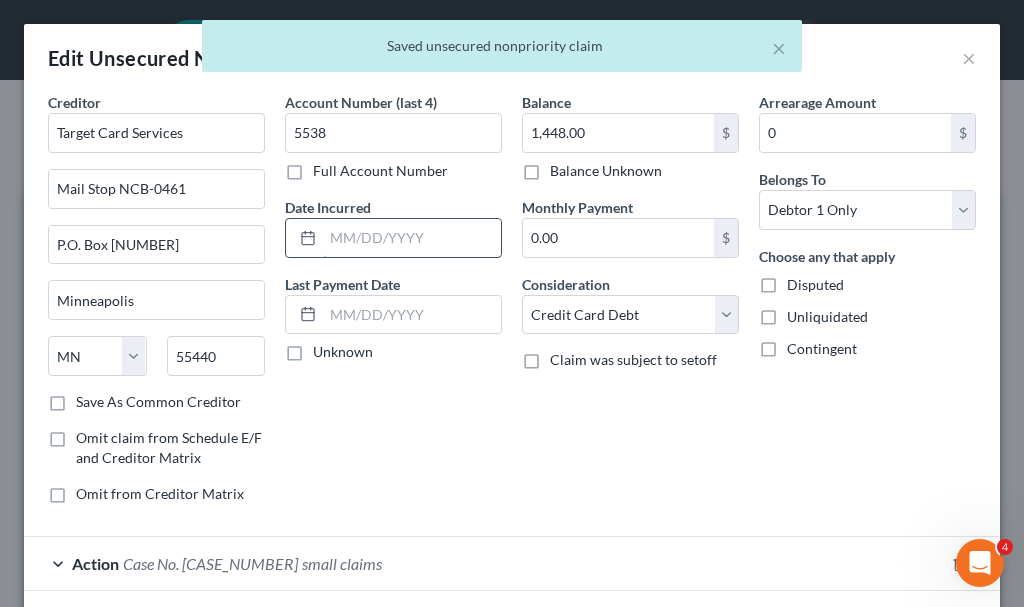 type on "0" 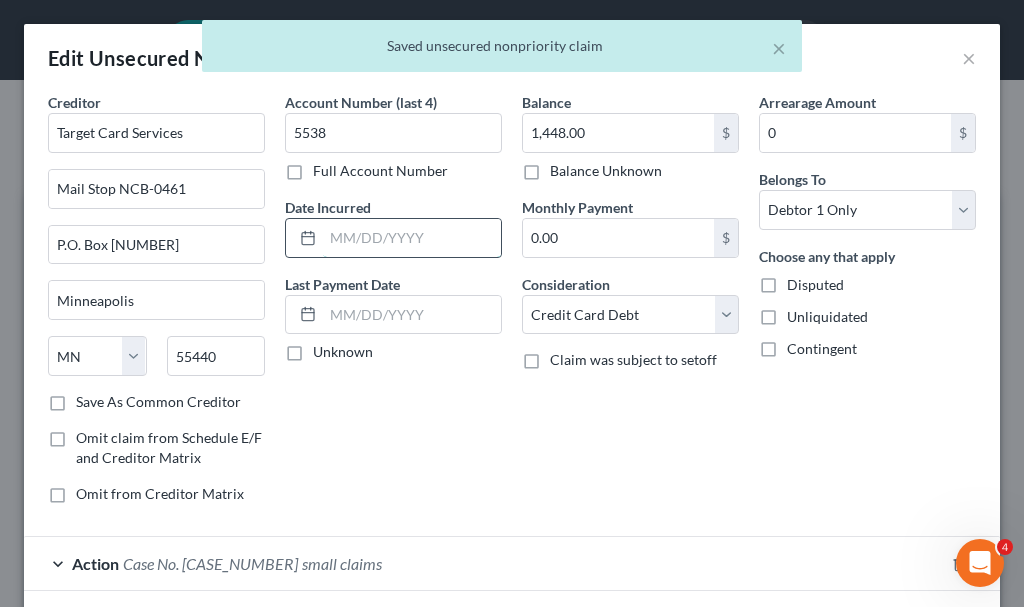 click at bounding box center [412, 238] 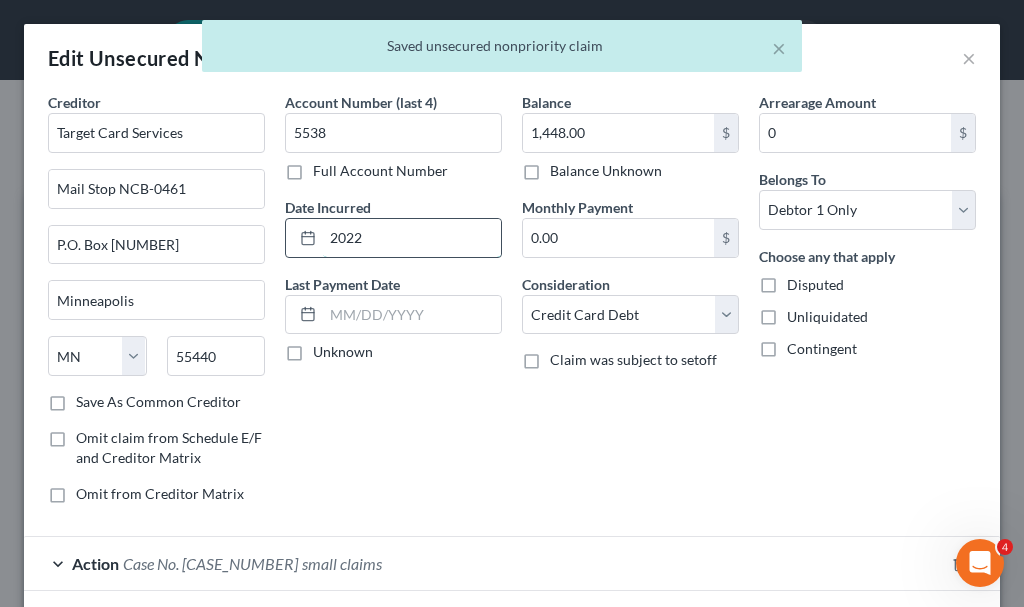 type on "2022" 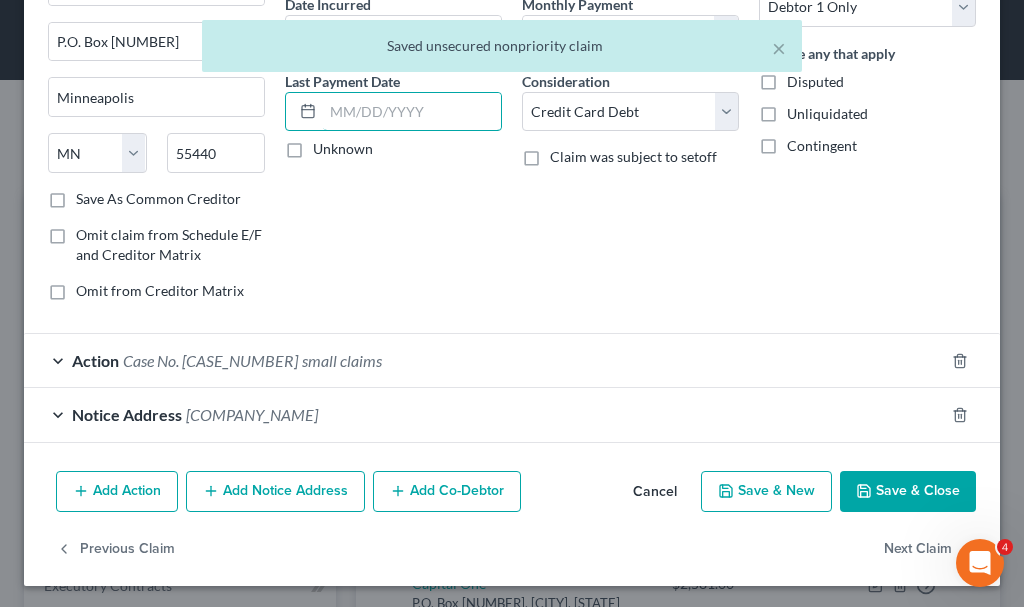 scroll, scrollTop: 206, scrollLeft: 0, axis: vertical 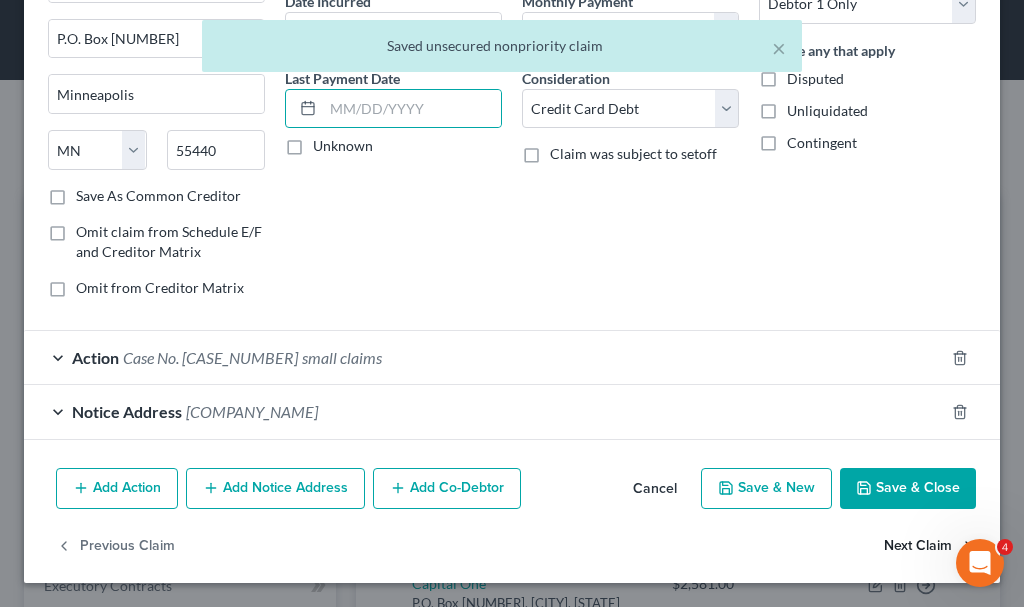 click on "Next Claim" at bounding box center (930, 546) 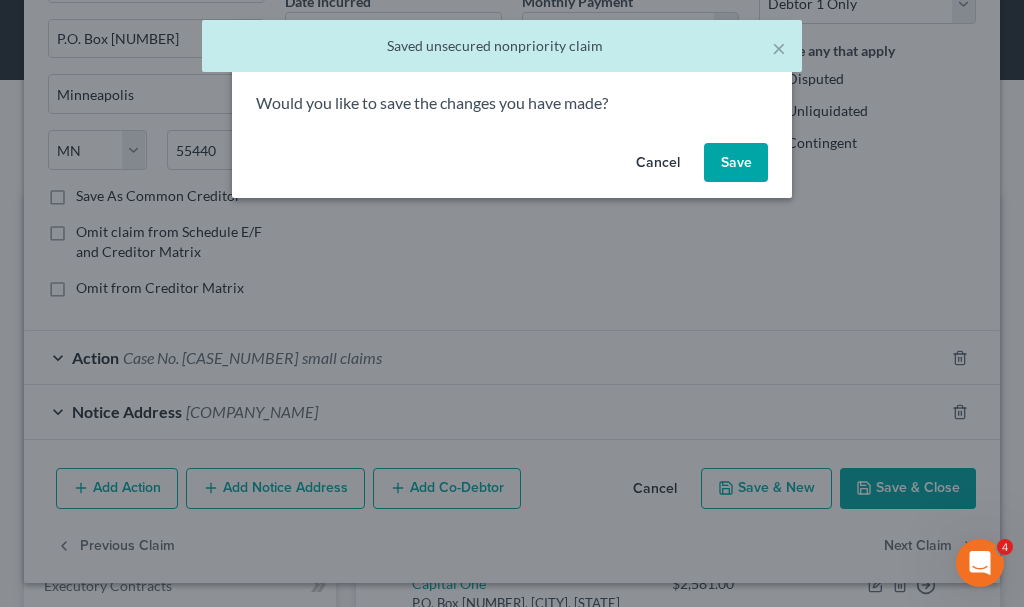 click on "Save" at bounding box center (736, 163) 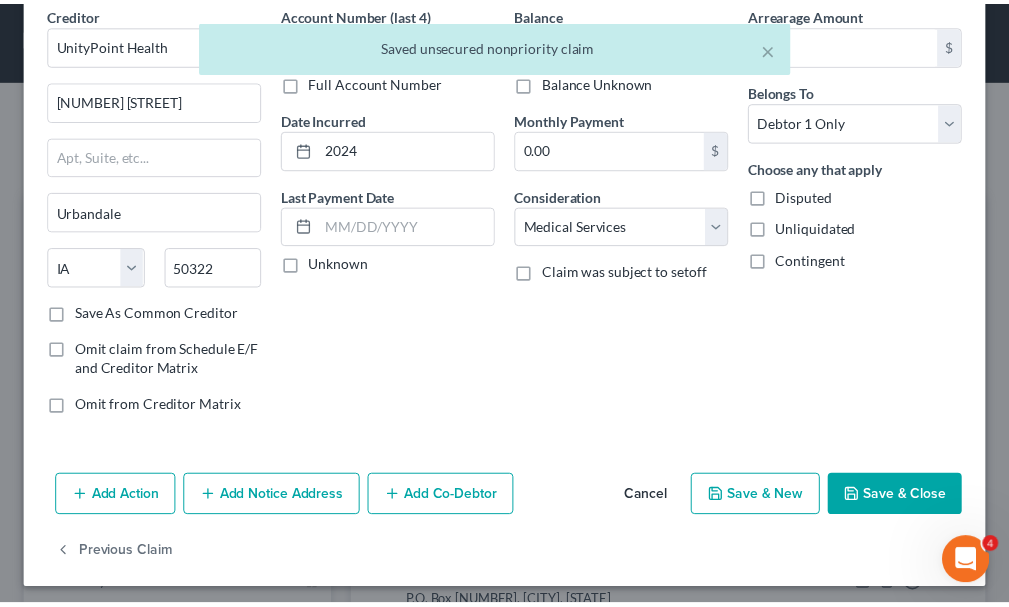 scroll, scrollTop: 96, scrollLeft: 0, axis: vertical 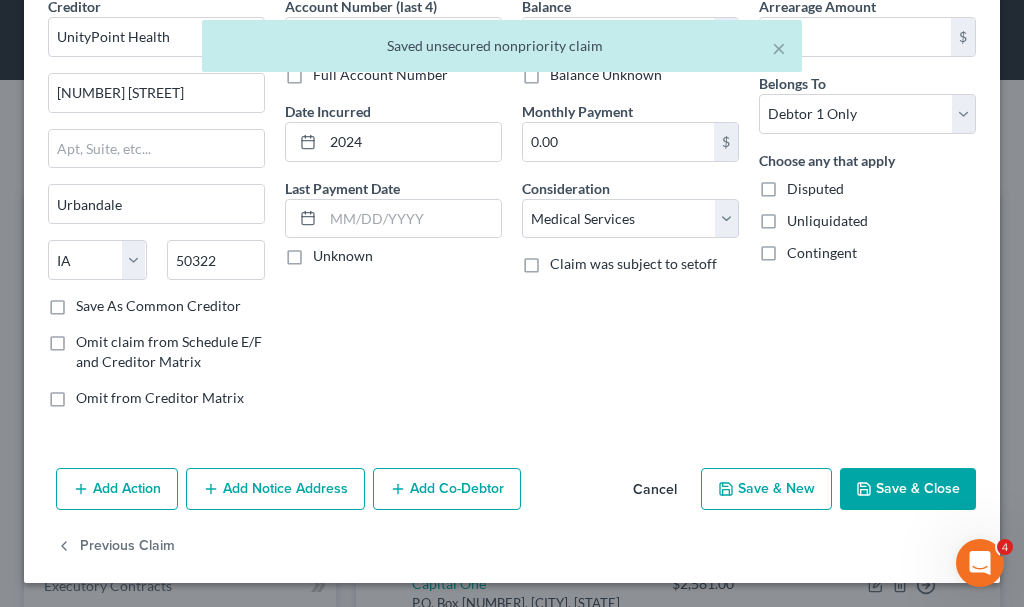 click on "Save & Close" at bounding box center [908, 489] 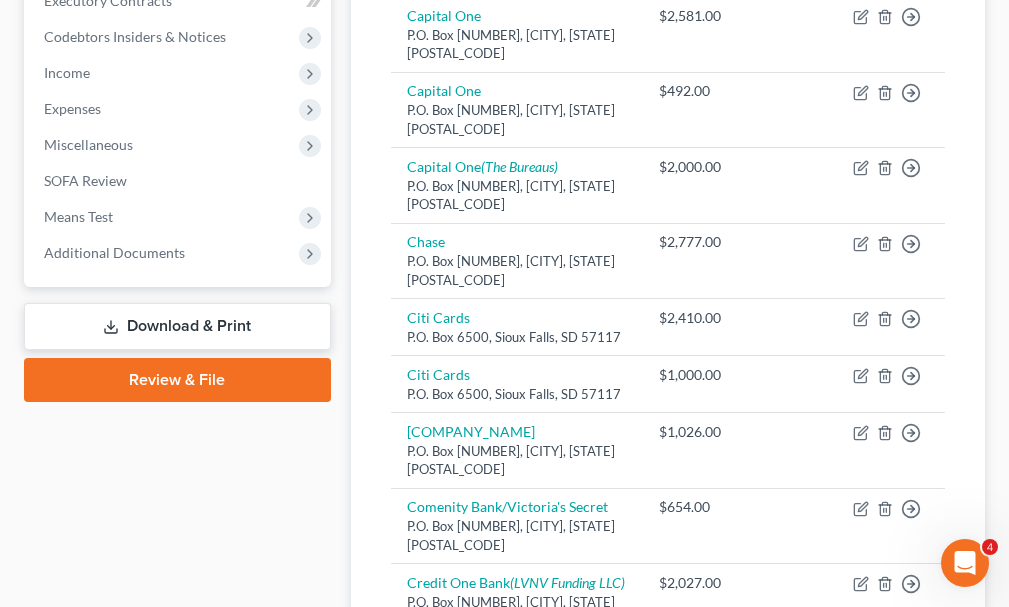 scroll, scrollTop: 200, scrollLeft: 0, axis: vertical 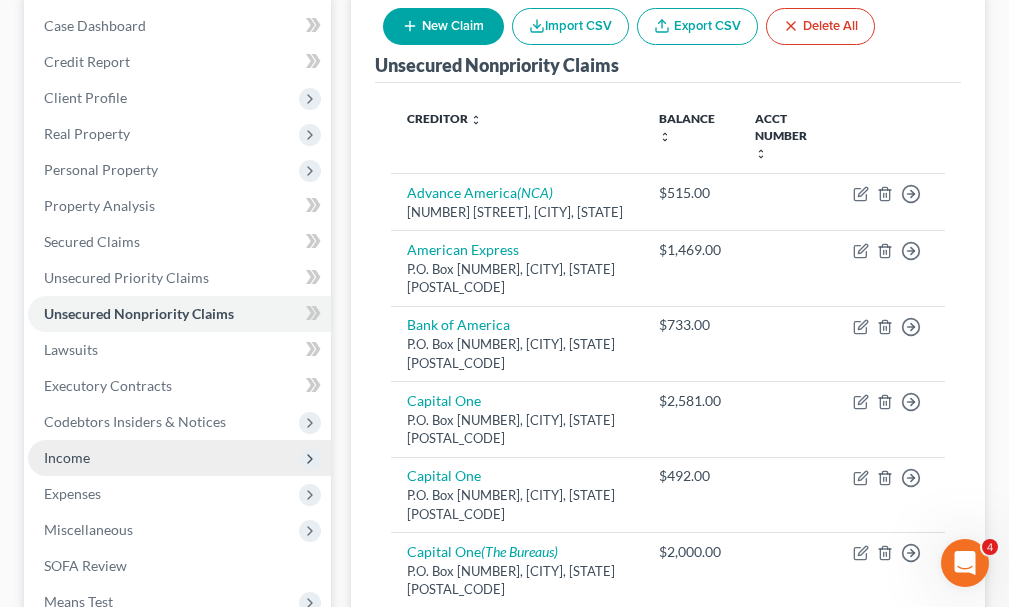 click on "Income" at bounding box center [67, 457] 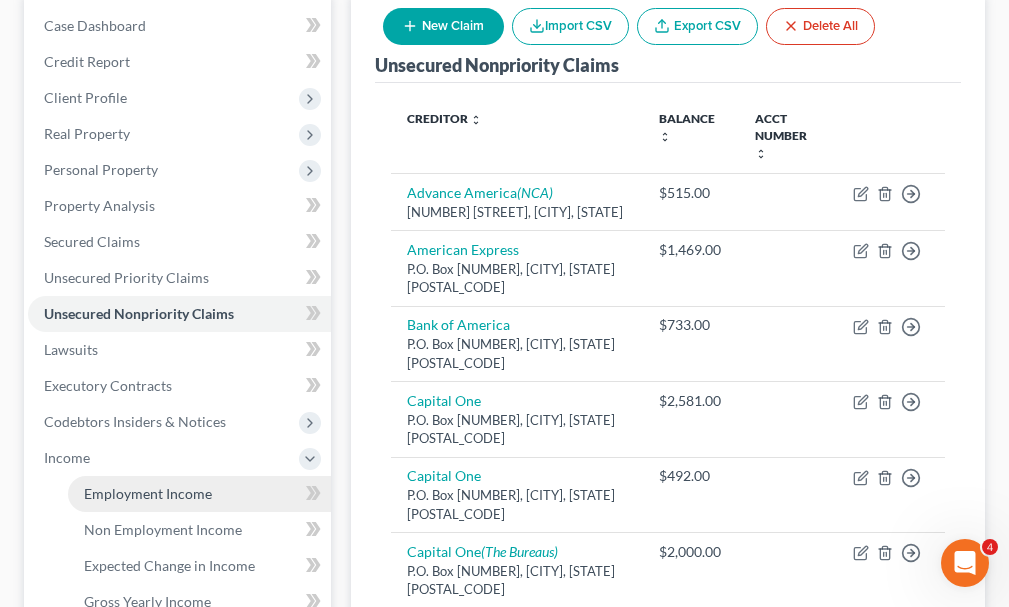 click on "Employment Income" at bounding box center [148, 493] 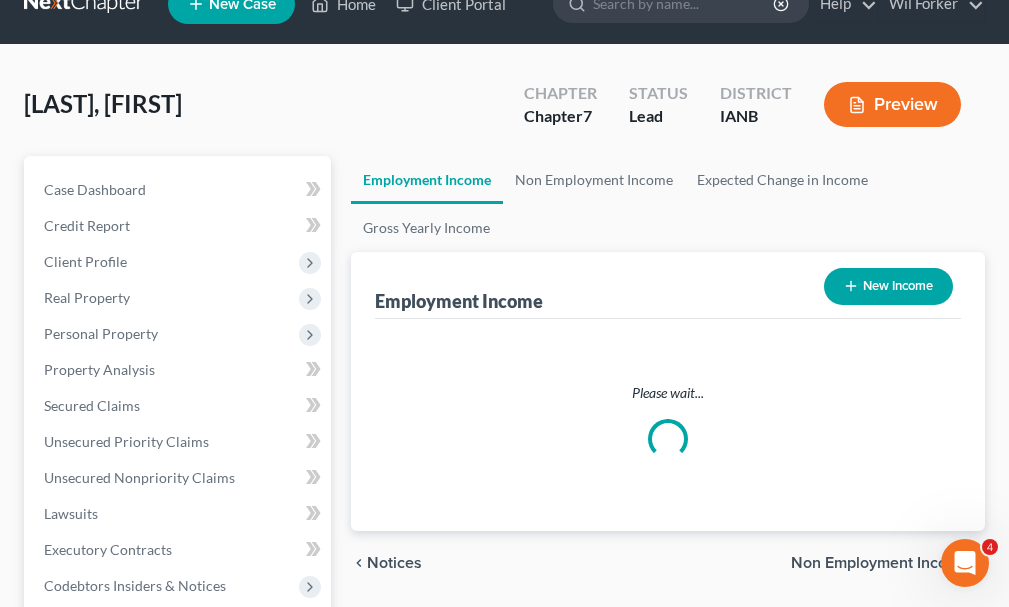 scroll, scrollTop: 0, scrollLeft: 0, axis: both 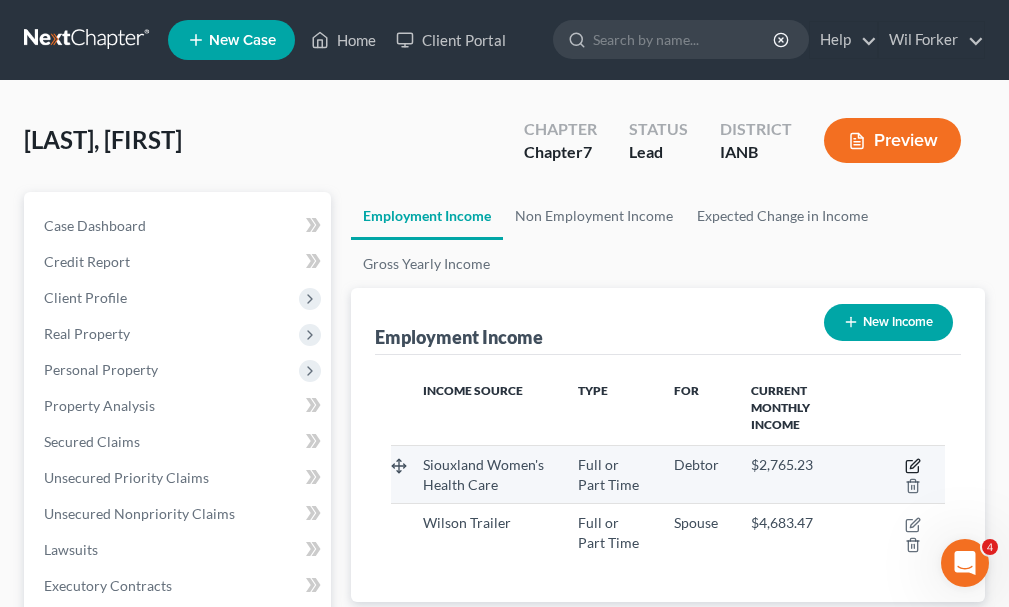 click 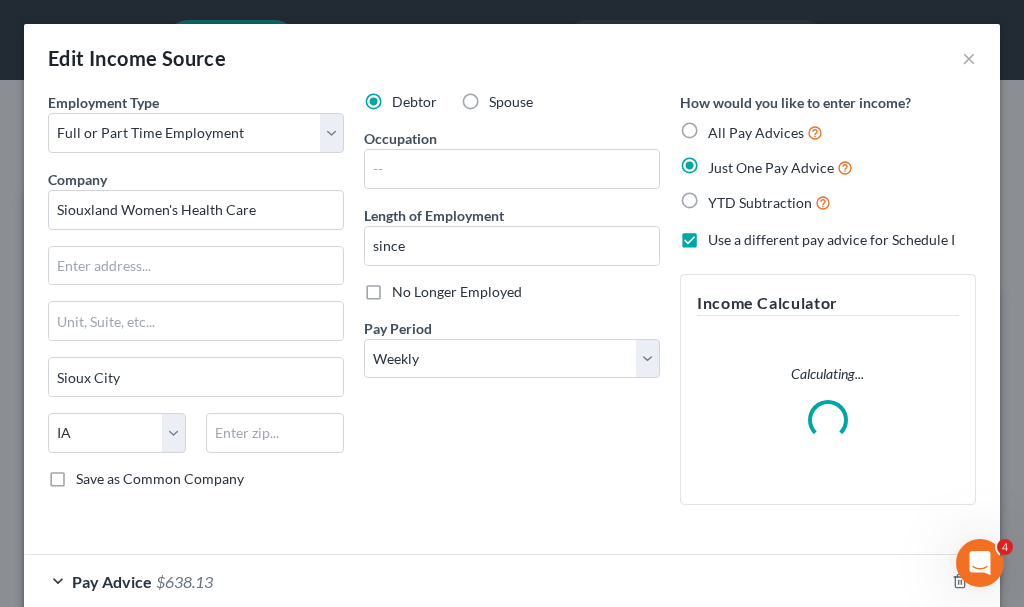 scroll, scrollTop: 999718, scrollLeft: 999396, axis: both 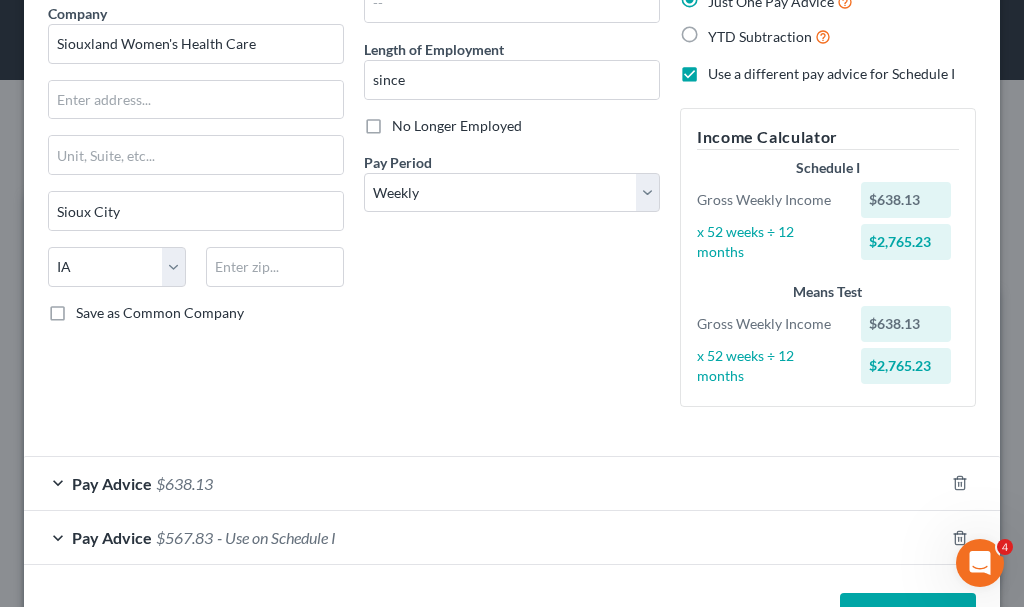 drag, startPoint x: 259, startPoint y: 539, endPoint x: 379, endPoint y: 493, distance: 128.51459 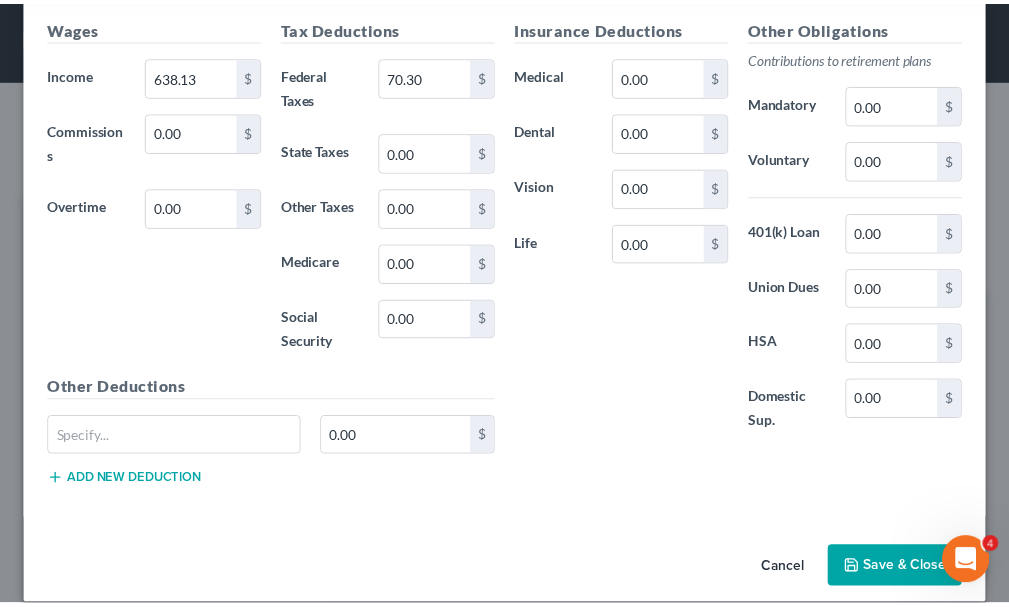 scroll, scrollTop: 763, scrollLeft: 0, axis: vertical 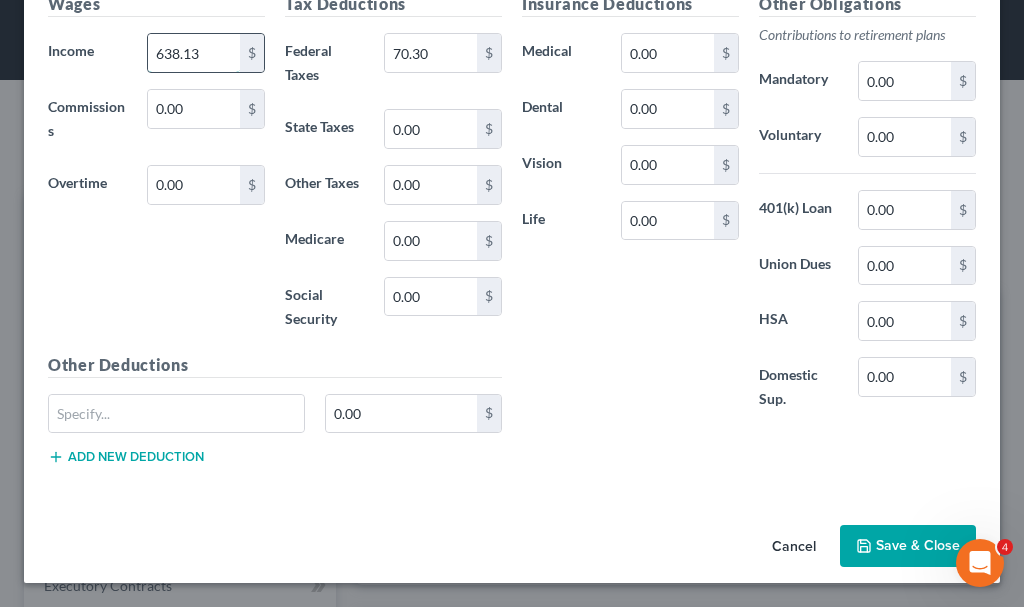 click on "638.13" at bounding box center (194, 53) 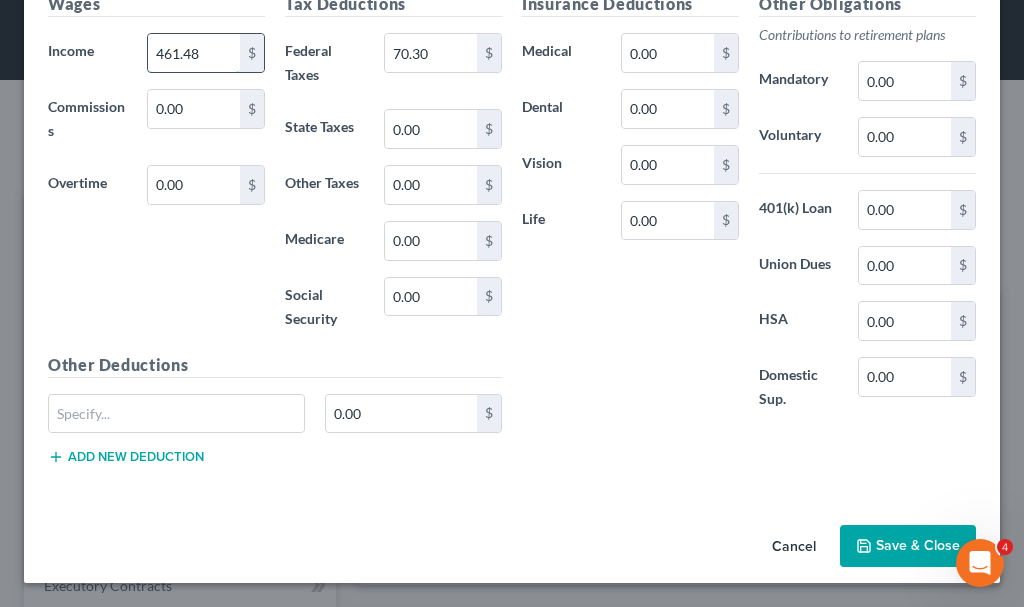 type on "461.48" 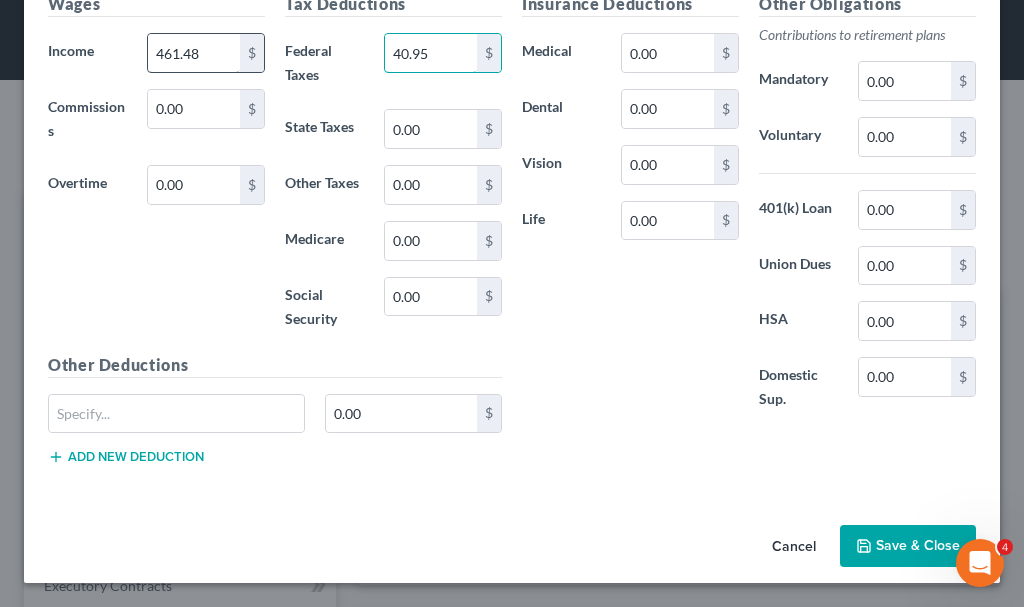 type on "40.95" 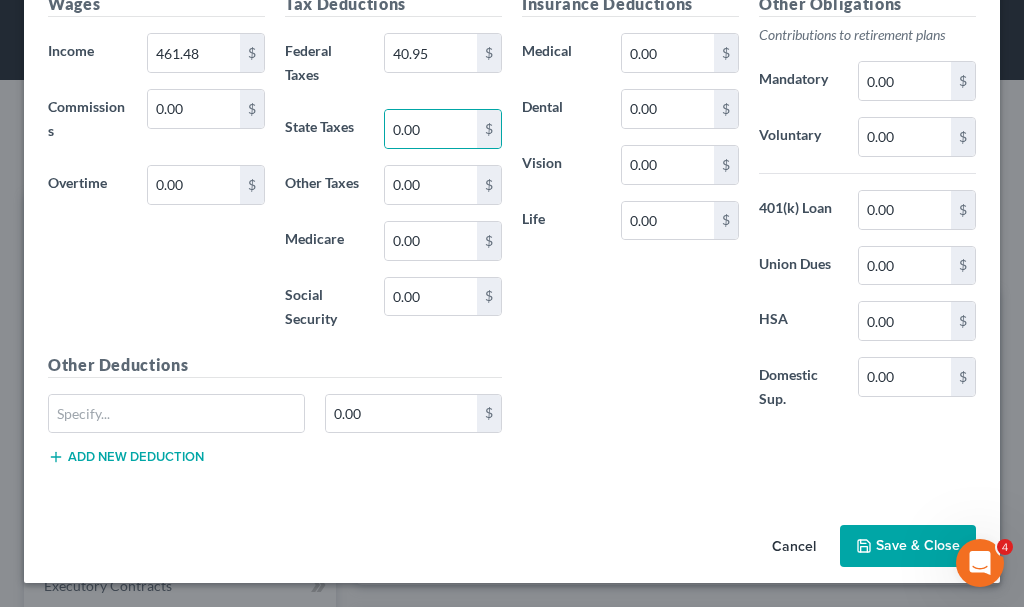 click 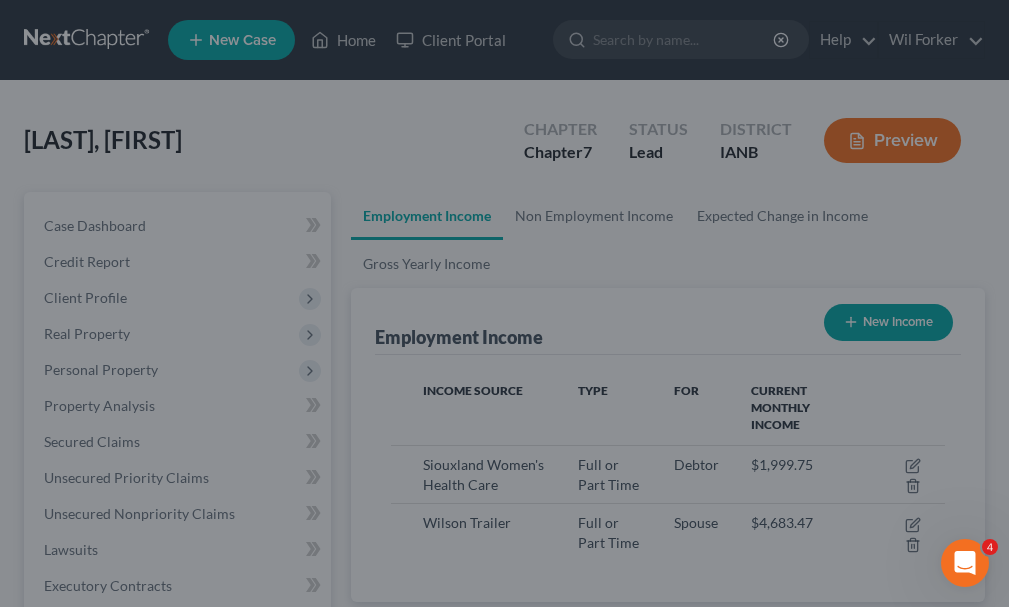 scroll, scrollTop: 277, scrollLeft: 594, axis: both 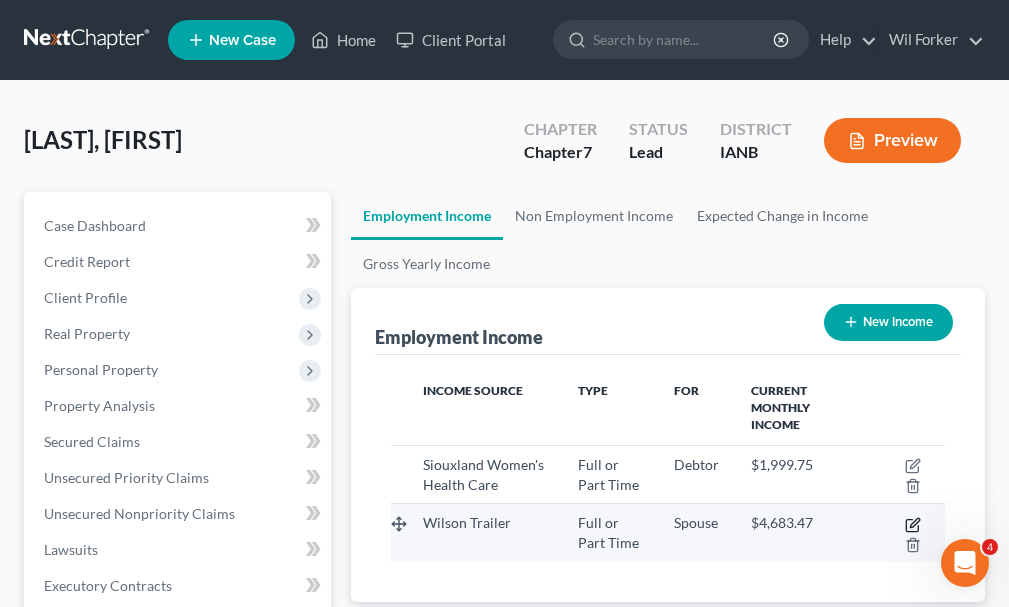 click 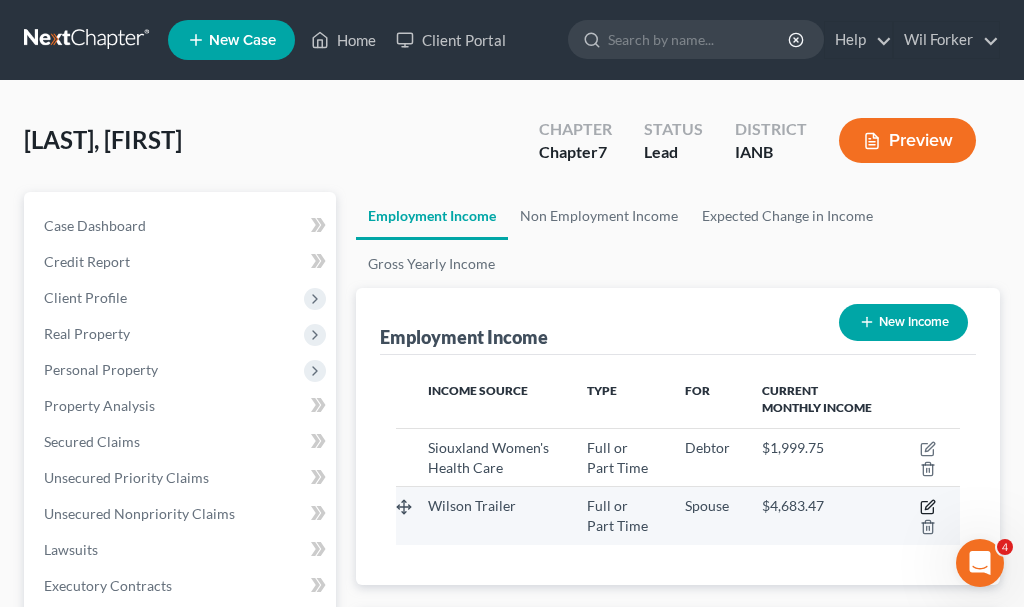 select on "0" 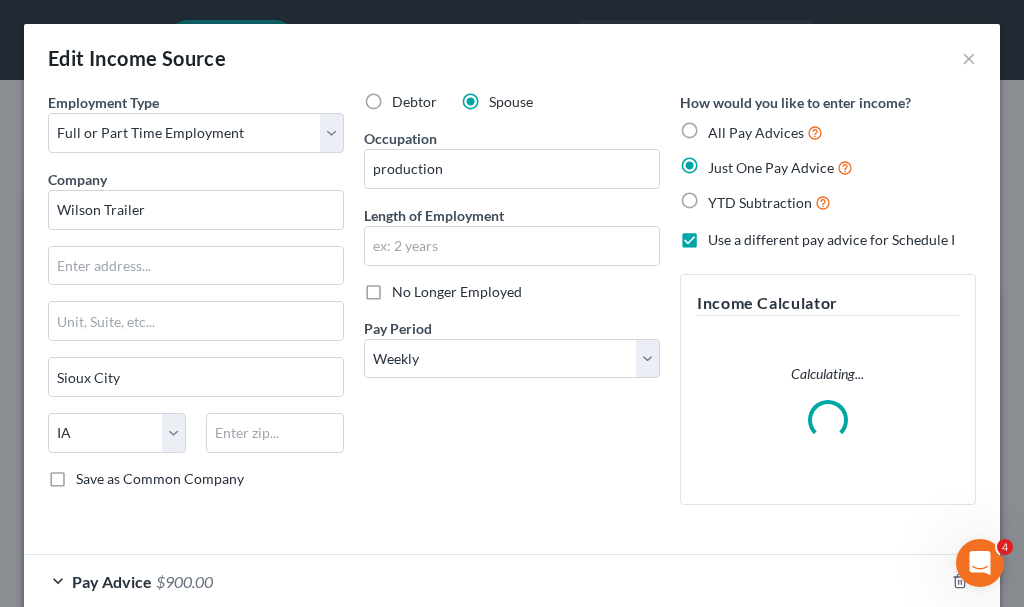 scroll, scrollTop: 999718, scrollLeft: 999396, axis: both 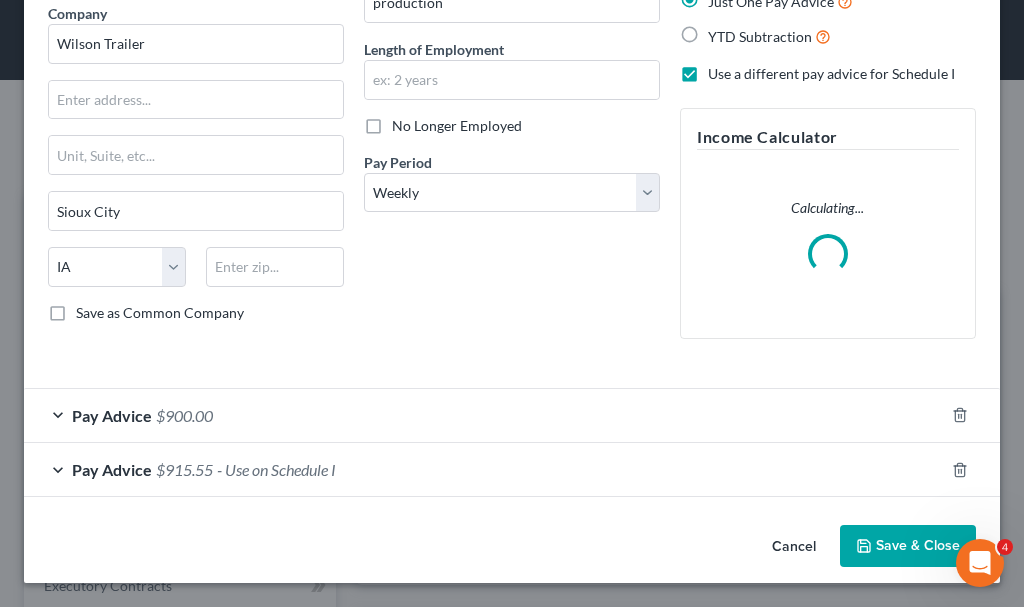 click on "$915.55" at bounding box center [184, 469] 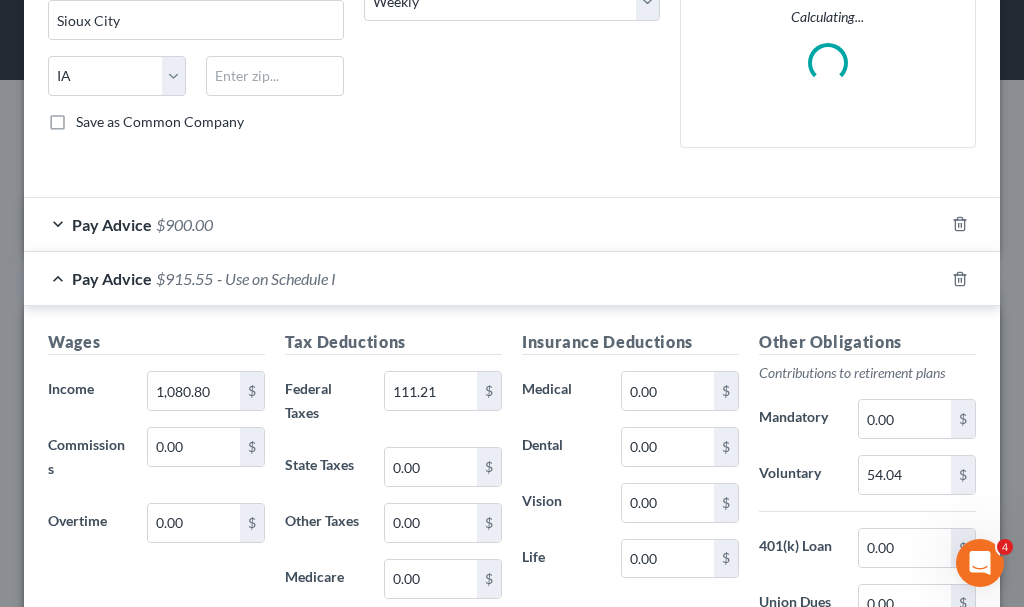 scroll, scrollTop: 366, scrollLeft: 0, axis: vertical 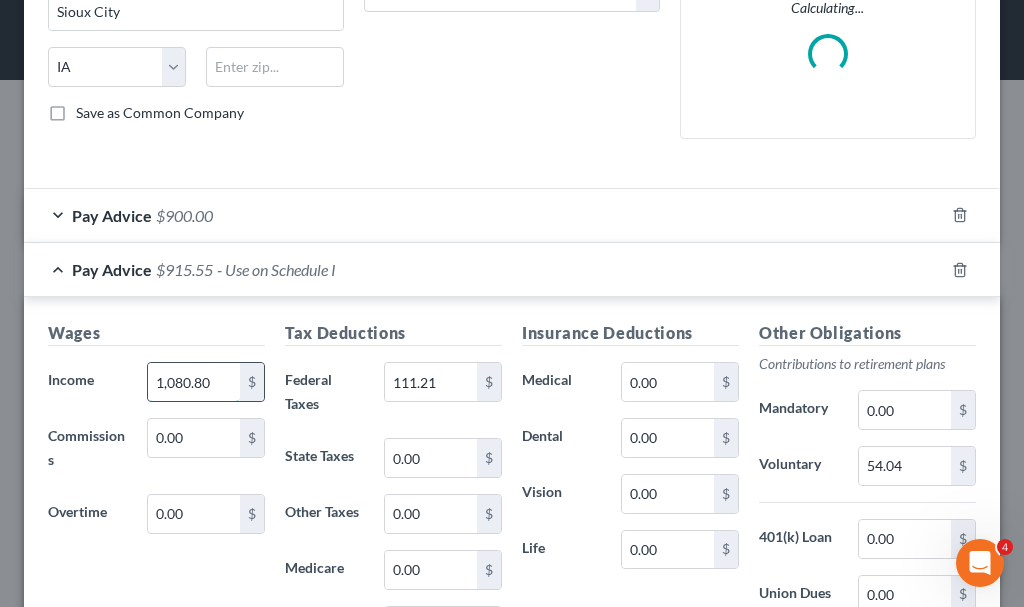 click on "1,080.80" at bounding box center (194, 382) 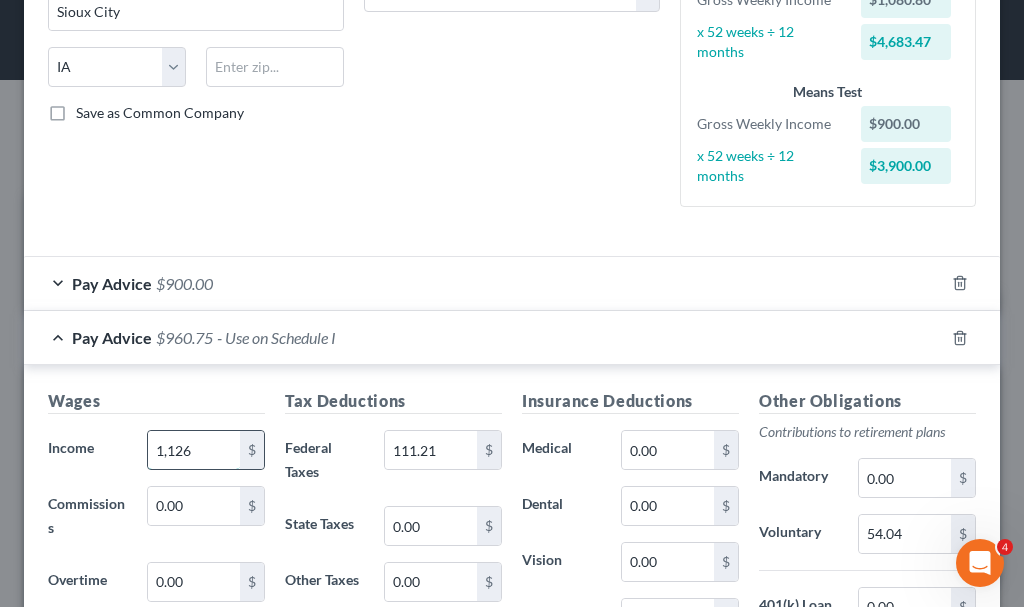 type on "1,126" 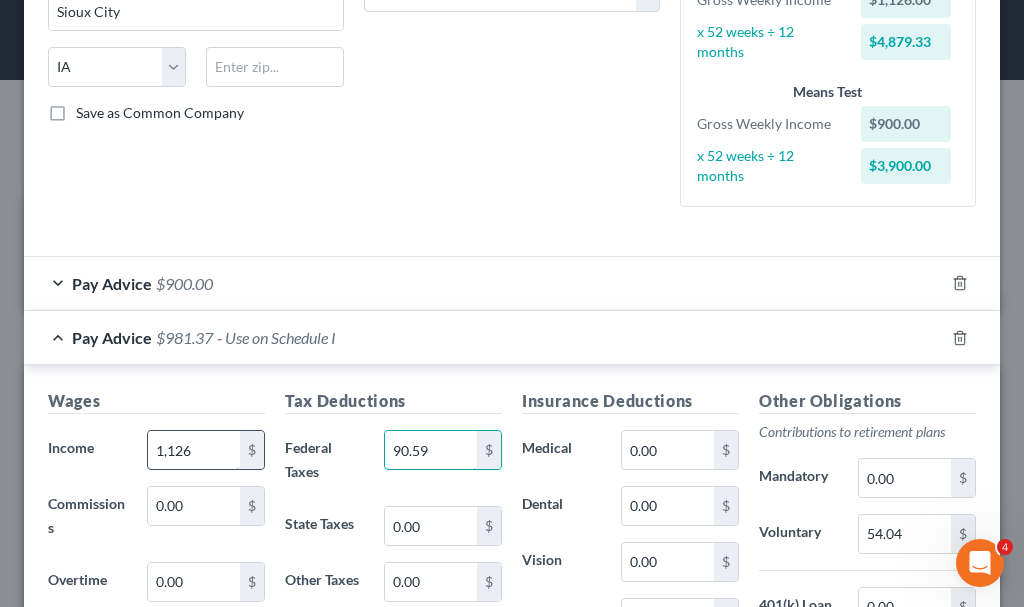 type on "90.59" 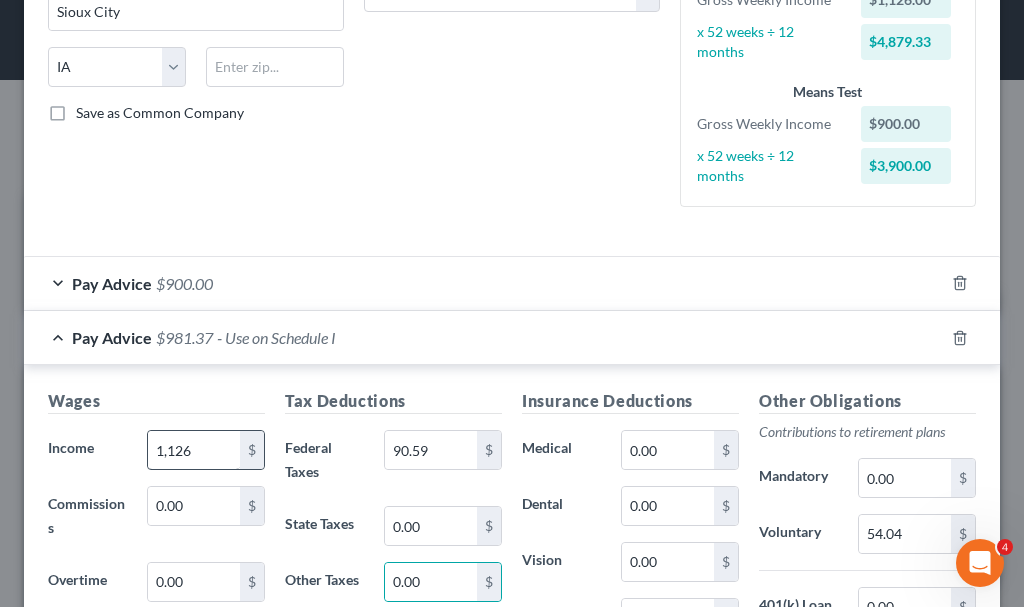 scroll, scrollTop: 700, scrollLeft: 0, axis: vertical 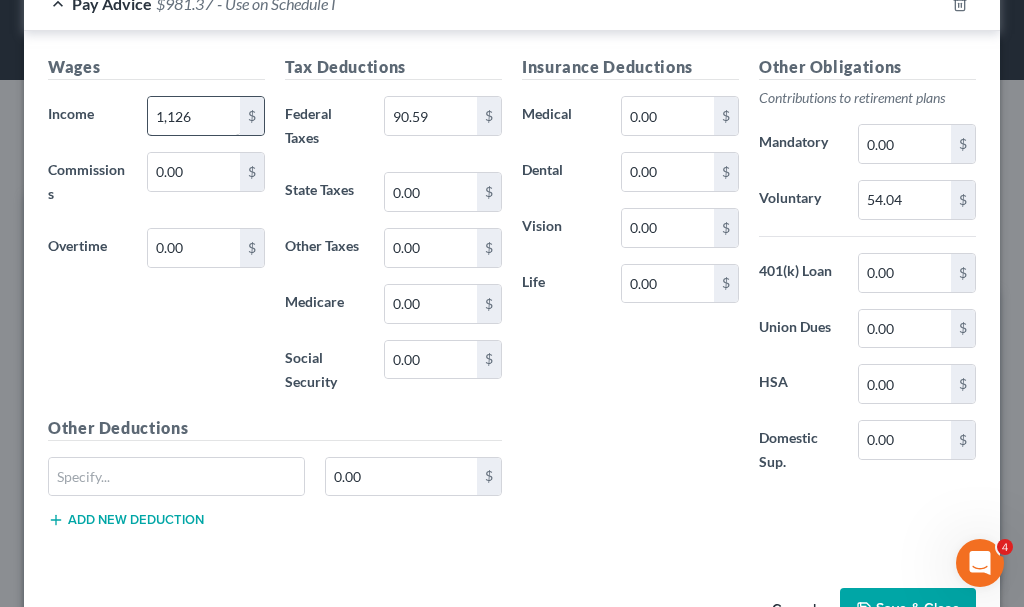 type 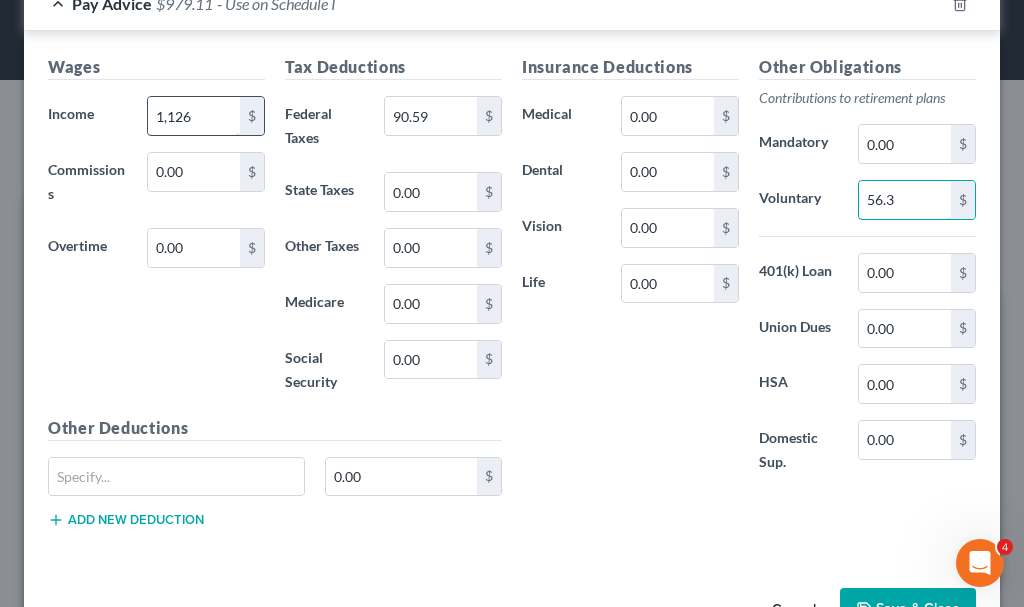 type on "56.3" 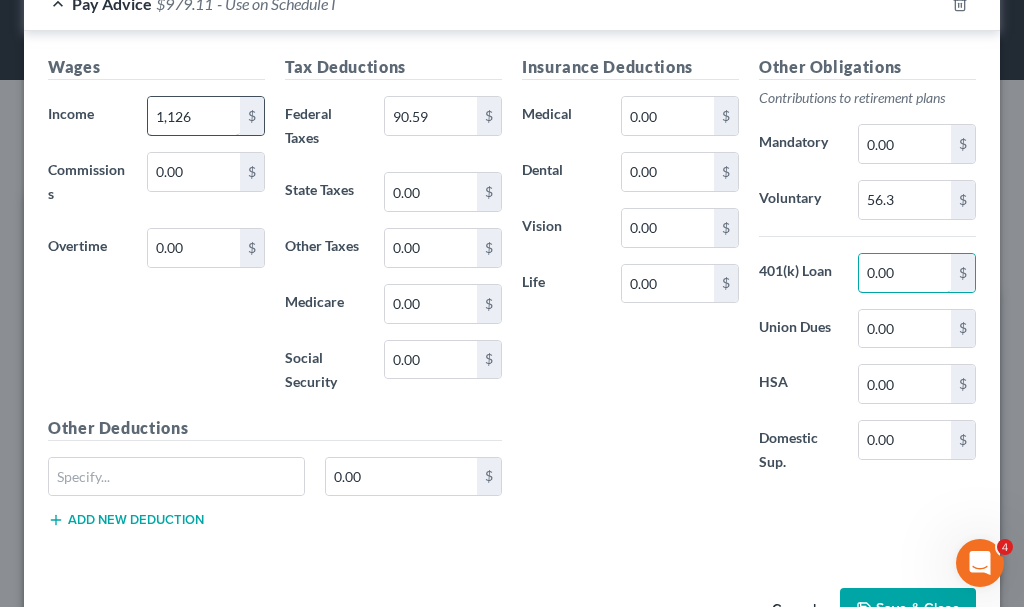 scroll, scrollTop: 600, scrollLeft: 0, axis: vertical 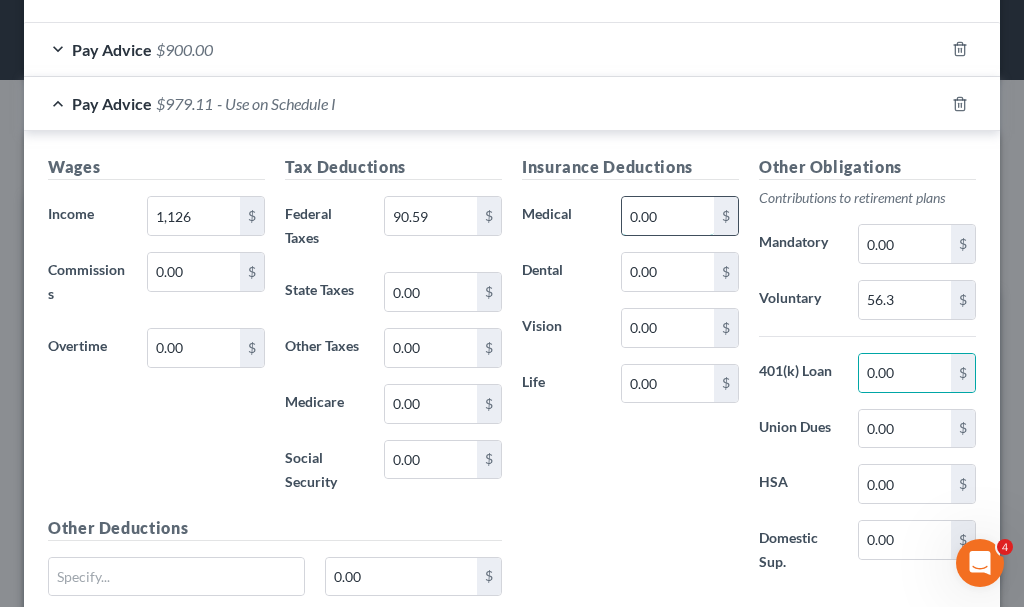 click on "0.00" at bounding box center (668, 216) 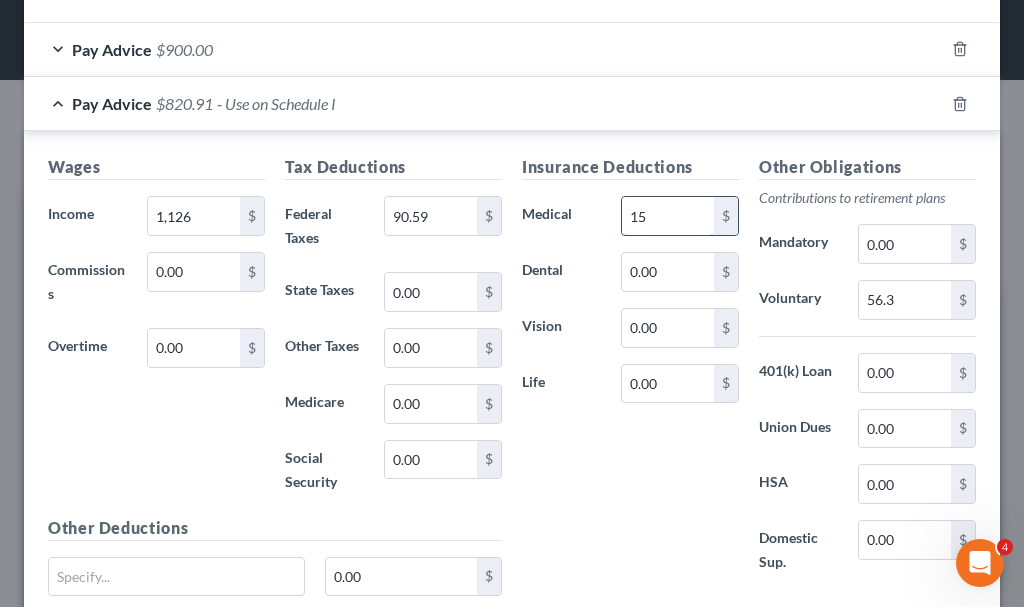 type on "1" 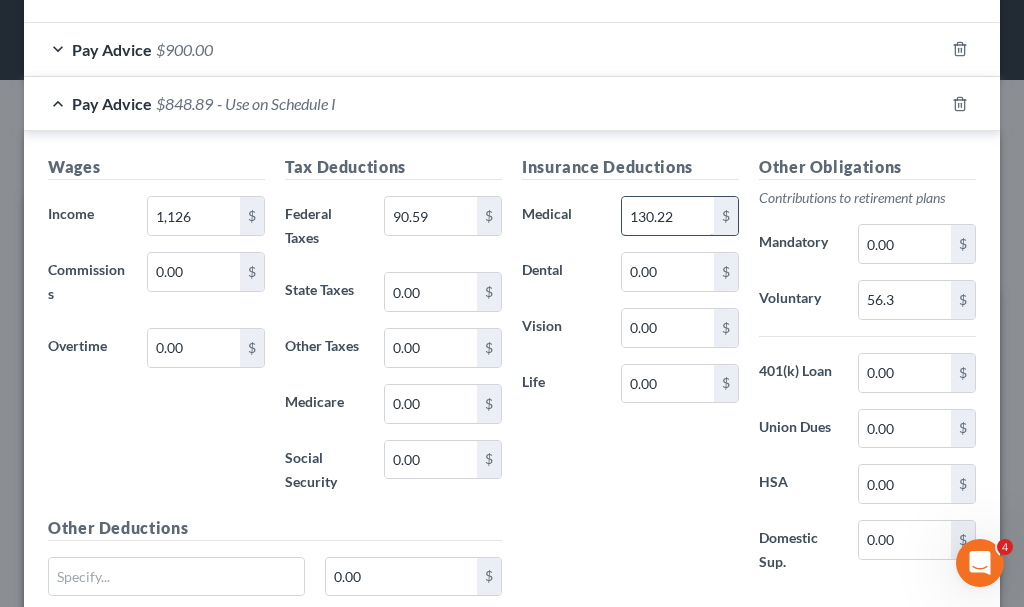 type on "130.22" 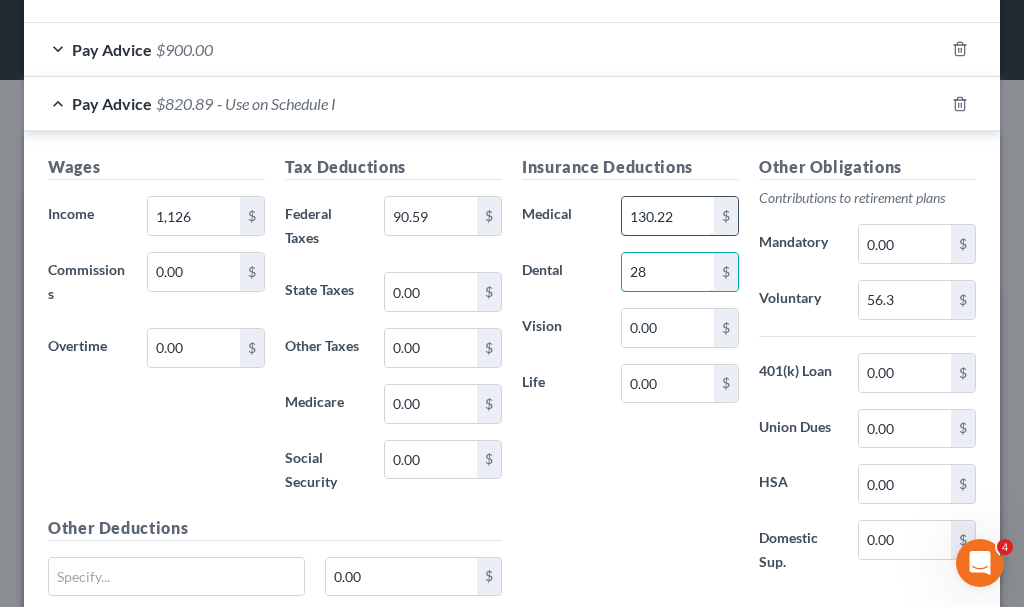 type on "28" 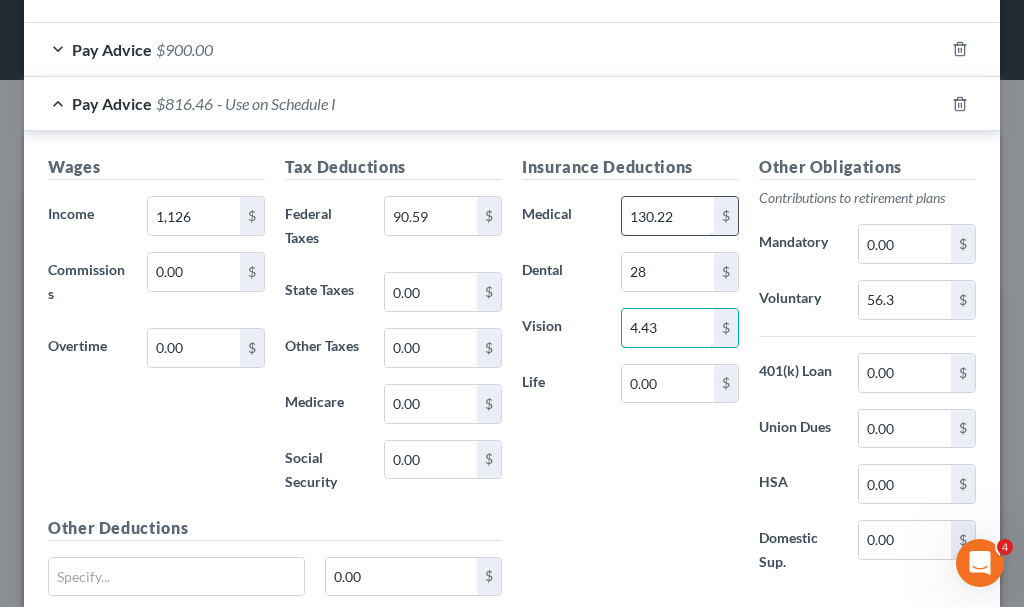 type on "4.43" 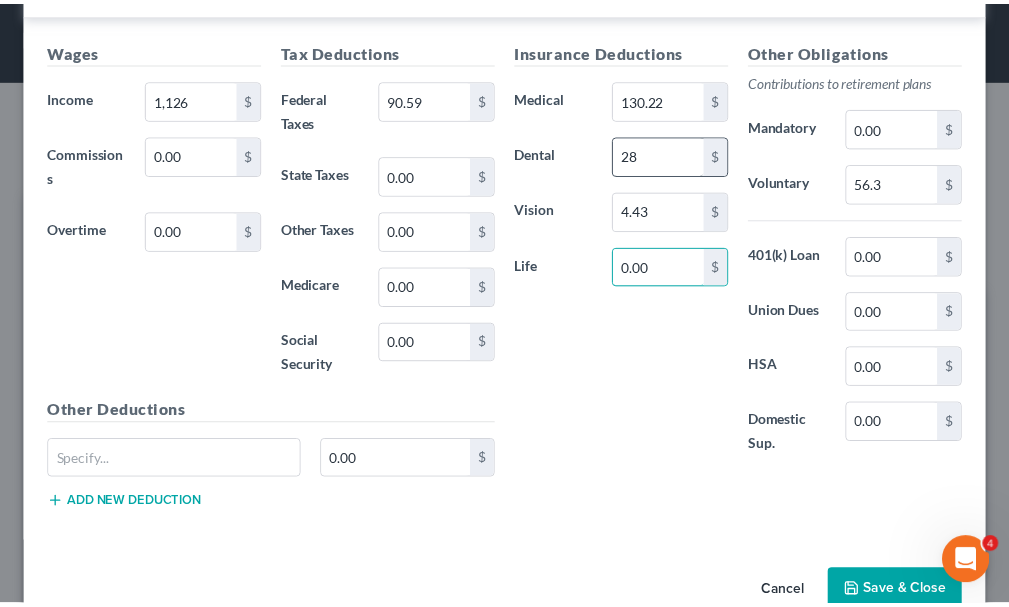 scroll, scrollTop: 763, scrollLeft: 0, axis: vertical 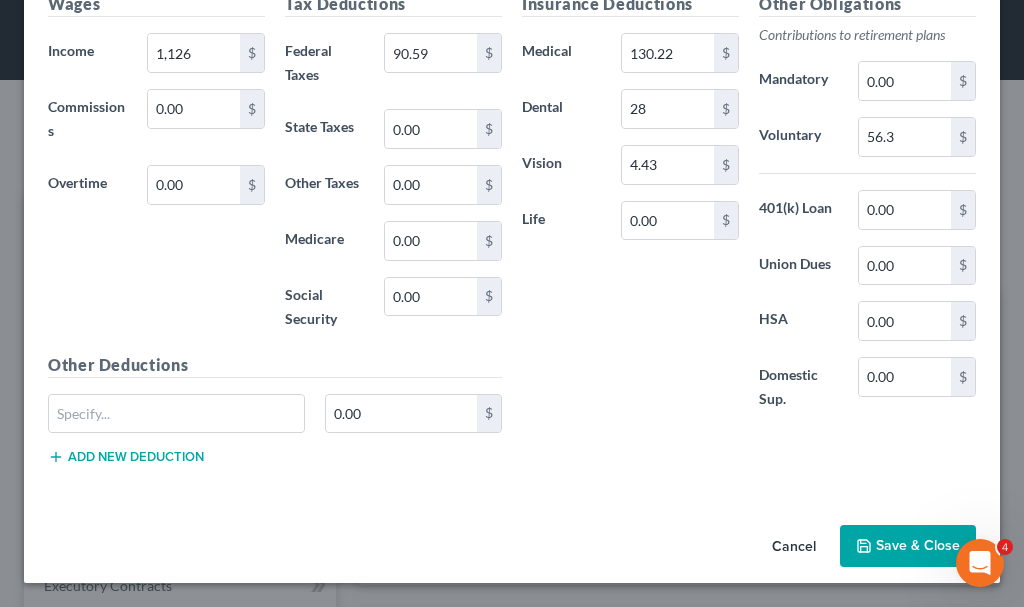 click 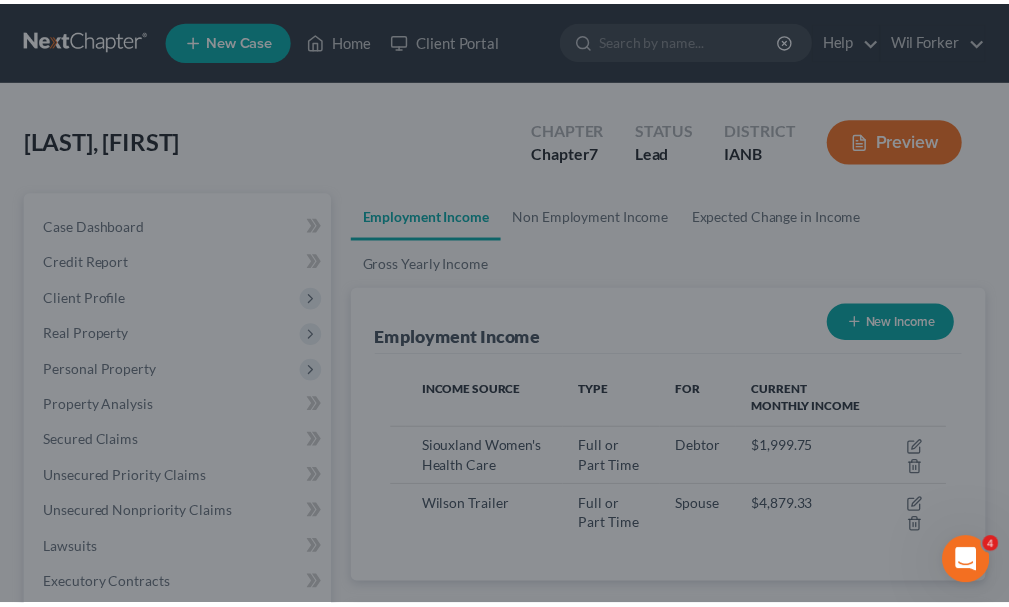 scroll, scrollTop: 277, scrollLeft: 594, axis: both 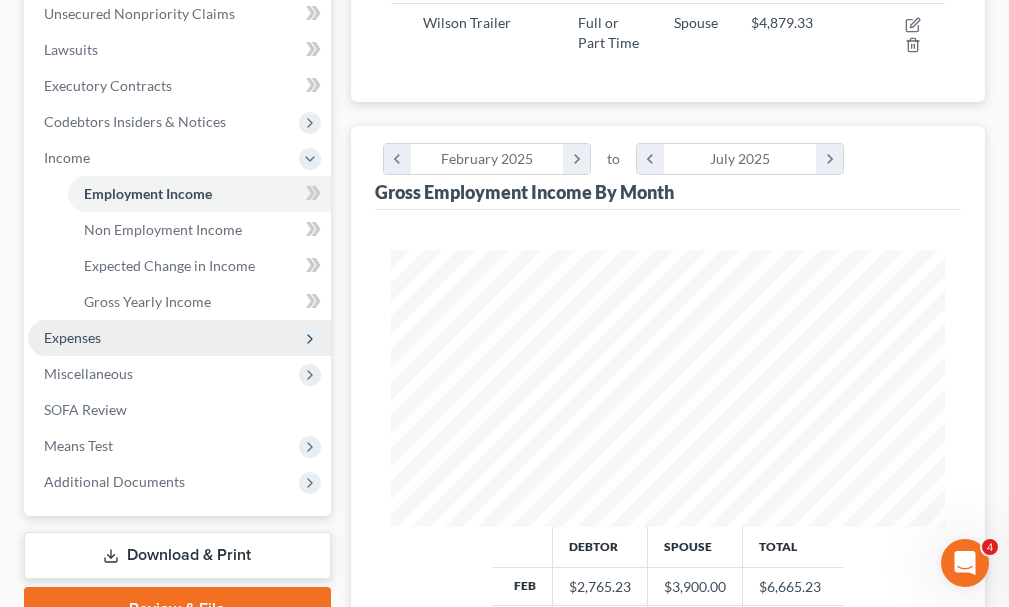 click on "Expenses" at bounding box center [72, 337] 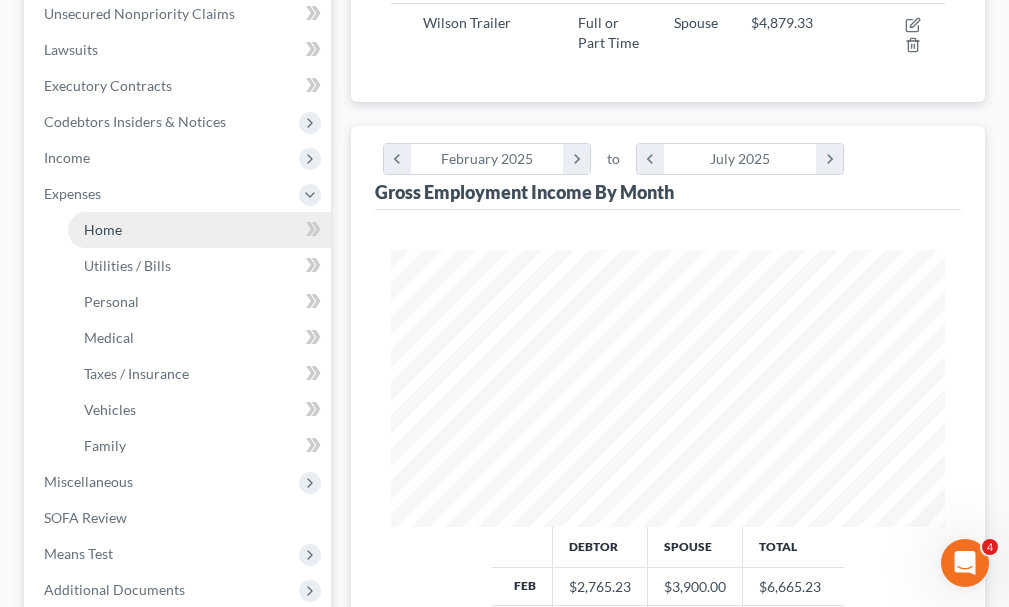 click on "Home" at bounding box center (103, 229) 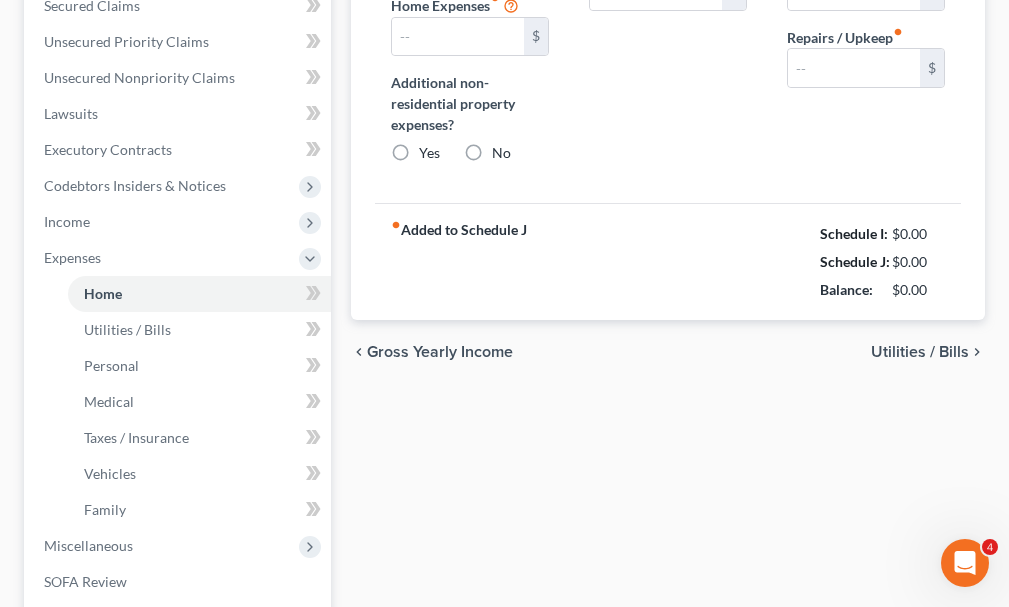 type on "900.00" 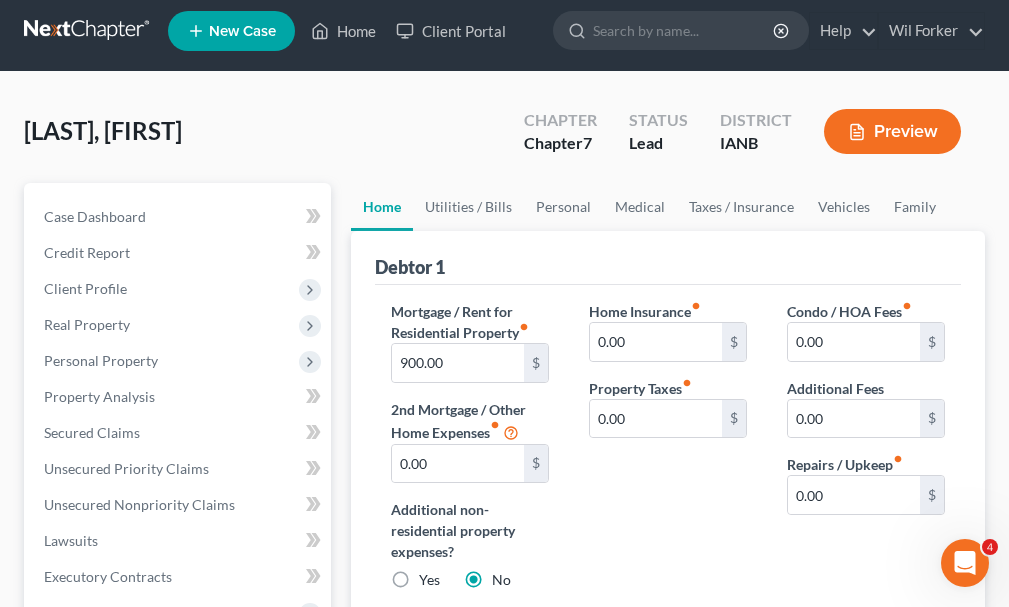 scroll, scrollTop: 0, scrollLeft: 0, axis: both 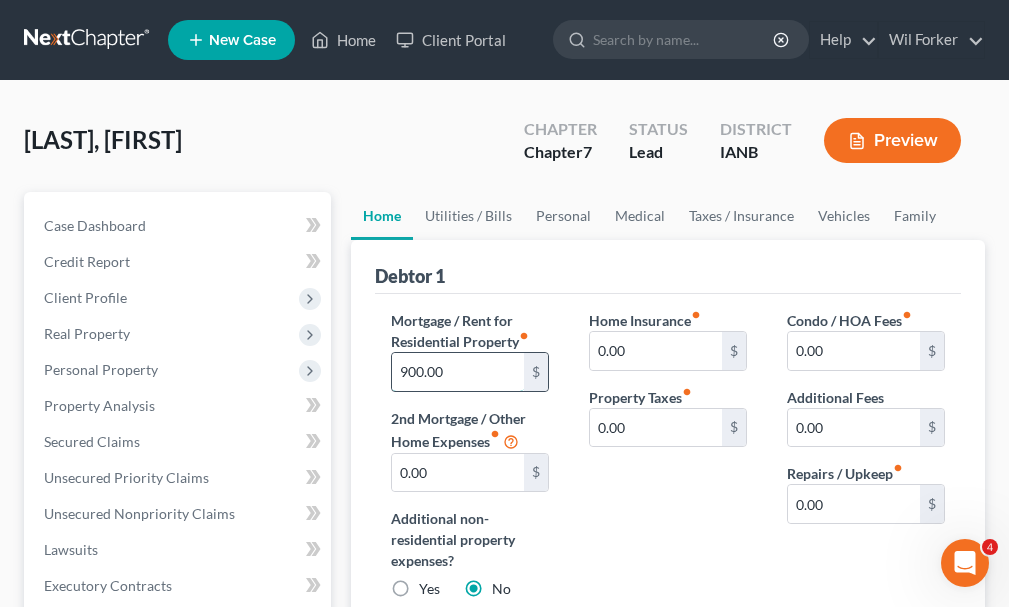 click on "900.00" at bounding box center (458, 372) 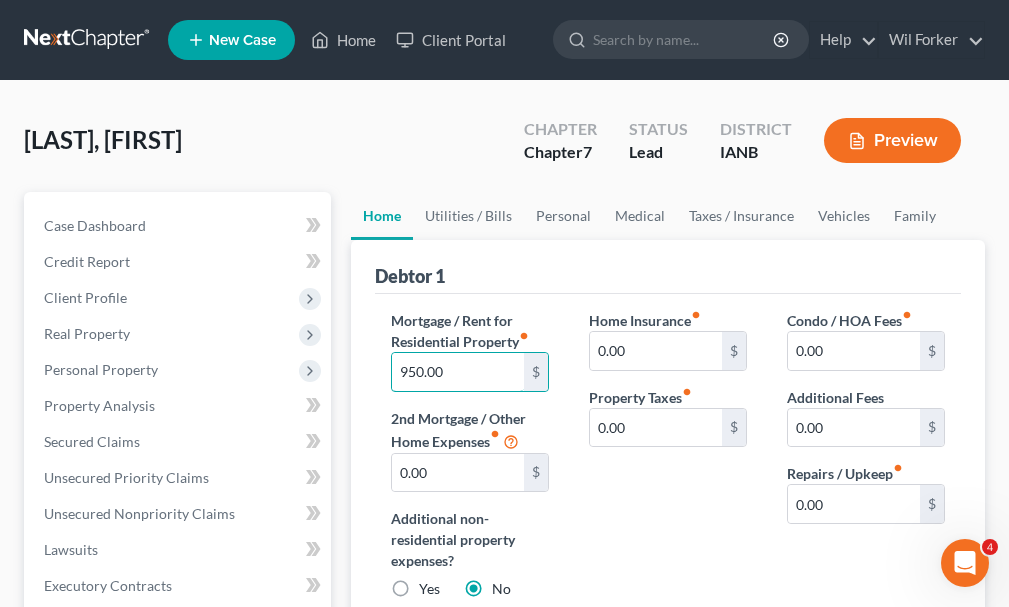 type on "950.00" 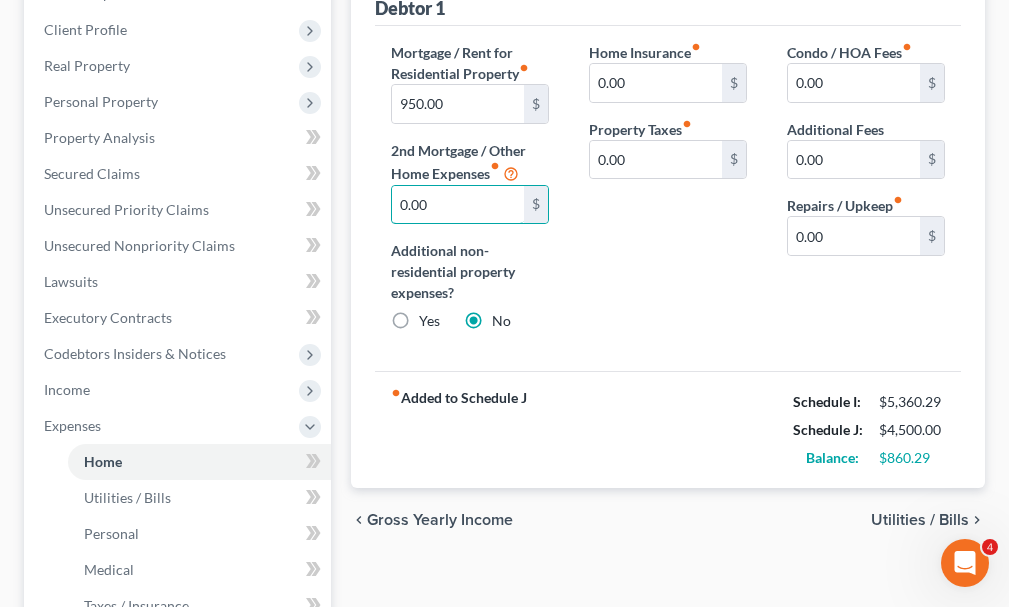 scroll, scrollTop: 300, scrollLeft: 0, axis: vertical 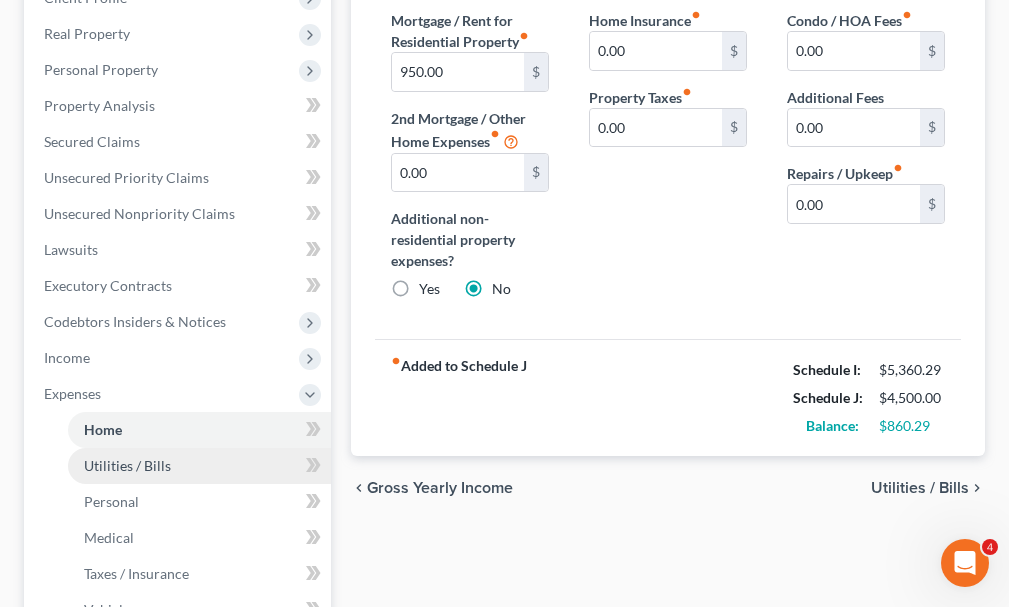 click on "Utilities / Bills" at bounding box center (127, 465) 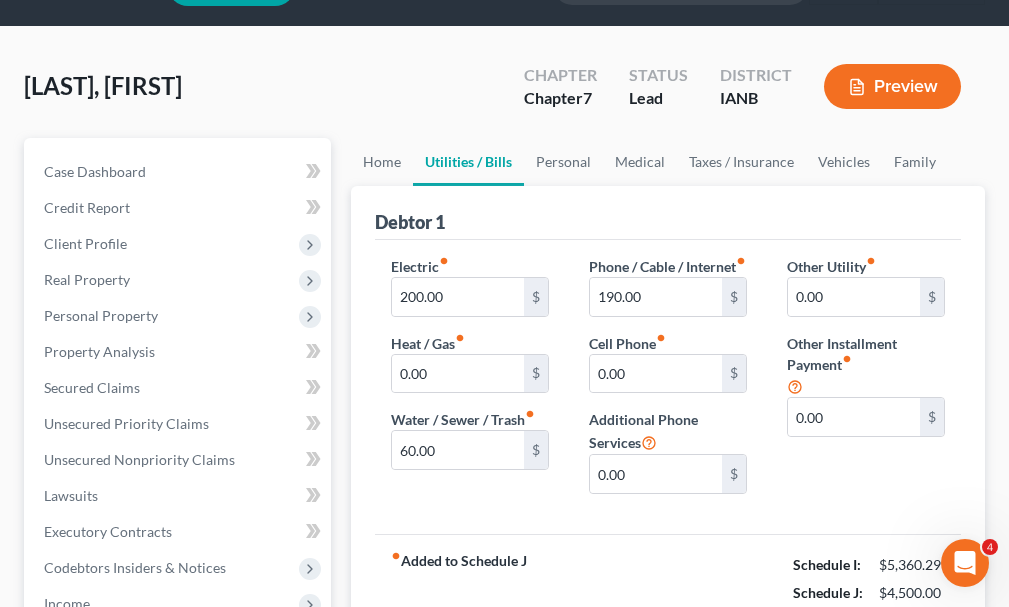 scroll, scrollTop: 300, scrollLeft: 0, axis: vertical 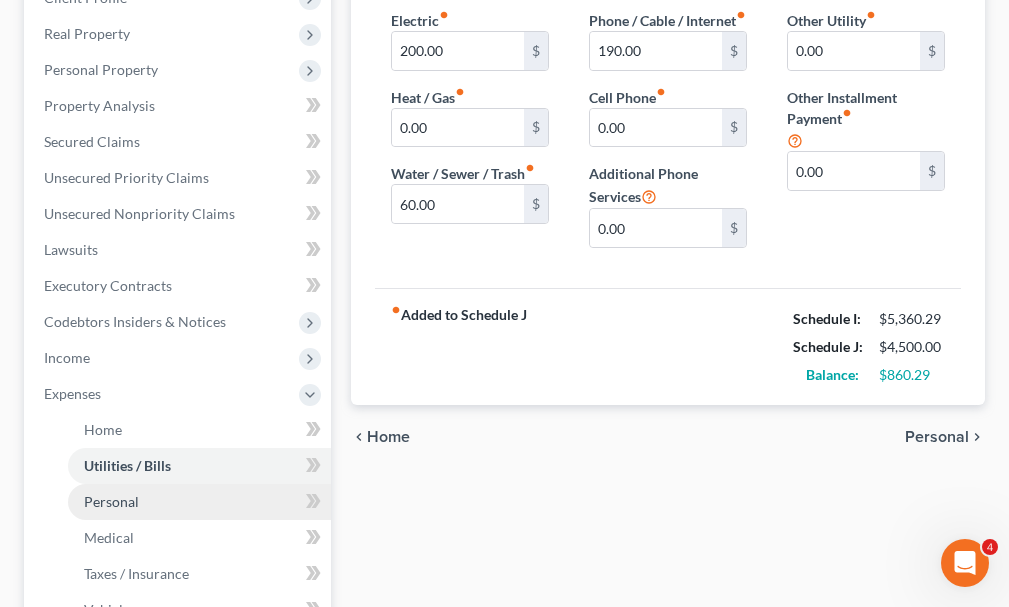 click on "Personal" at bounding box center (199, 502) 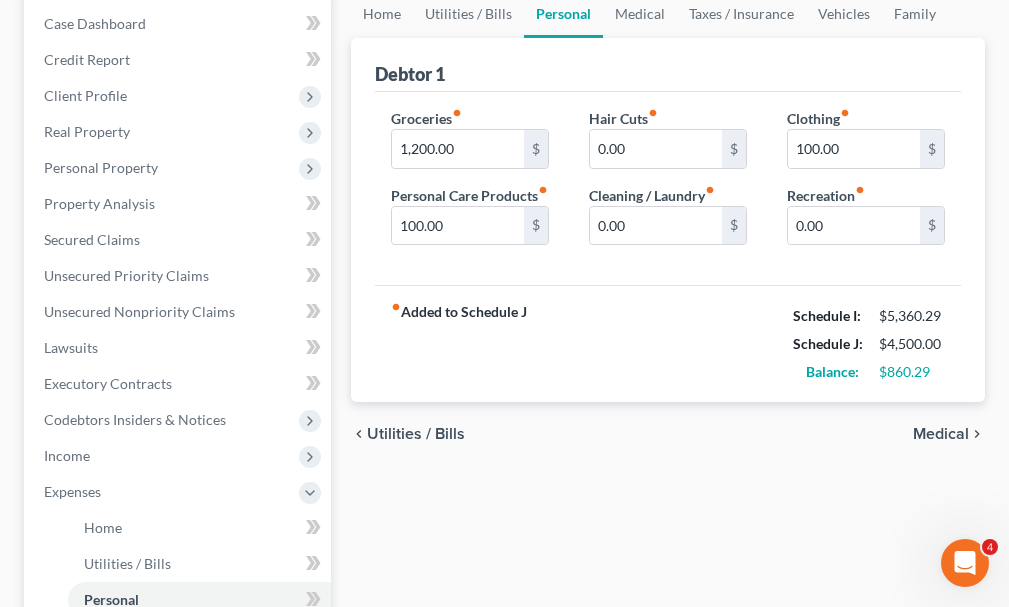 scroll, scrollTop: 0, scrollLeft: 0, axis: both 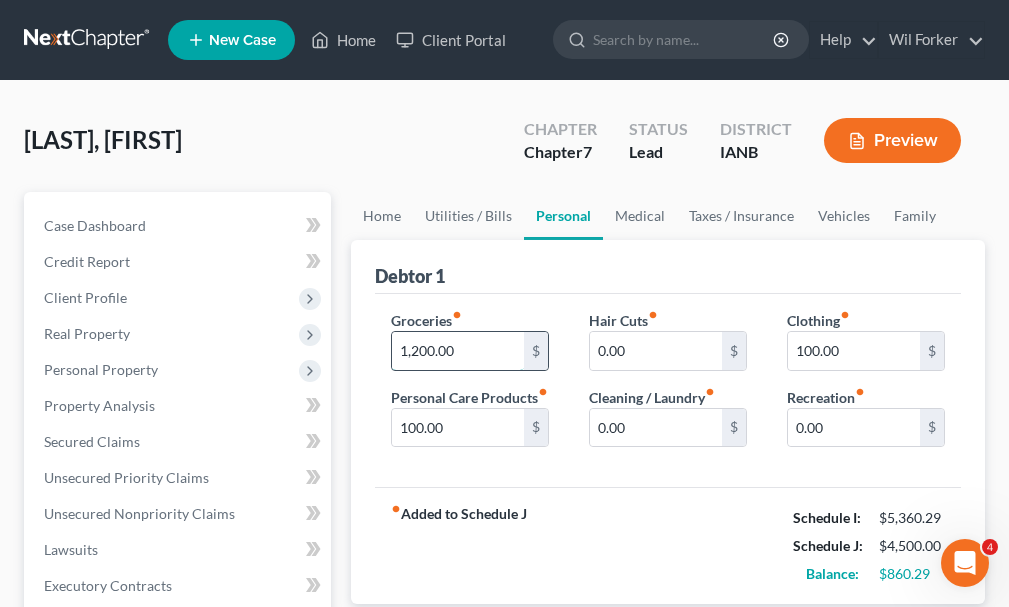 click on "1,200.00" at bounding box center (458, 351) 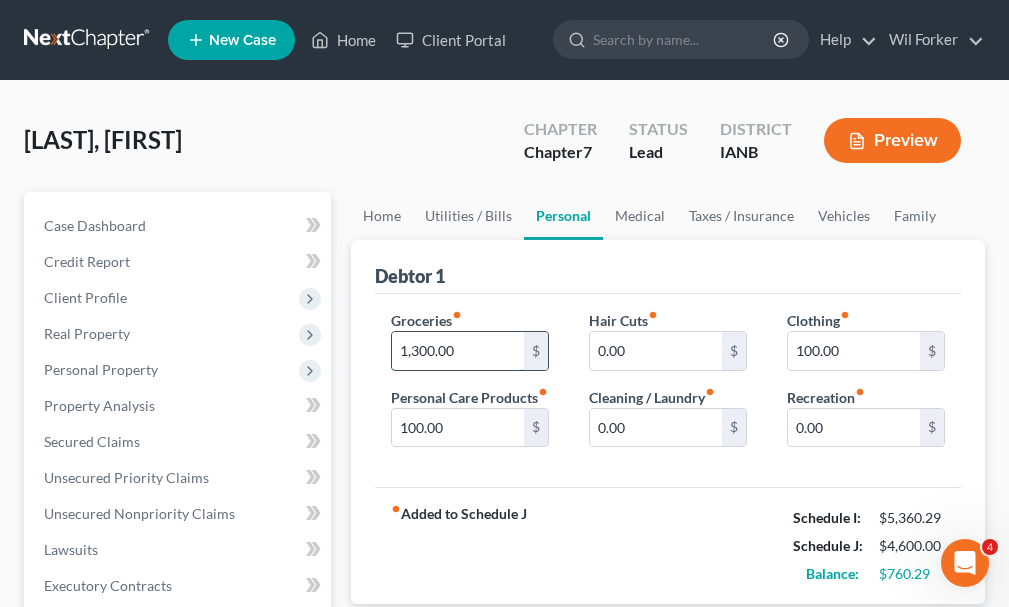 type on "1,300.00" 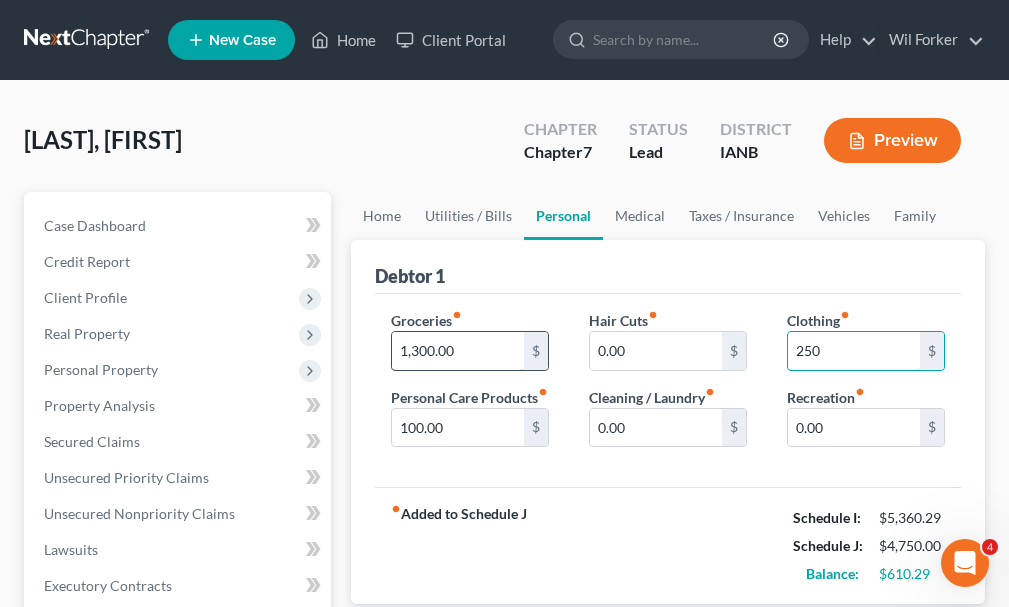 type on "250" 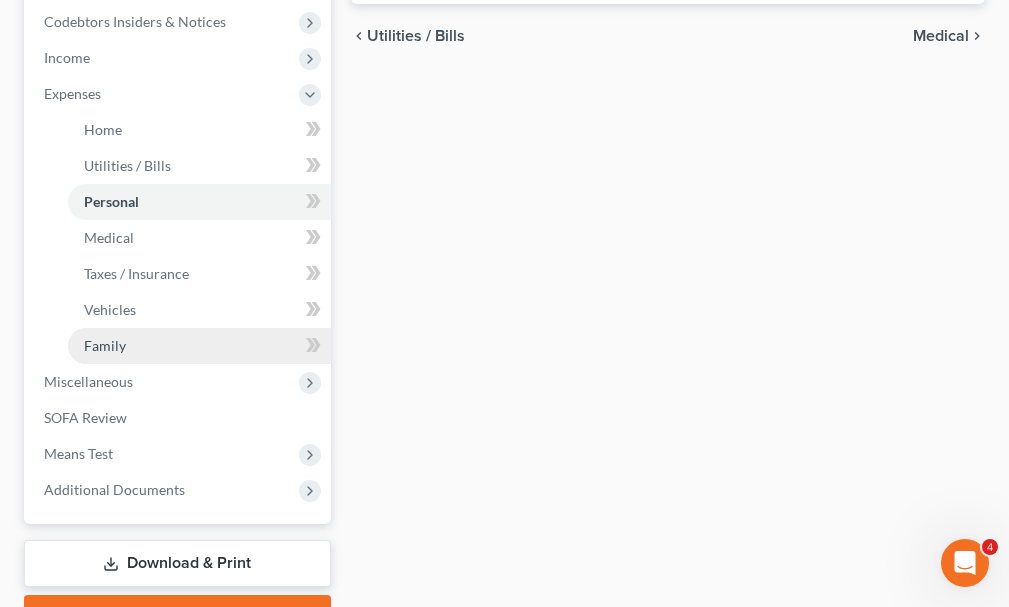 click on "Family" at bounding box center [105, 345] 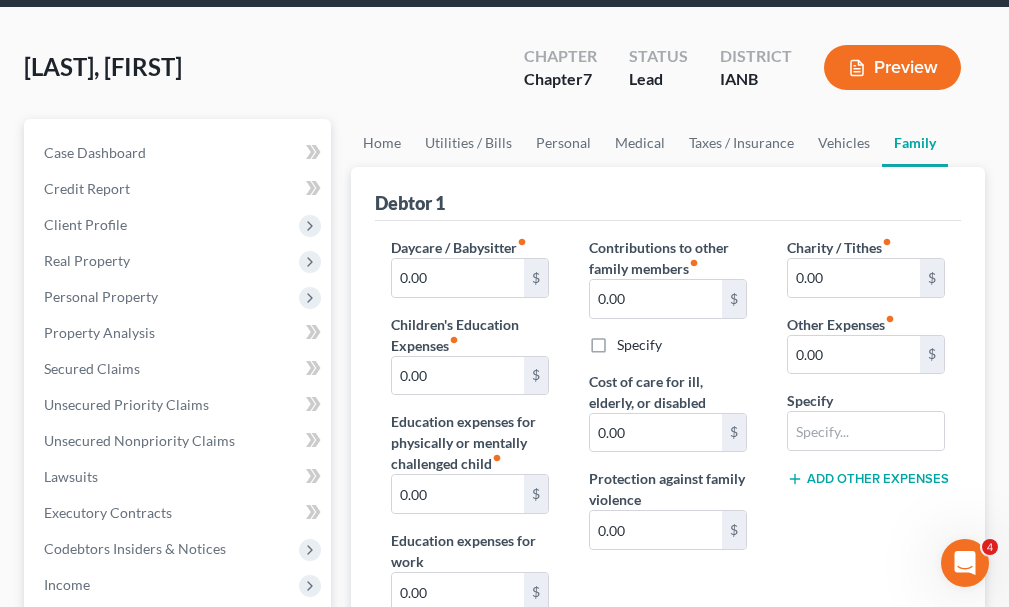 scroll, scrollTop: 0, scrollLeft: 0, axis: both 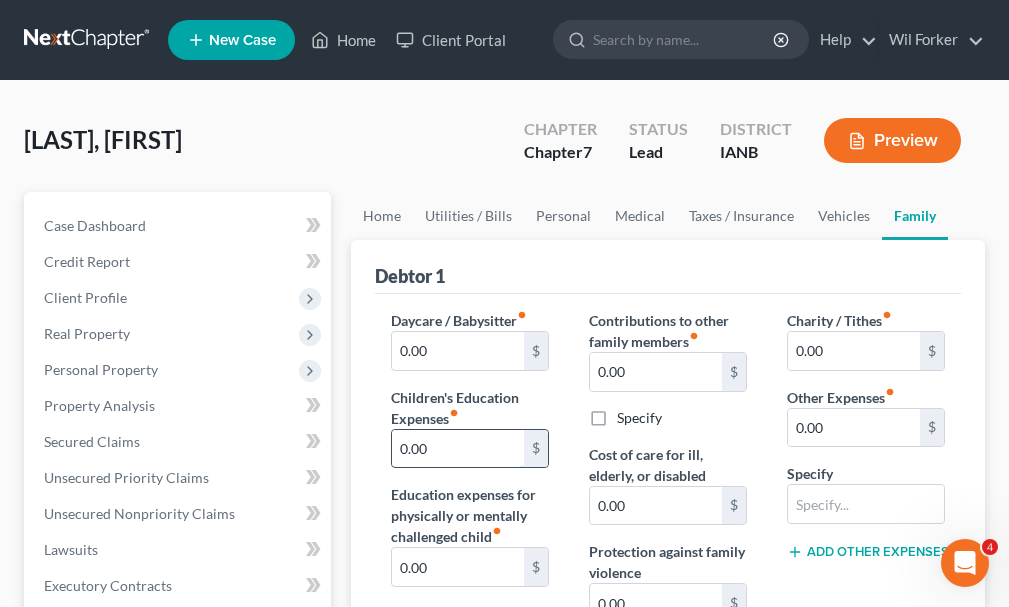 click on "0.00" at bounding box center (458, 449) 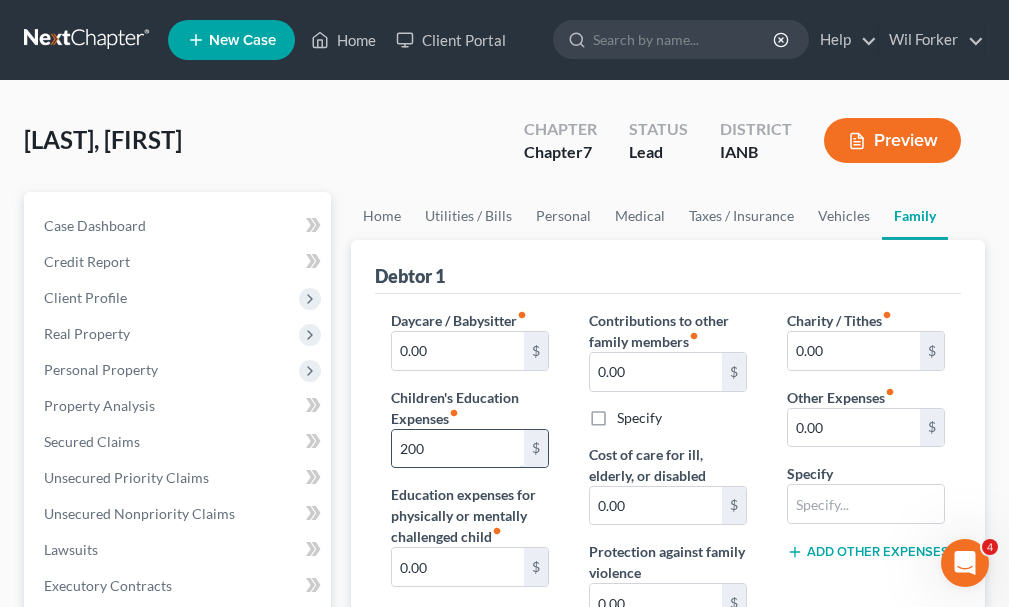 type on "200" 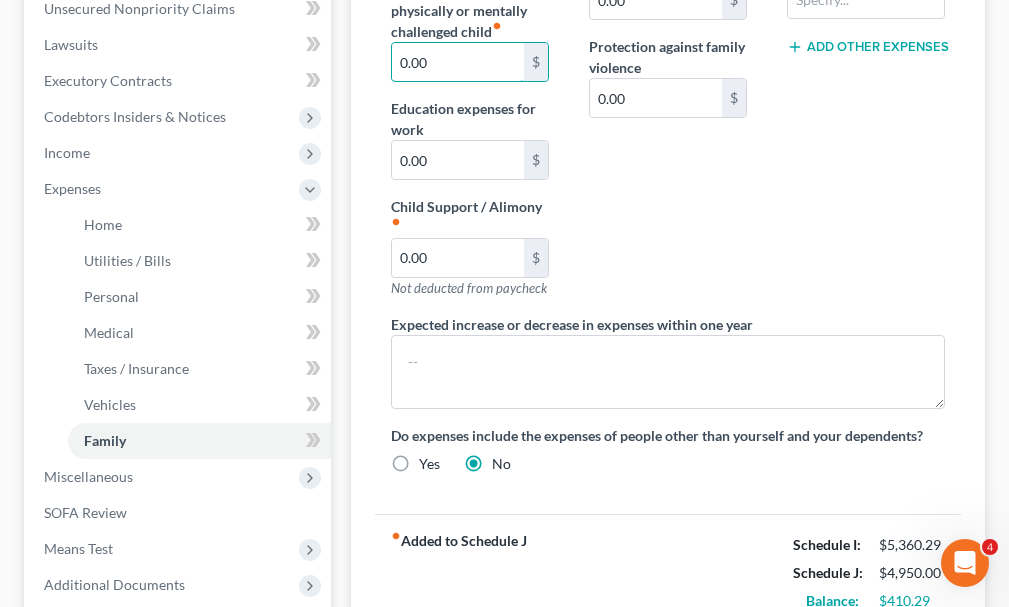 scroll, scrollTop: 600, scrollLeft: 0, axis: vertical 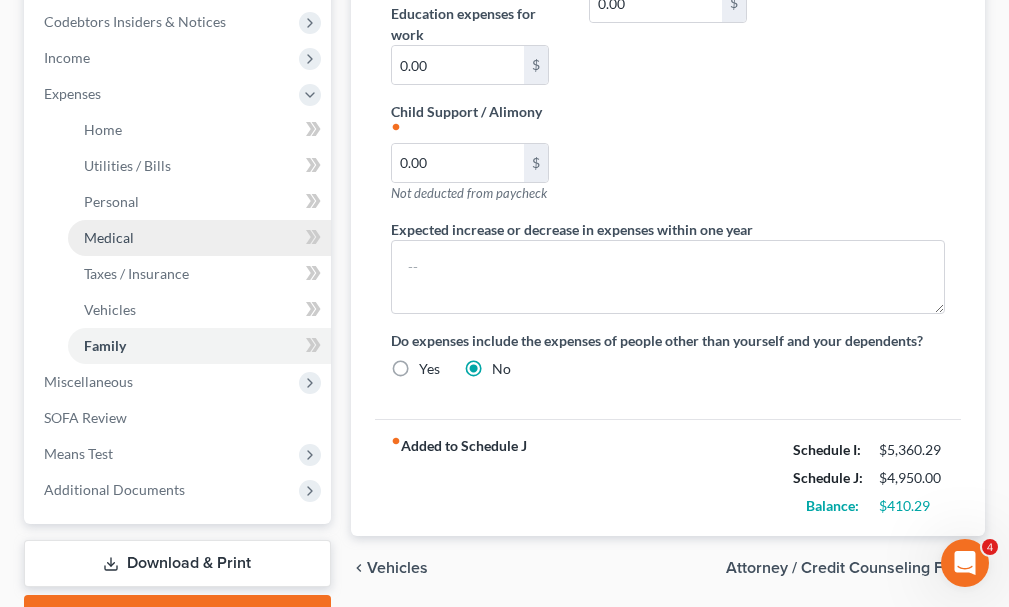 click on "Medical" at bounding box center (109, 237) 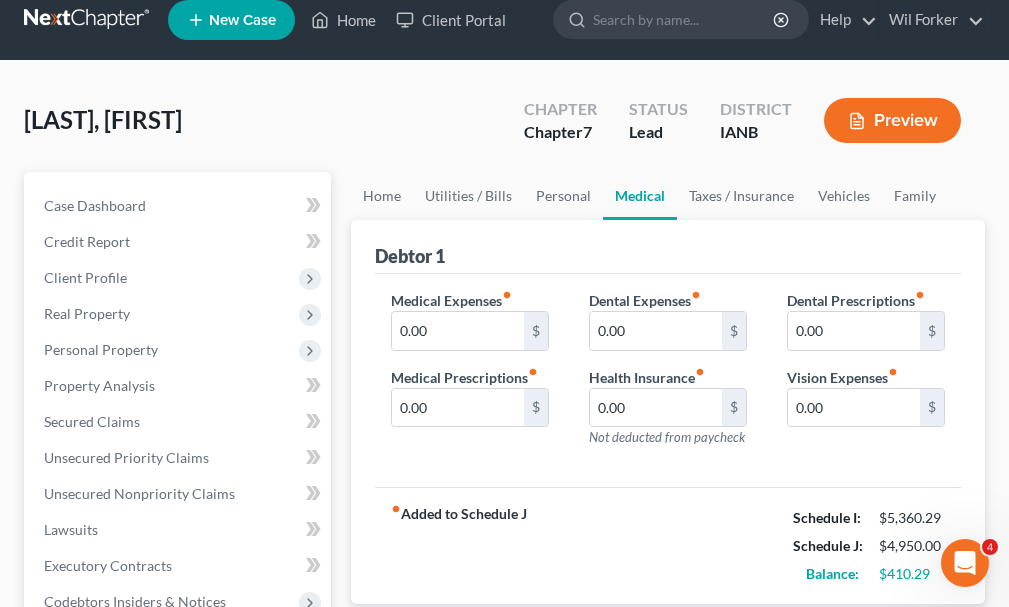 scroll, scrollTop: 0, scrollLeft: 0, axis: both 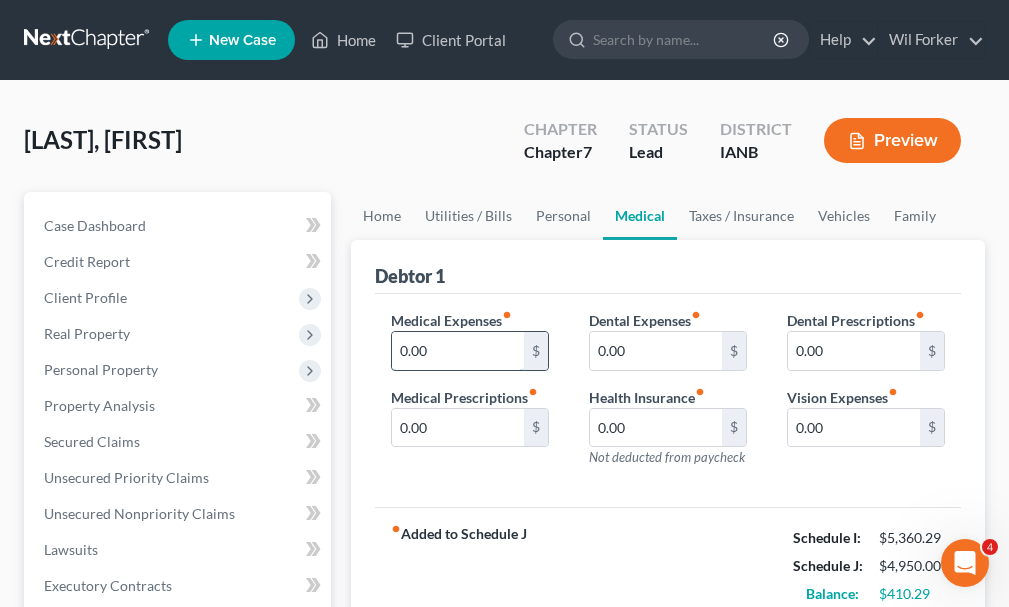 click on "0.00" at bounding box center [458, 351] 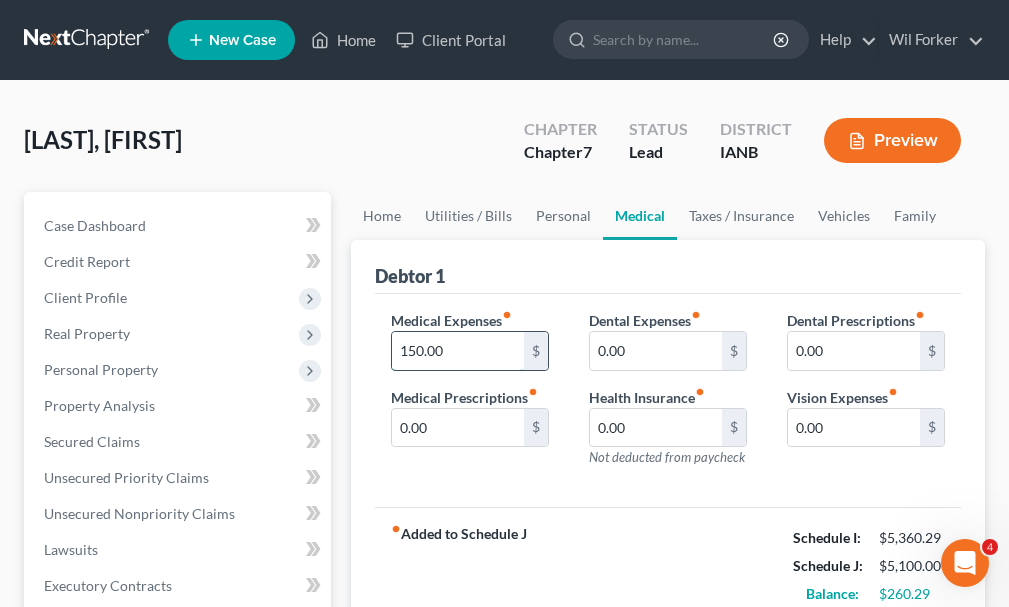 type on "150.00" 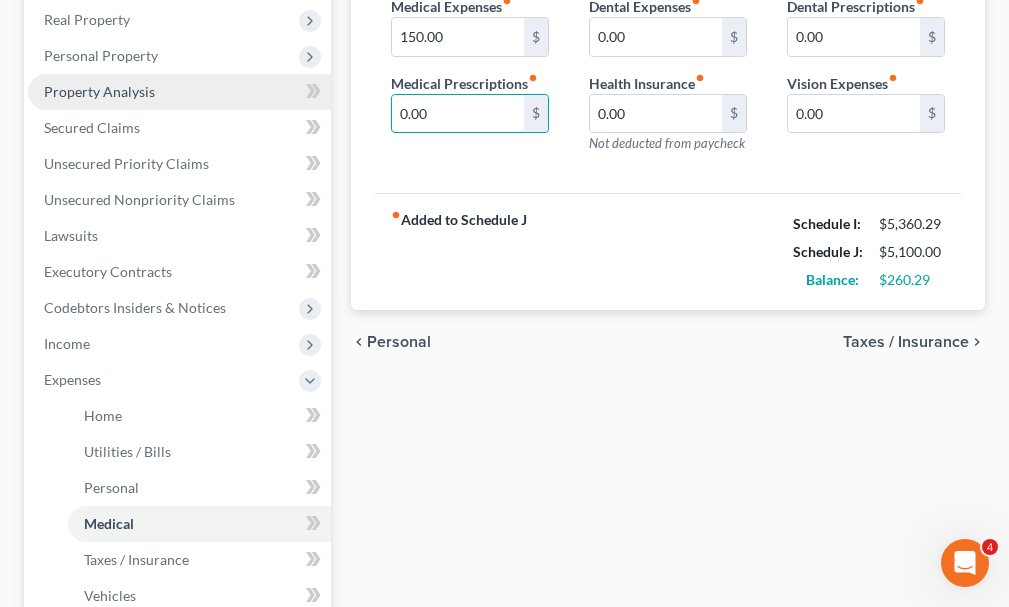 scroll, scrollTop: 400, scrollLeft: 0, axis: vertical 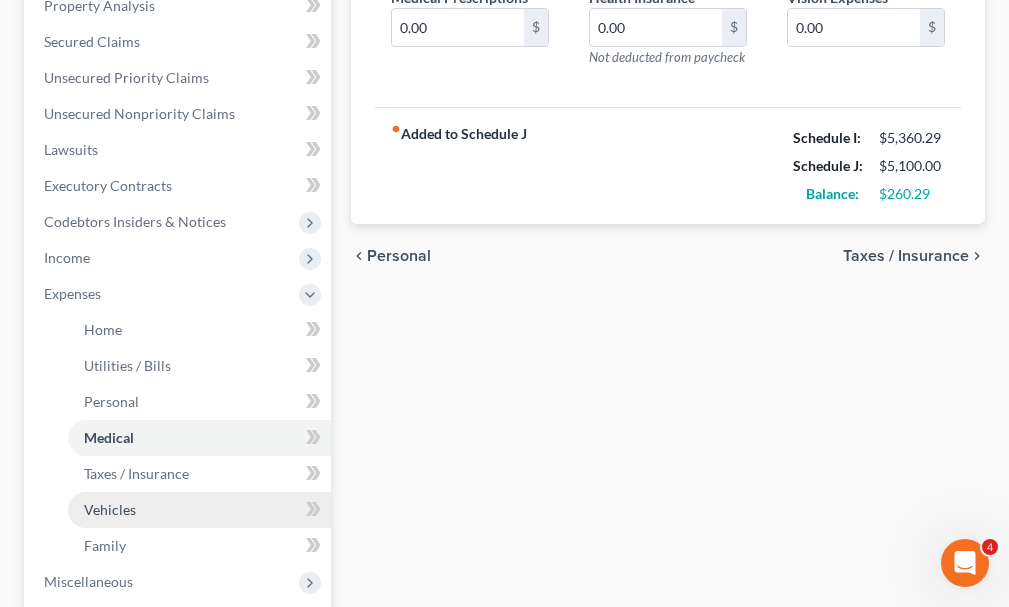 click on "Vehicles" at bounding box center [110, 509] 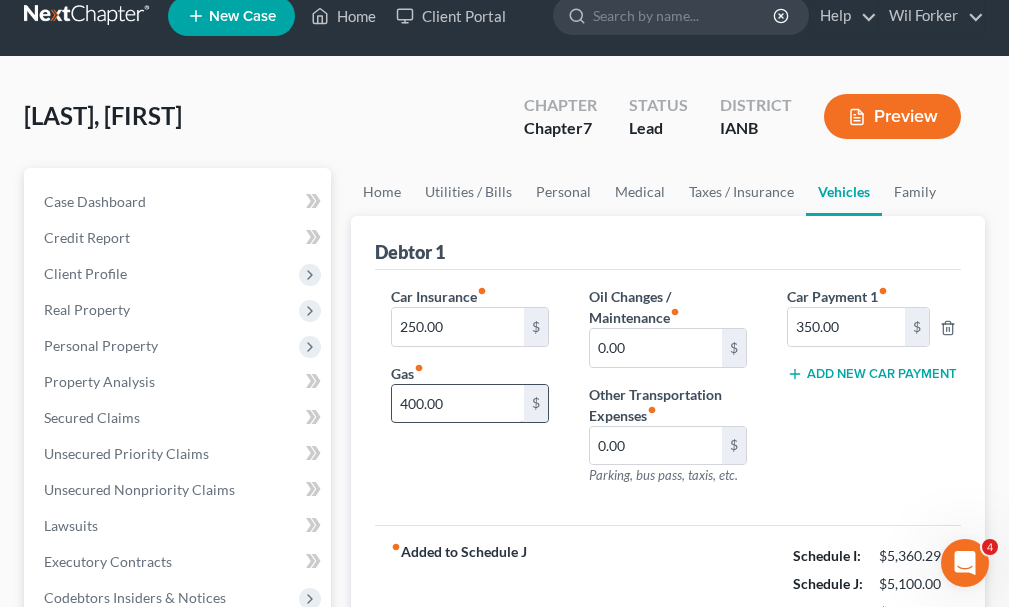 scroll, scrollTop: 0, scrollLeft: 0, axis: both 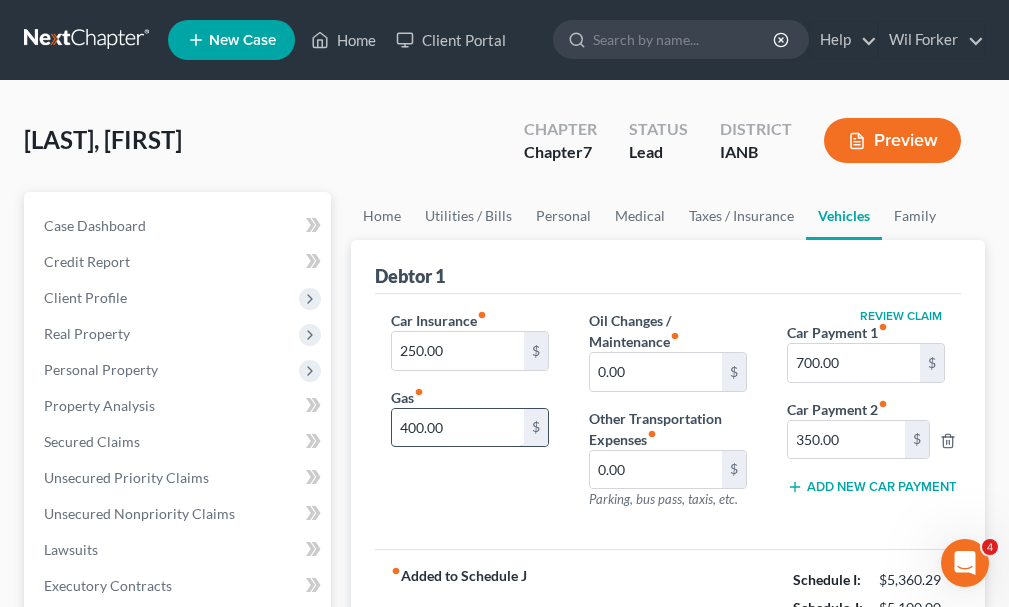 click on "400.00" at bounding box center (458, 428) 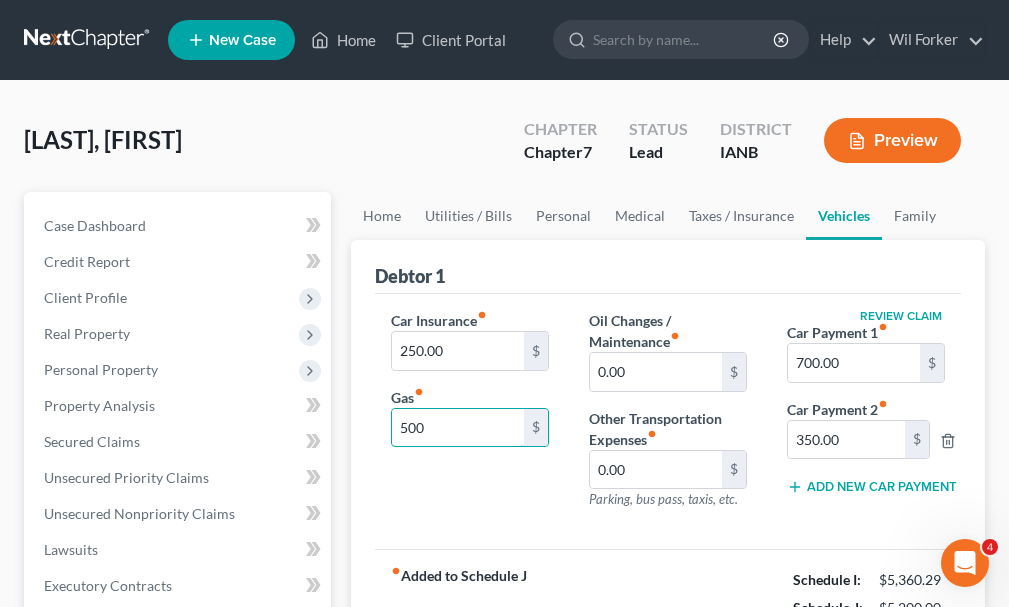 type on "500" 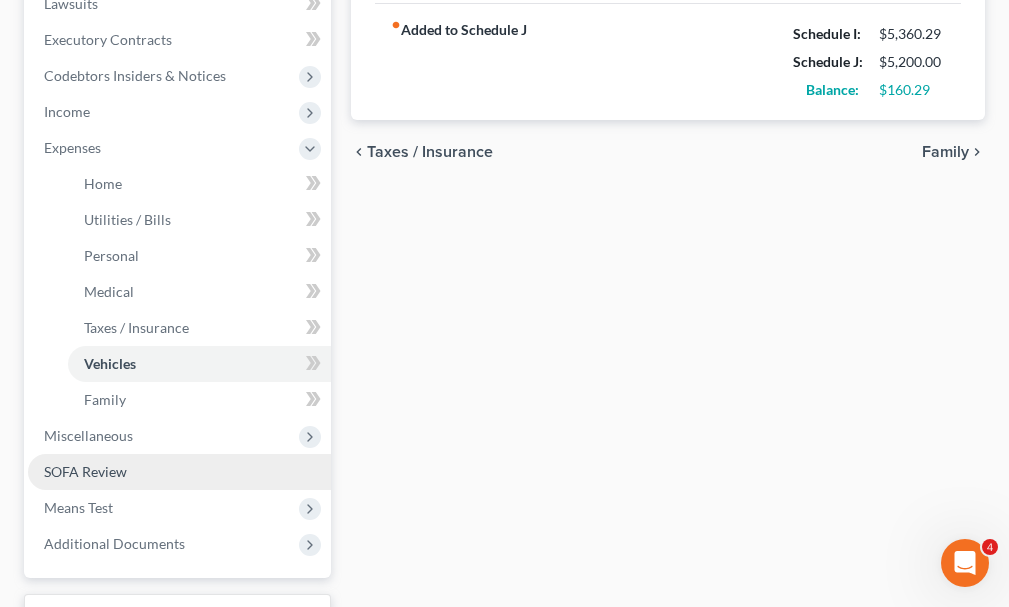 scroll, scrollTop: 600, scrollLeft: 0, axis: vertical 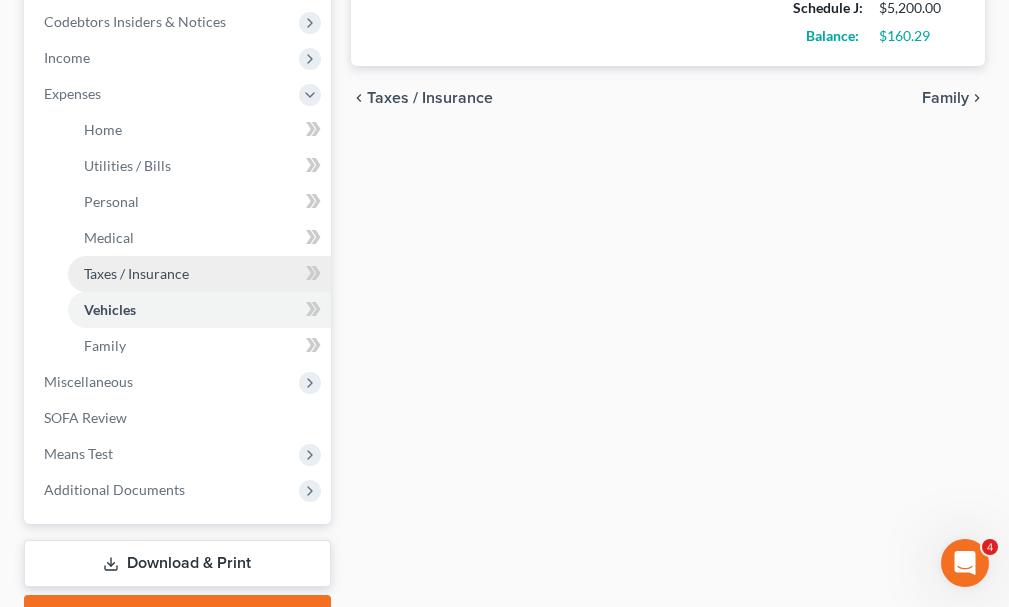 click on "Taxes / Insurance" at bounding box center (136, 273) 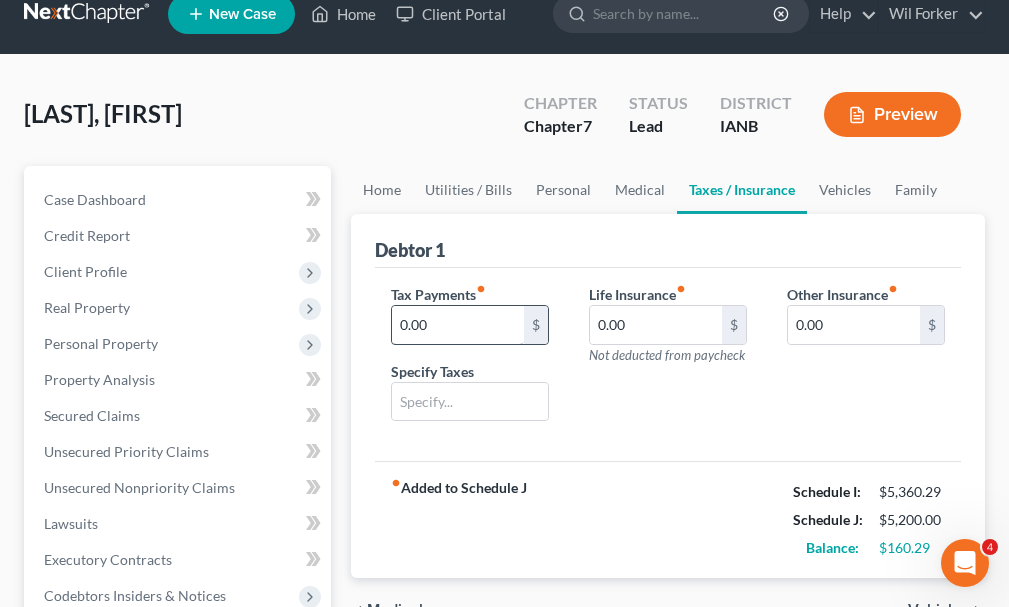 scroll, scrollTop: 0, scrollLeft: 0, axis: both 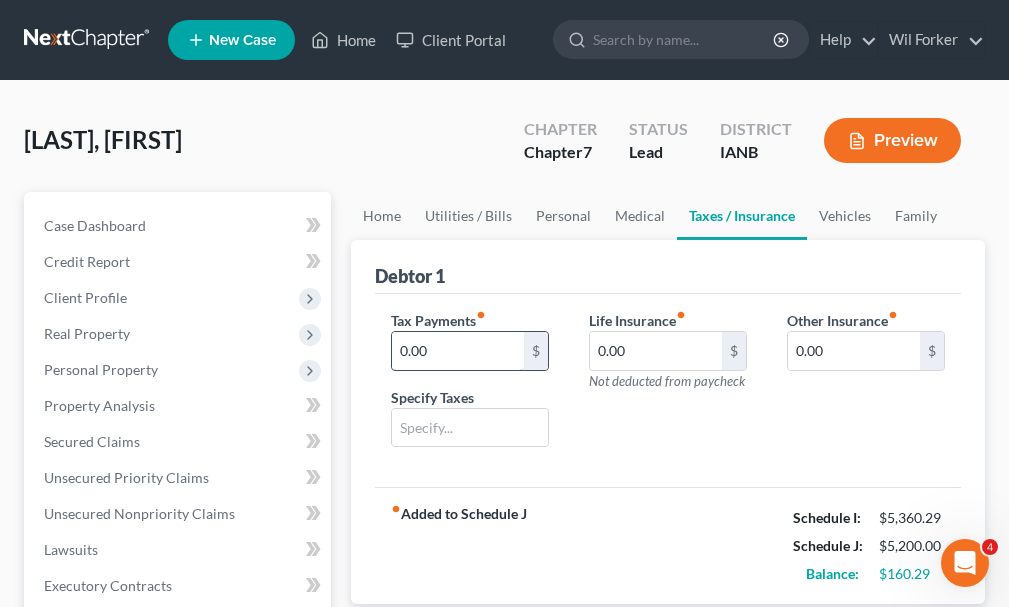 click on "0.00" at bounding box center (458, 351) 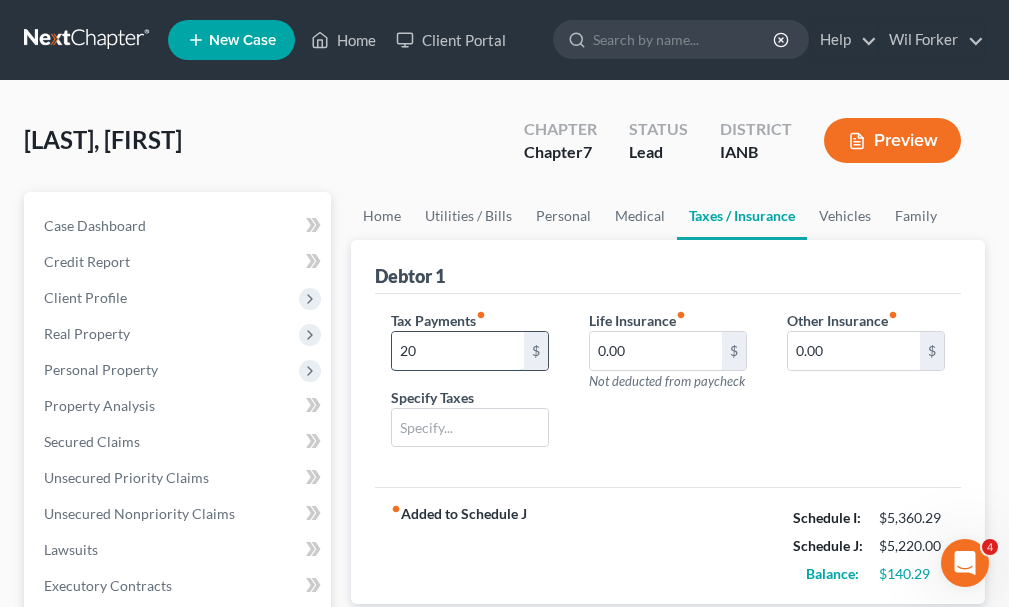 type on "20" 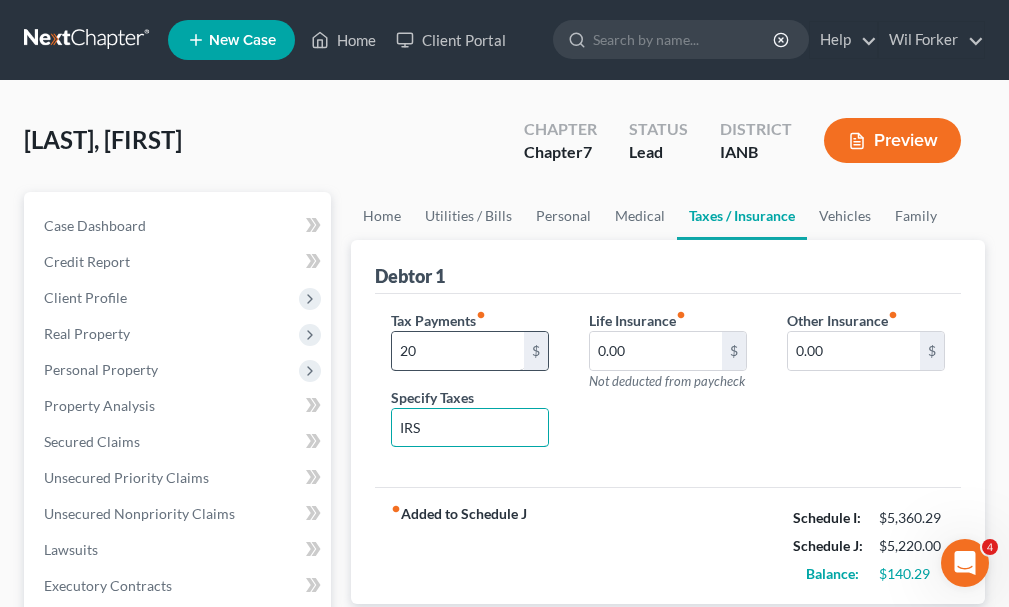 type on "IRS" 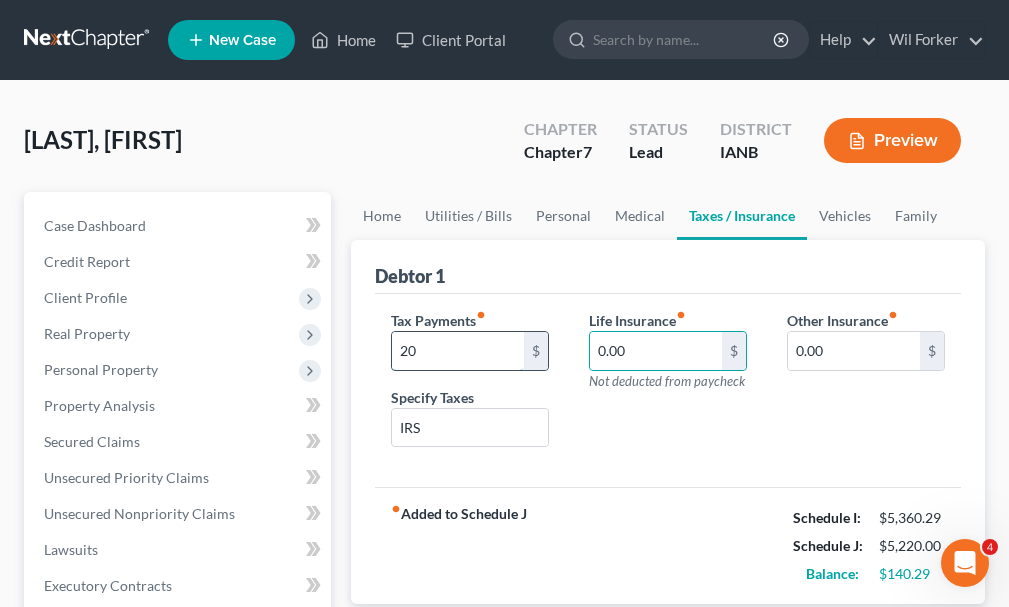 click on "20" at bounding box center (458, 351) 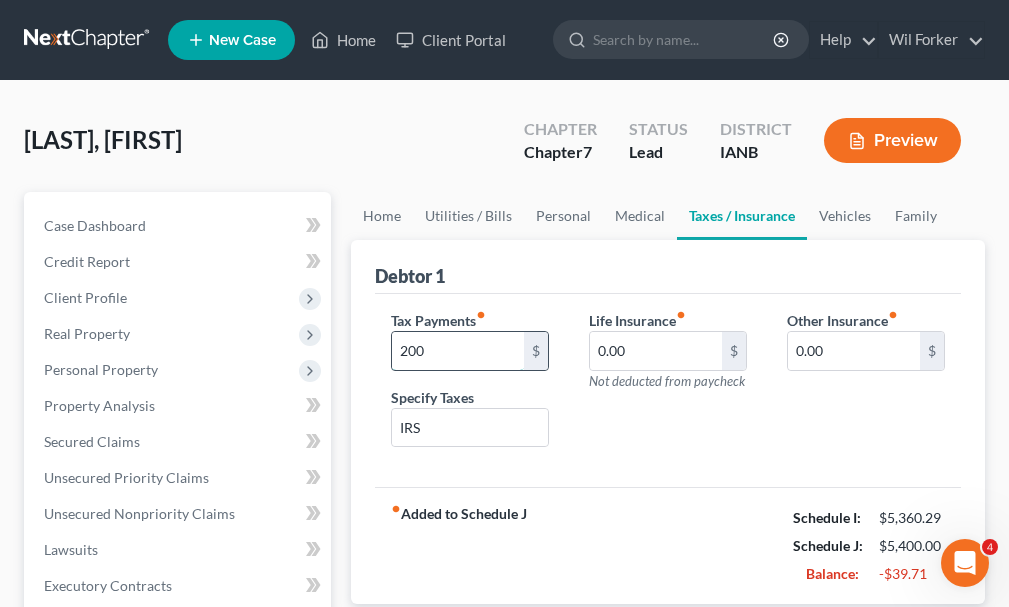 type on "200" 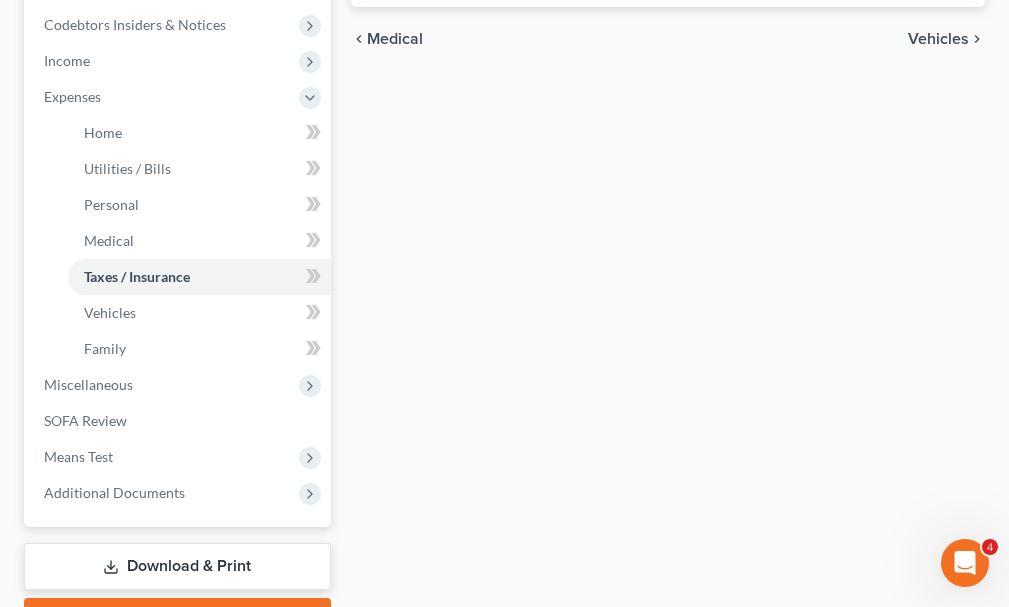scroll, scrollTop: 600, scrollLeft: 0, axis: vertical 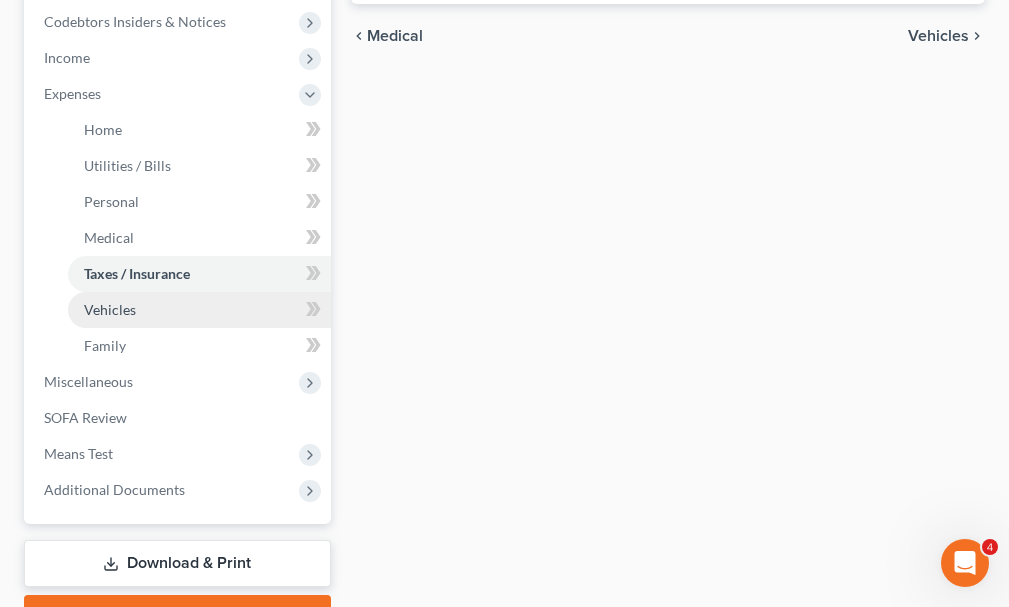click on "Vehicles" at bounding box center (110, 309) 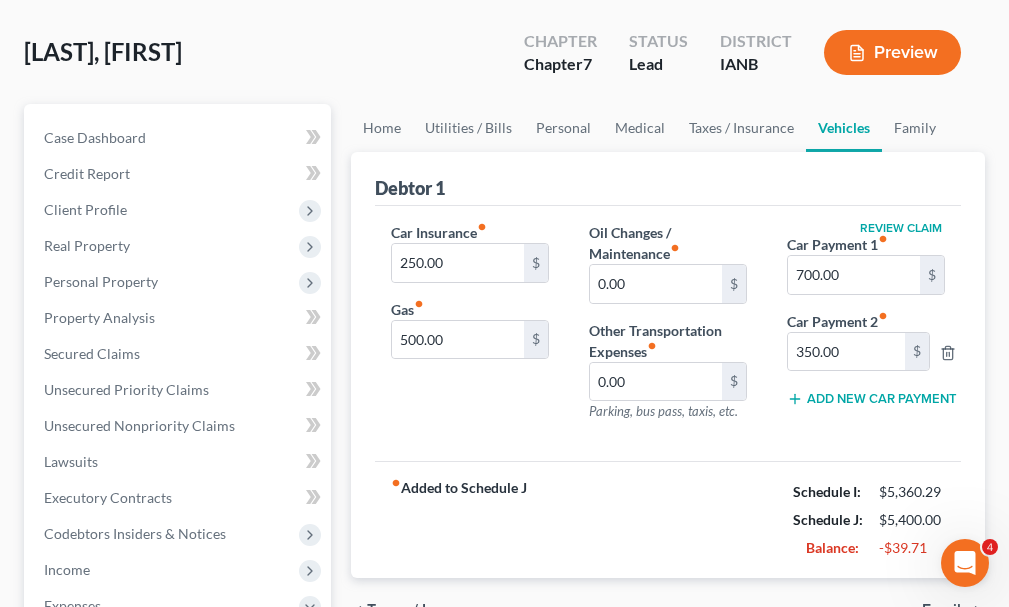 scroll, scrollTop: 0, scrollLeft: 0, axis: both 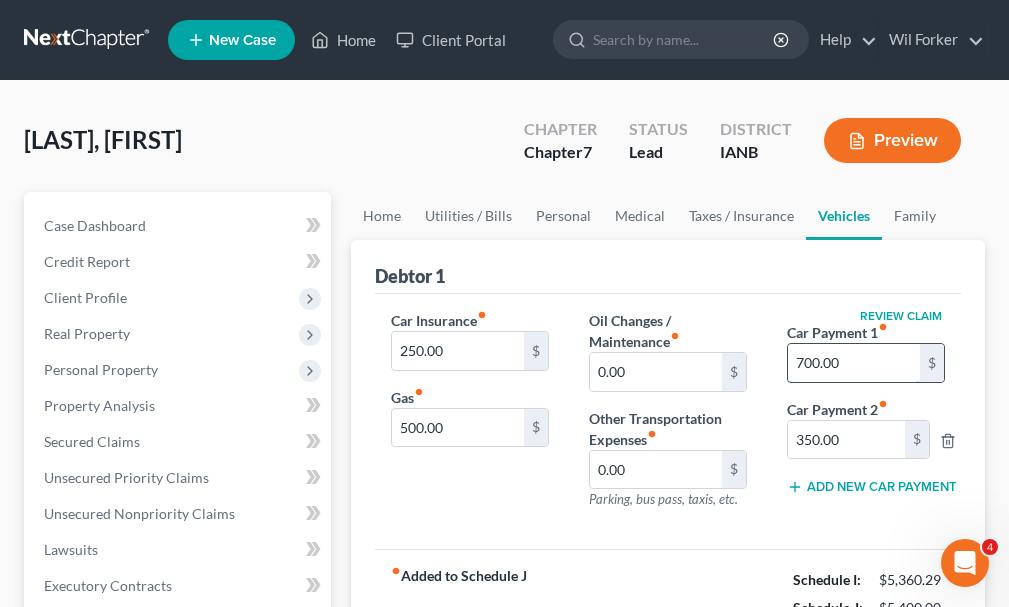 click on "700.00" at bounding box center (854, 363) 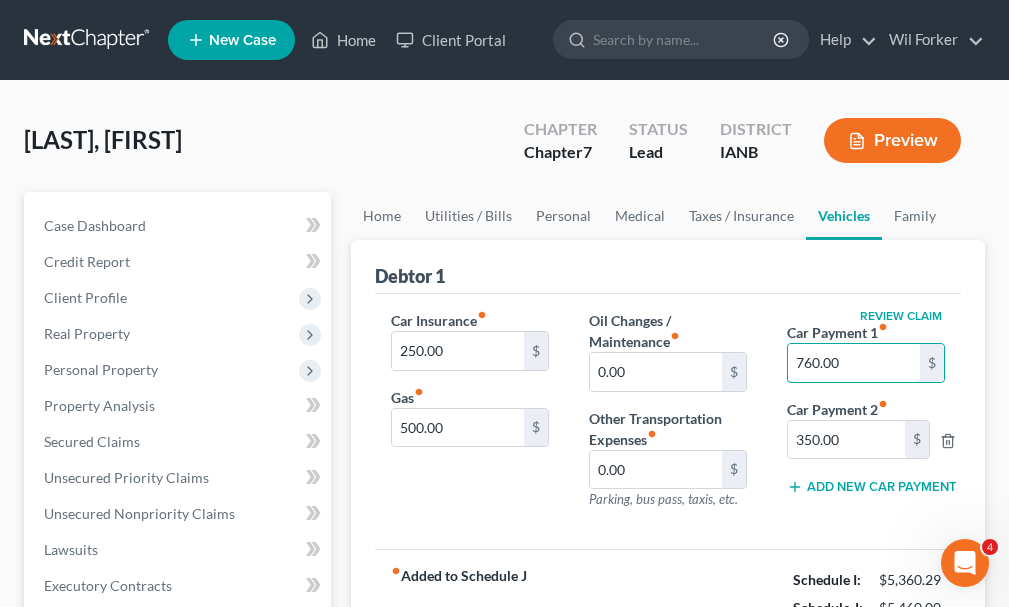 type on "760.00" 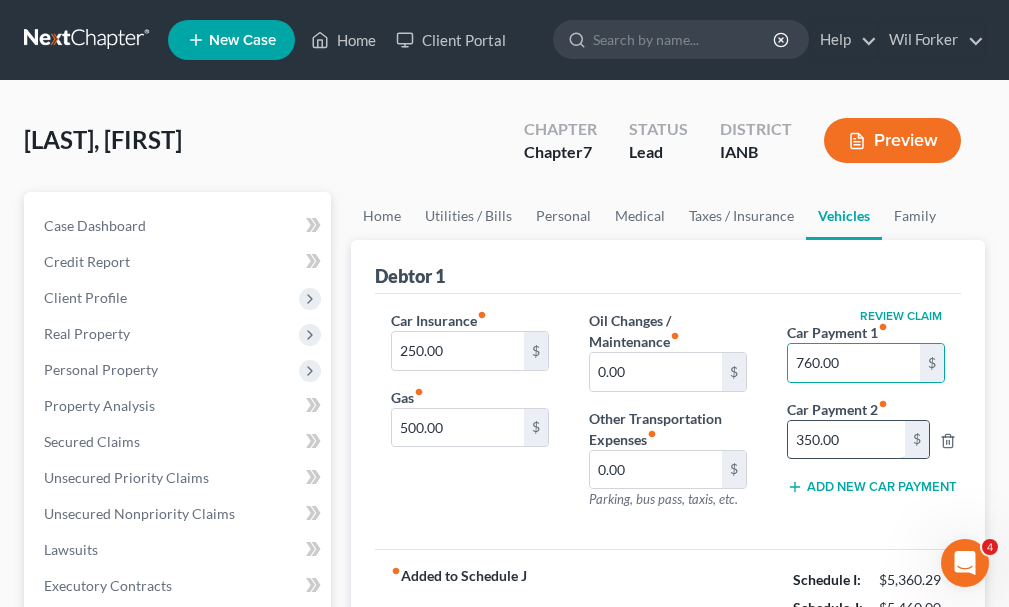 click on "350.00" at bounding box center (846, 440) 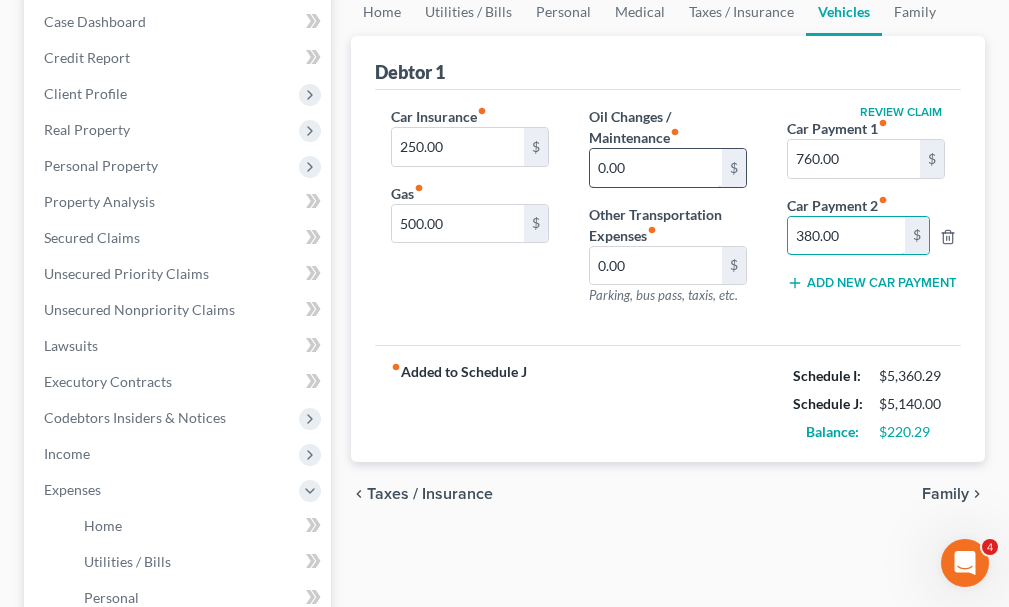 scroll, scrollTop: 300, scrollLeft: 0, axis: vertical 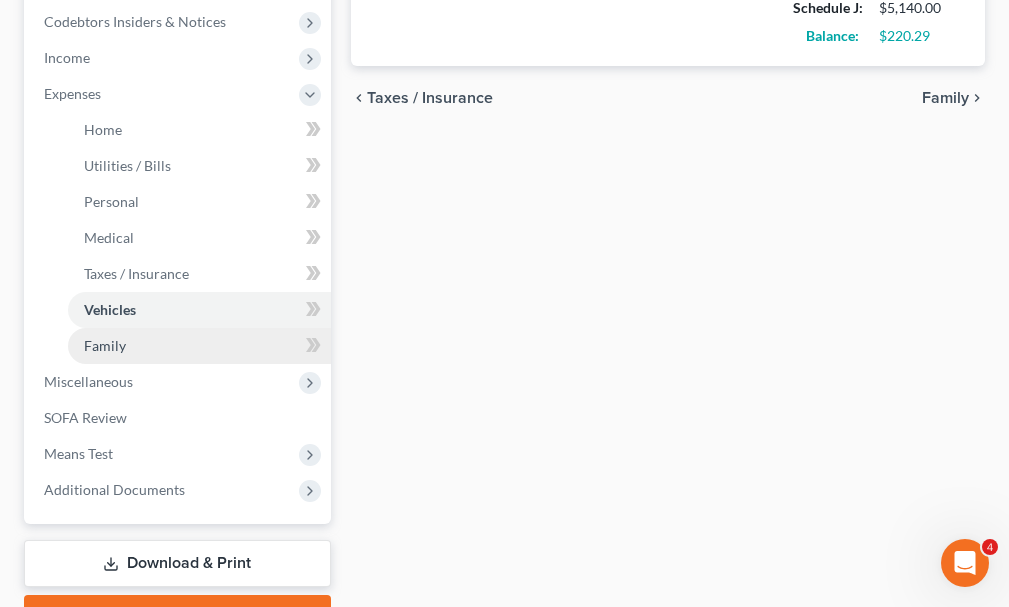 type on "380.00" 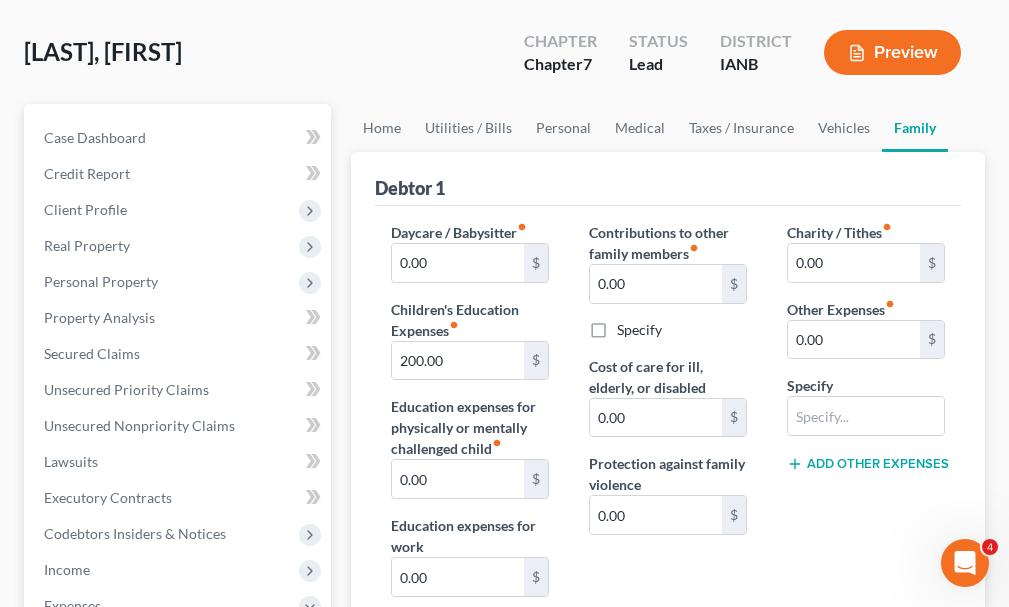 scroll, scrollTop: 0, scrollLeft: 0, axis: both 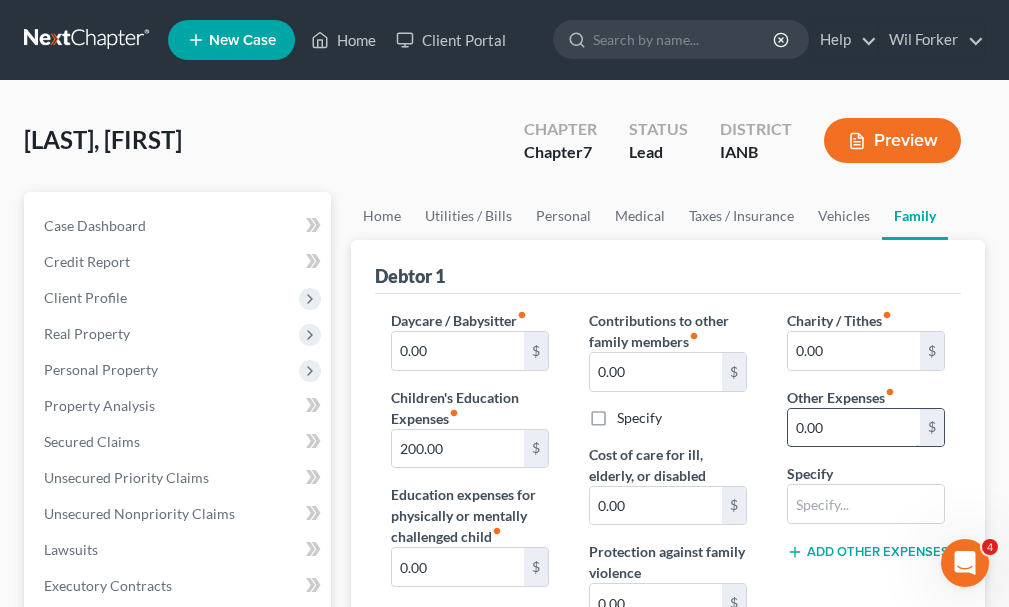 click on "0.00" at bounding box center [854, 428] 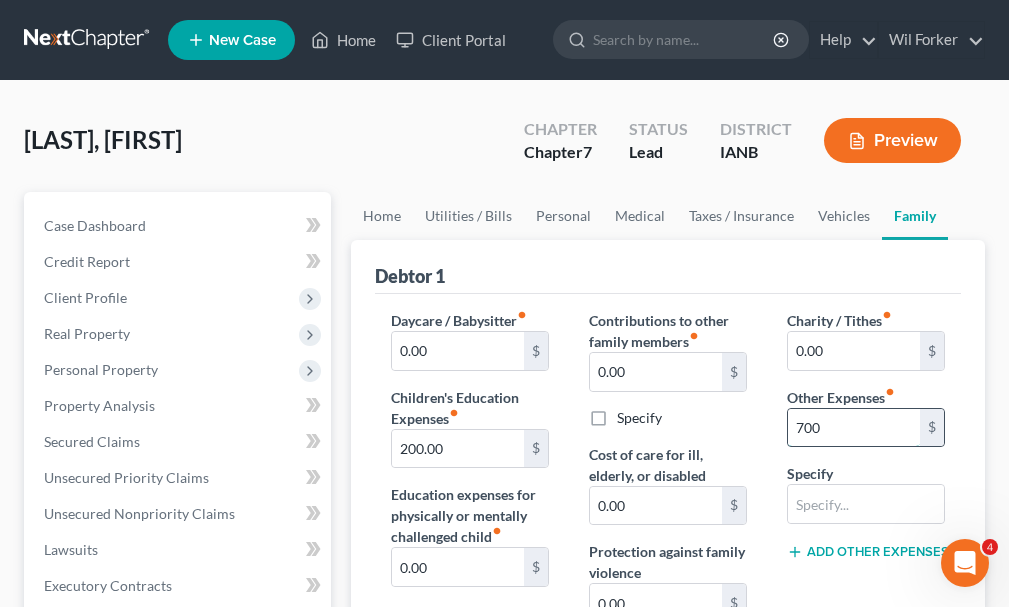 type on "700" 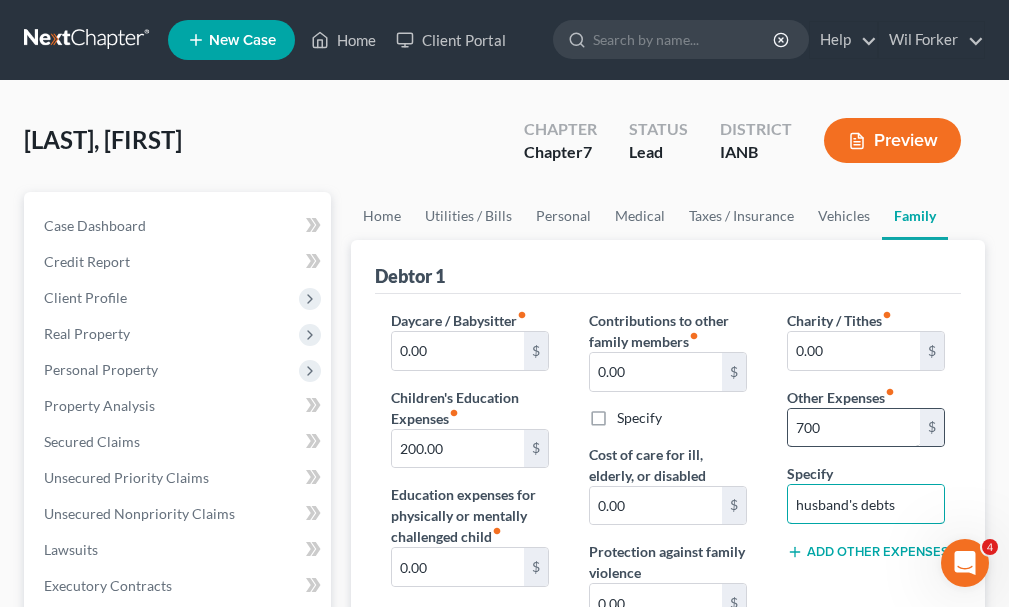 type on "husband's debts" 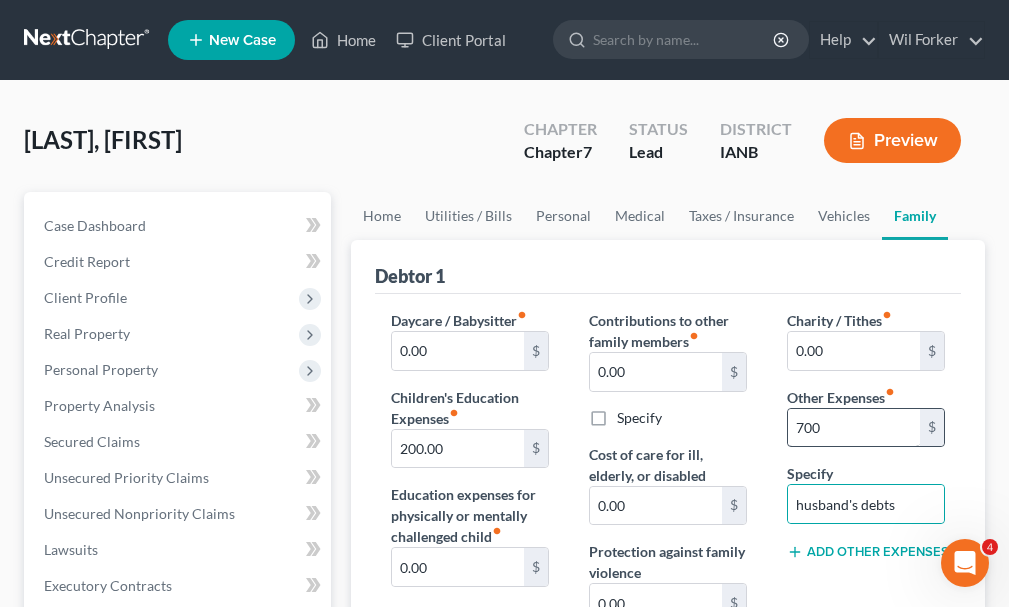 type 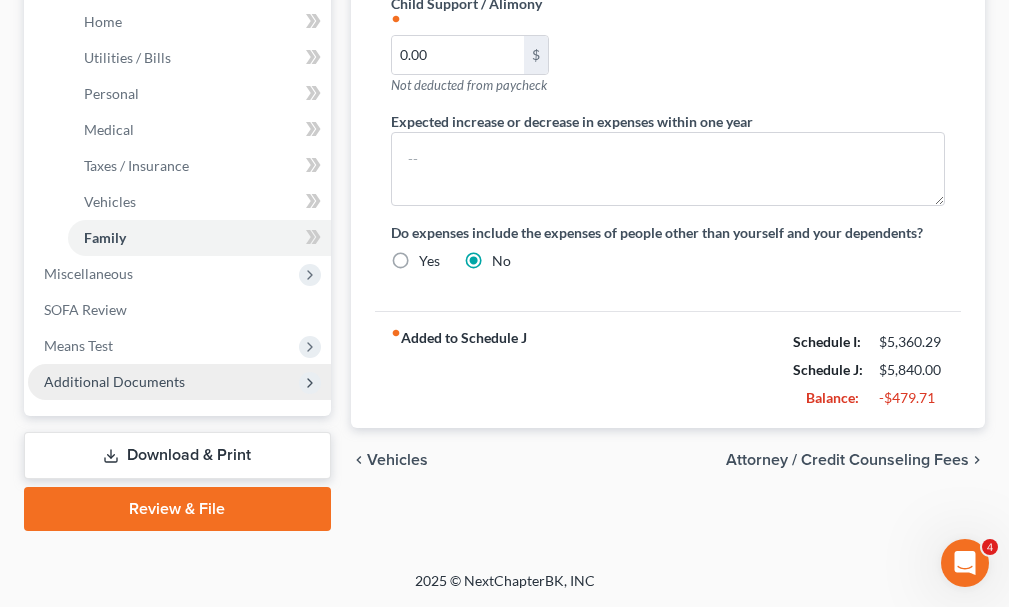 scroll, scrollTop: 8, scrollLeft: 0, axis: vertical 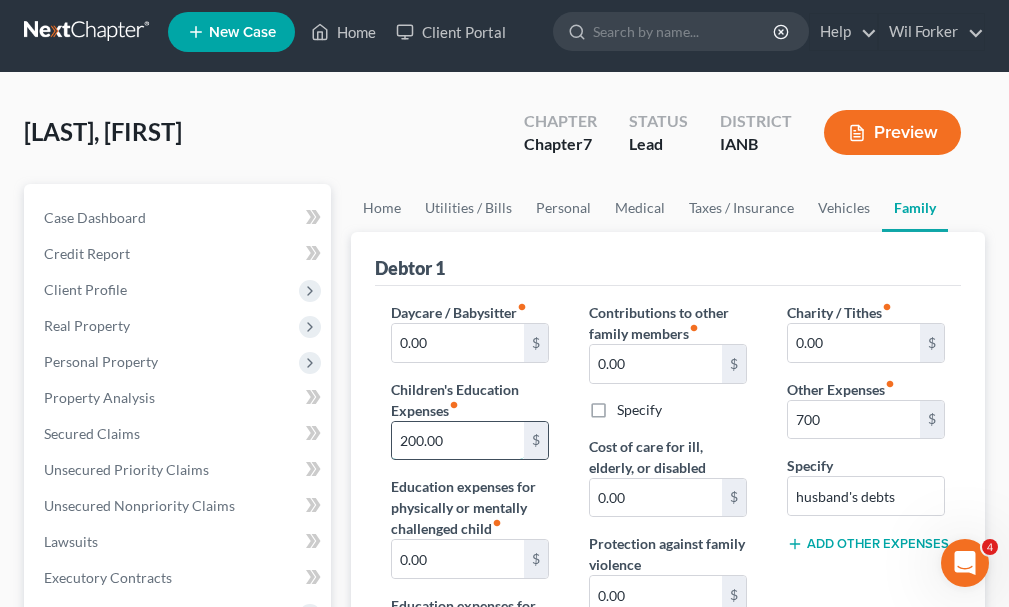 click on "200.00" at bounding box center [458, 441] 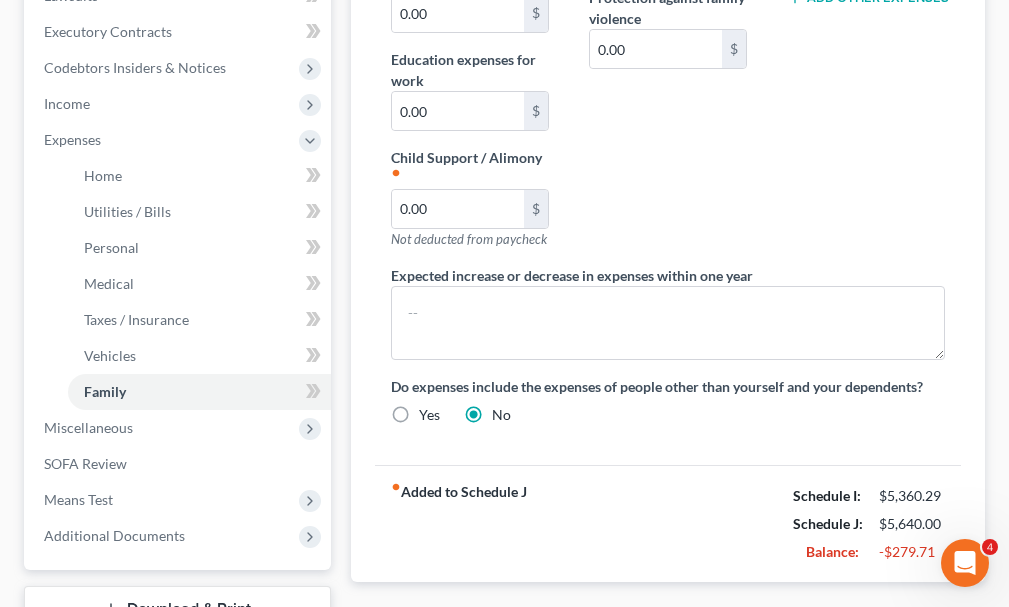 scroll, scrollTop: 608, scrollLeft: 0, axis: vertical 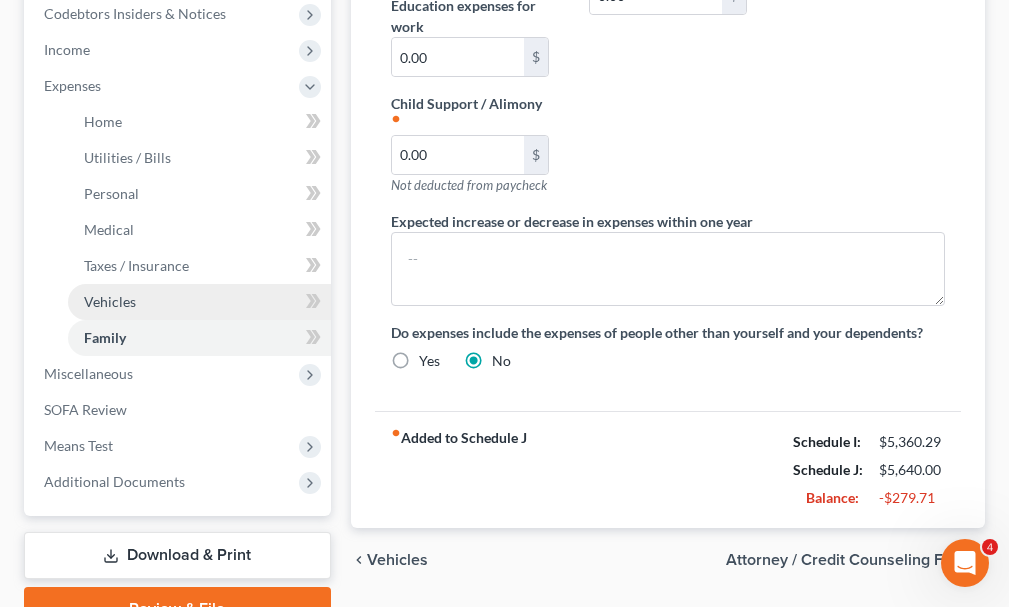 type 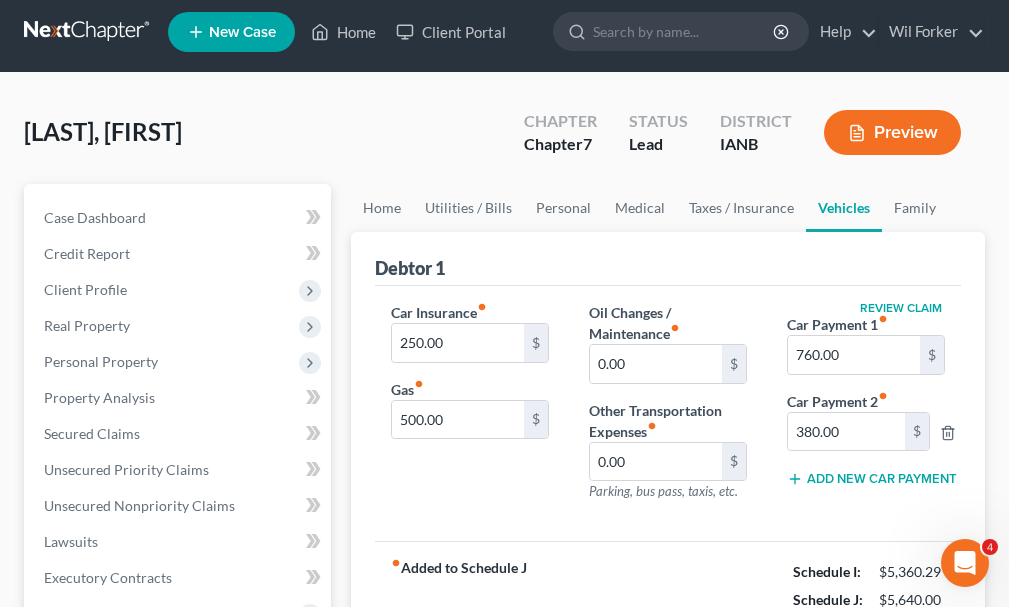 scroll, scrollTop: 0, scrollLeft: 0, axis: both 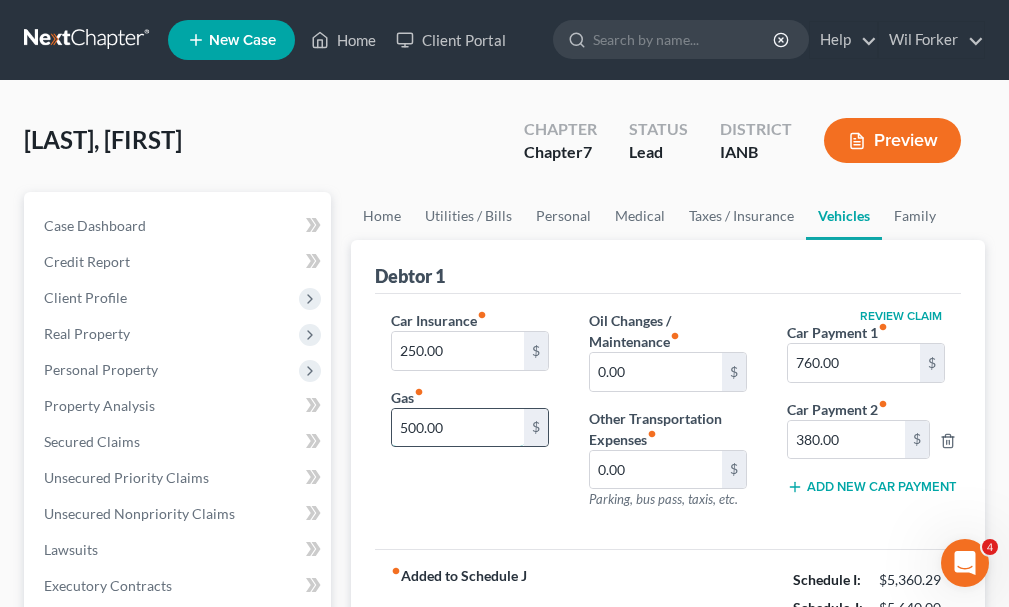 click on "500.00" at bounding box center [458, 428] 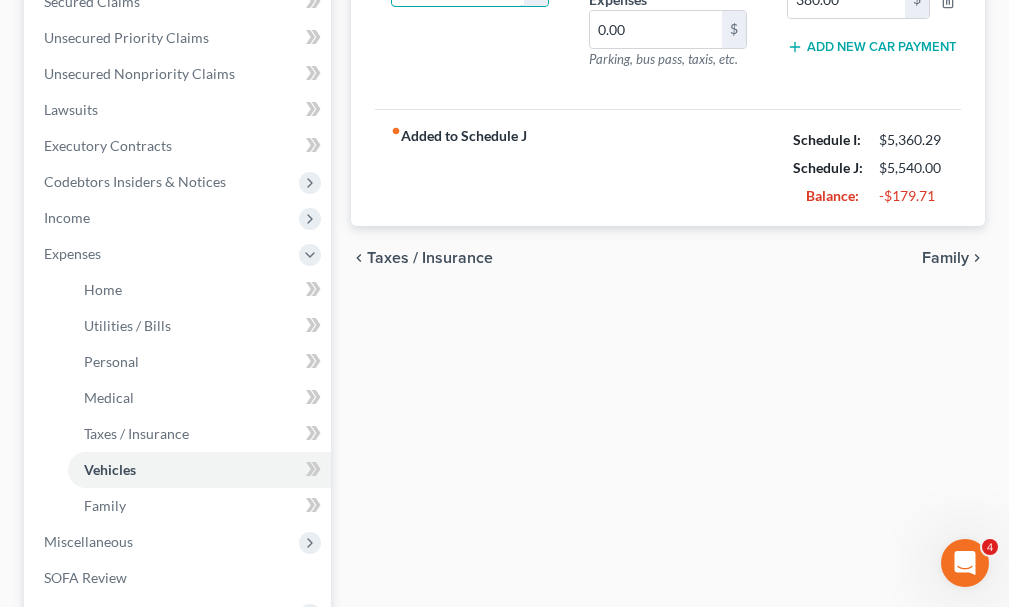 scroll, scrollTop: 500, scrollLeft: 0, axis: vertical 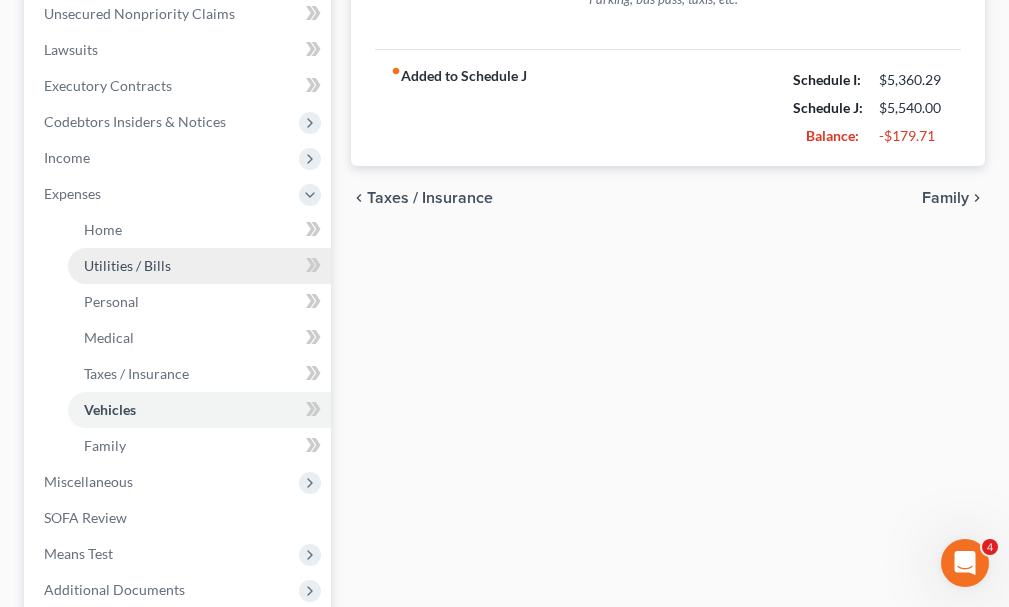type on "400.00" 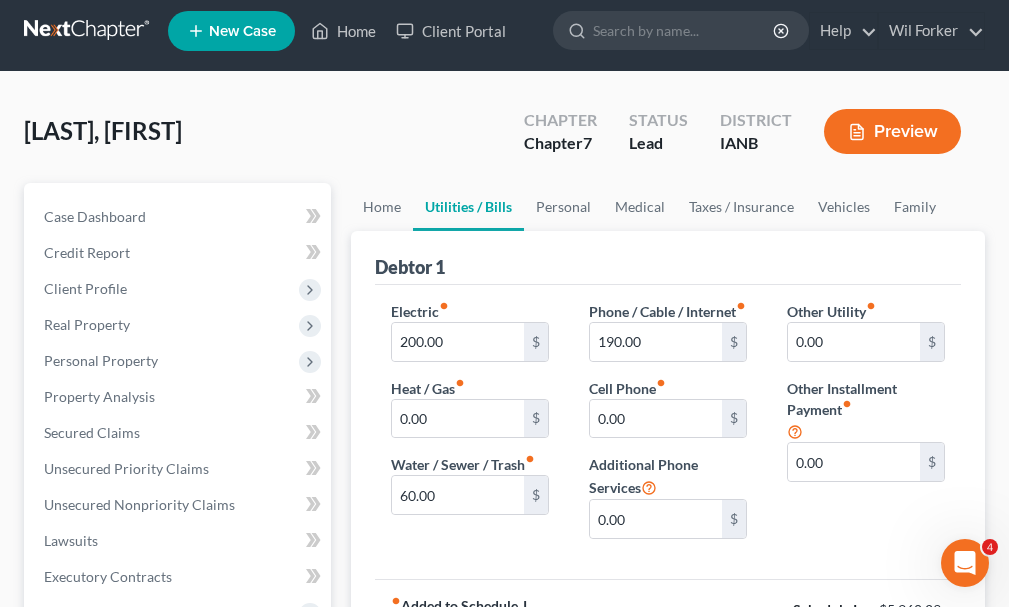 scroll, scrollTop: 0, scrollLeft: 0, axis: both 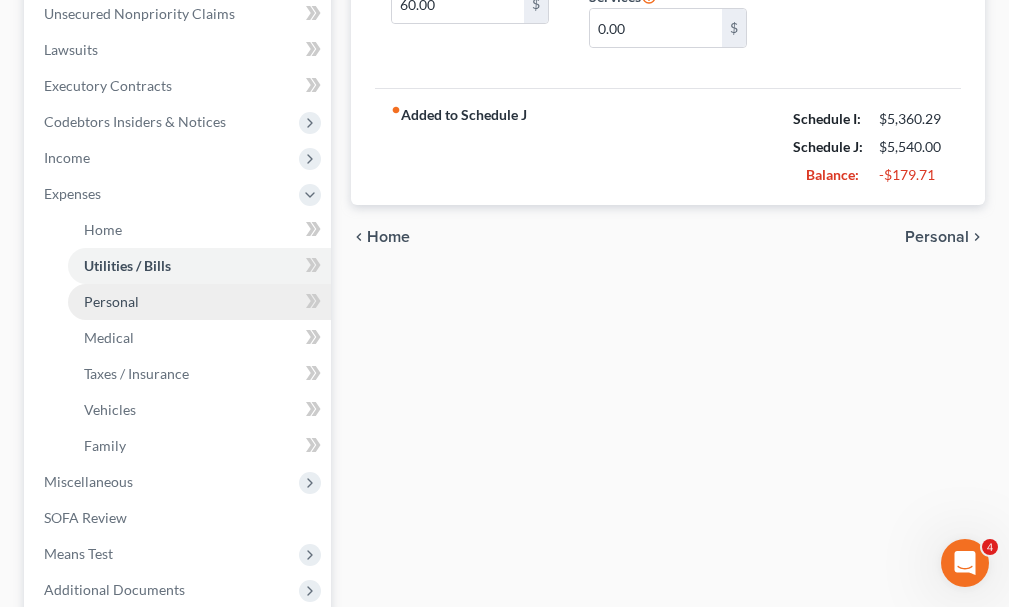 click on "Personal" at bounding box center [111, 301] 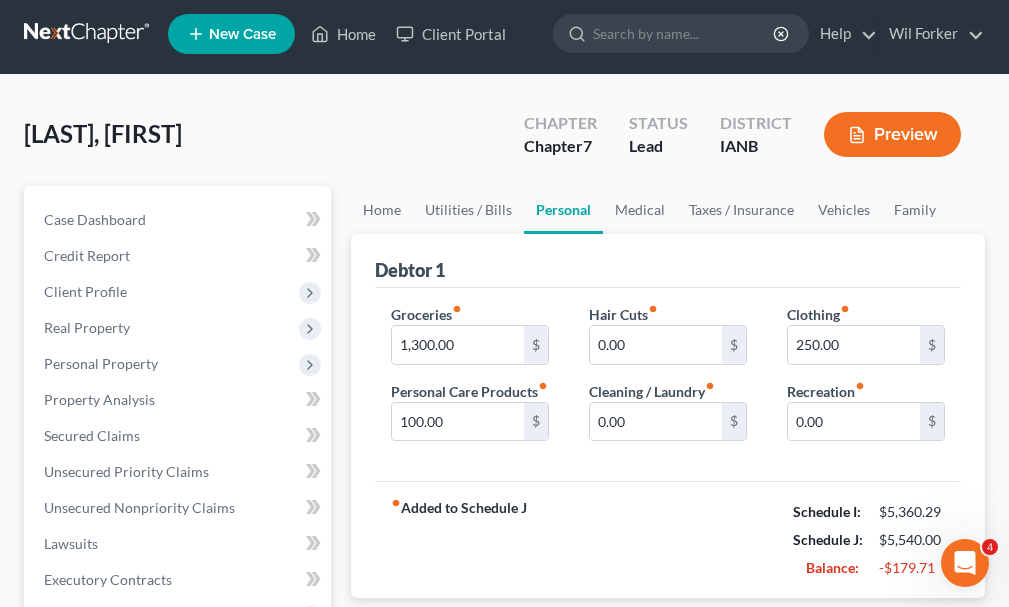 scroll, scrollTop: 0, scrollLeft: 0, axis: both 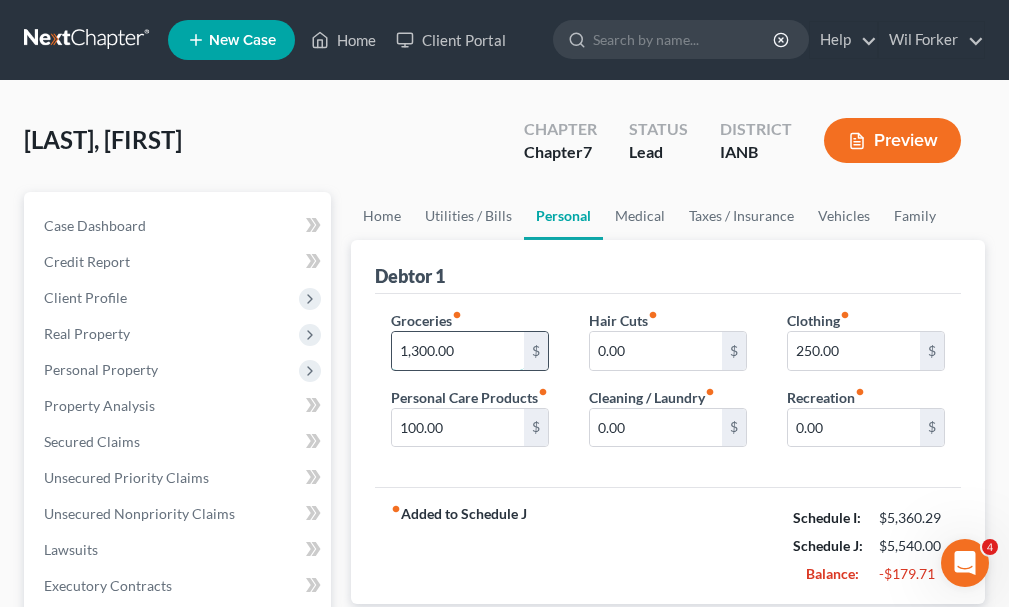 click on "1,300.00" at bounding box center [458, 351] 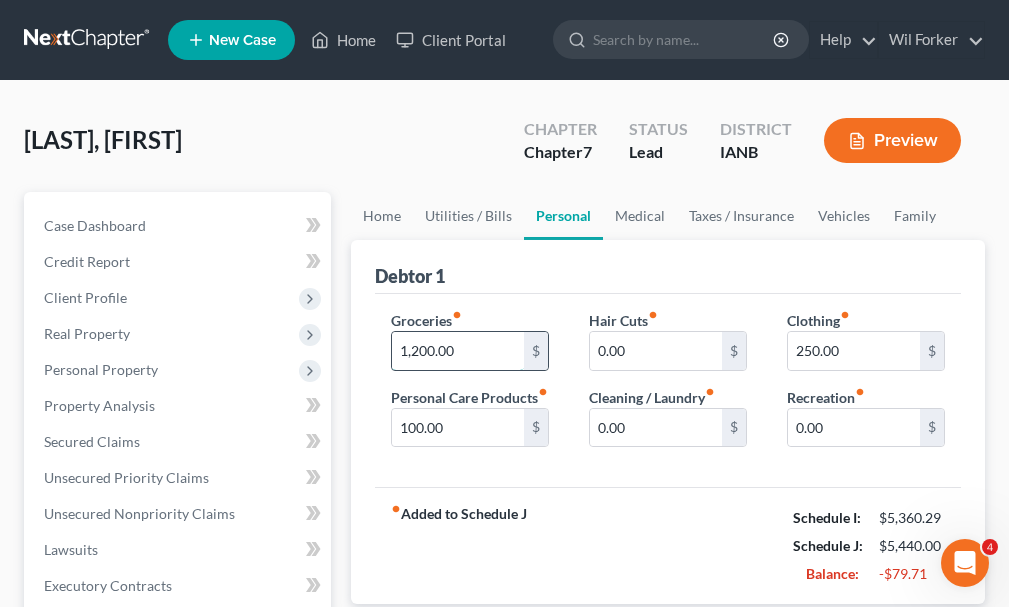 type on "1,200.00" 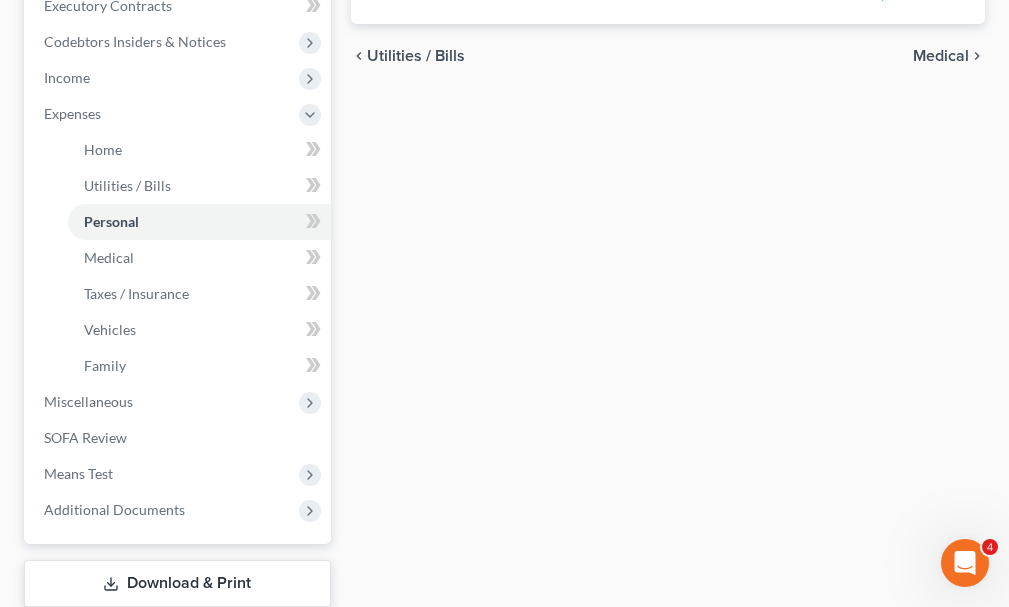 scroll, scrollTop: 600, scrollLeft: 0, axis: vertical 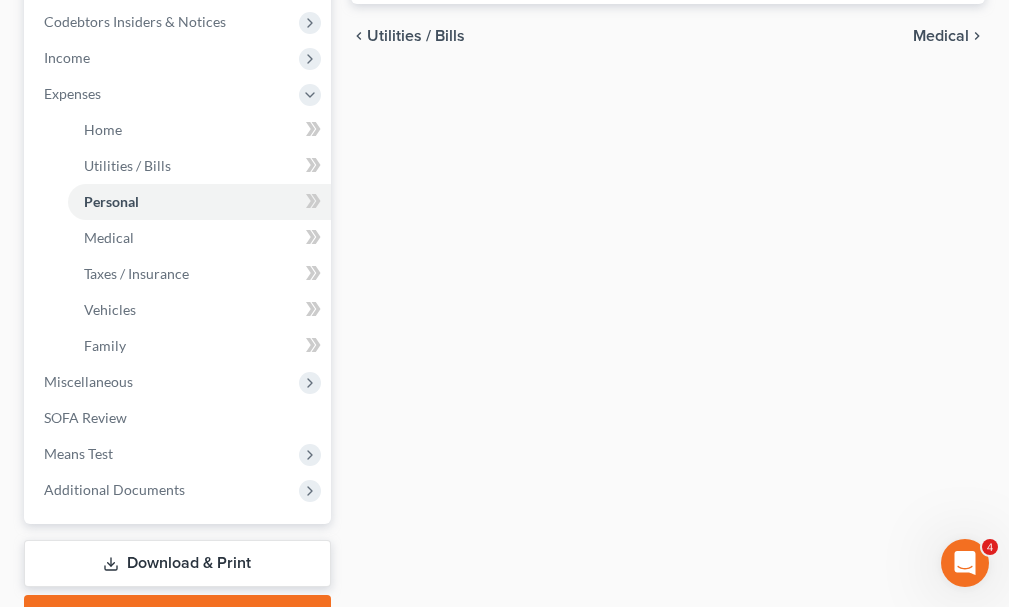 click on "Download & Print" at bounding box center (177, 563) 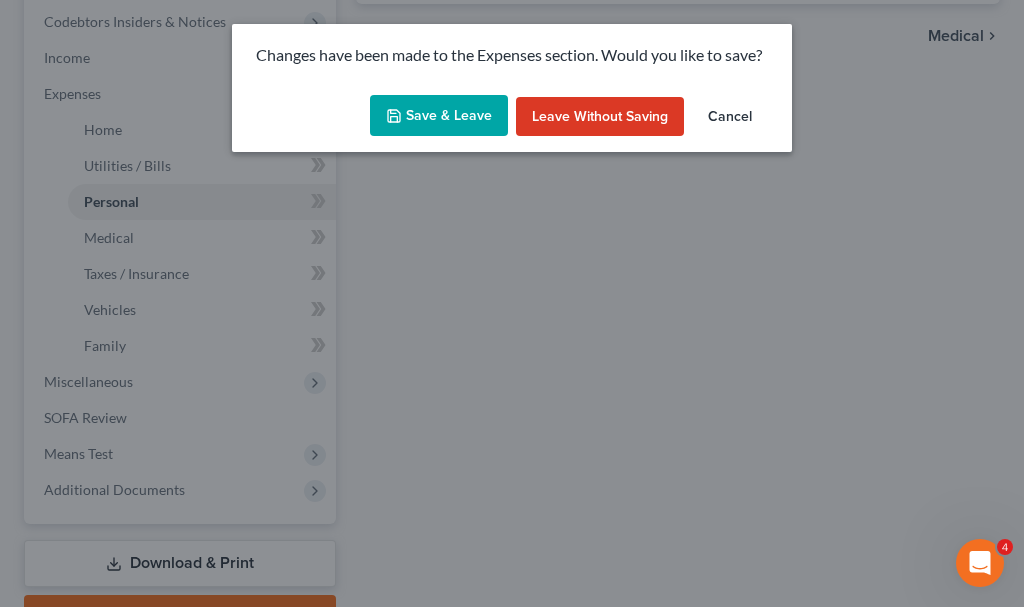 click on "Save & Leave" at bounding box center [439, 116] 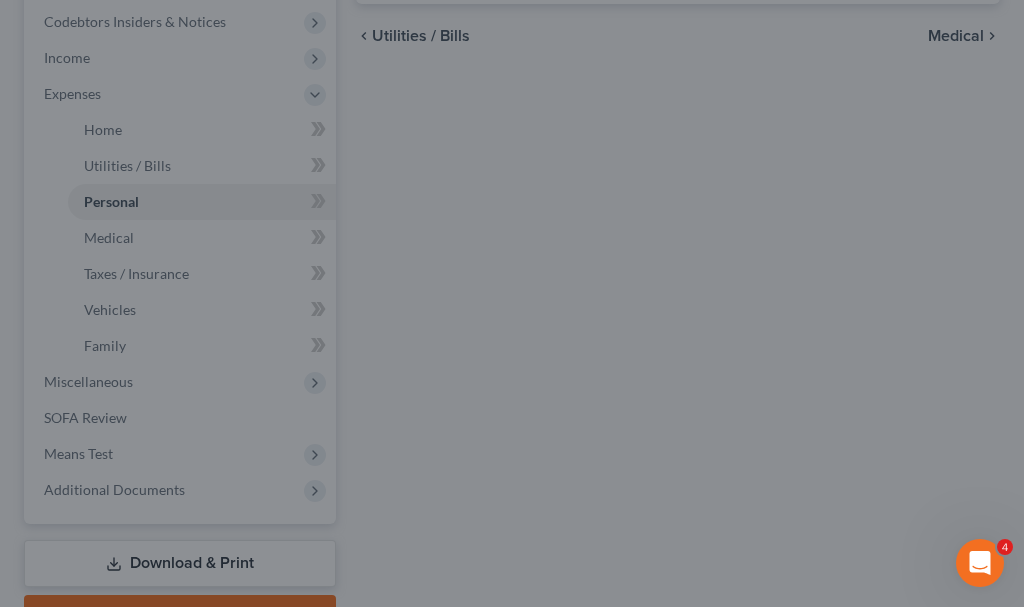 type on "150.00" 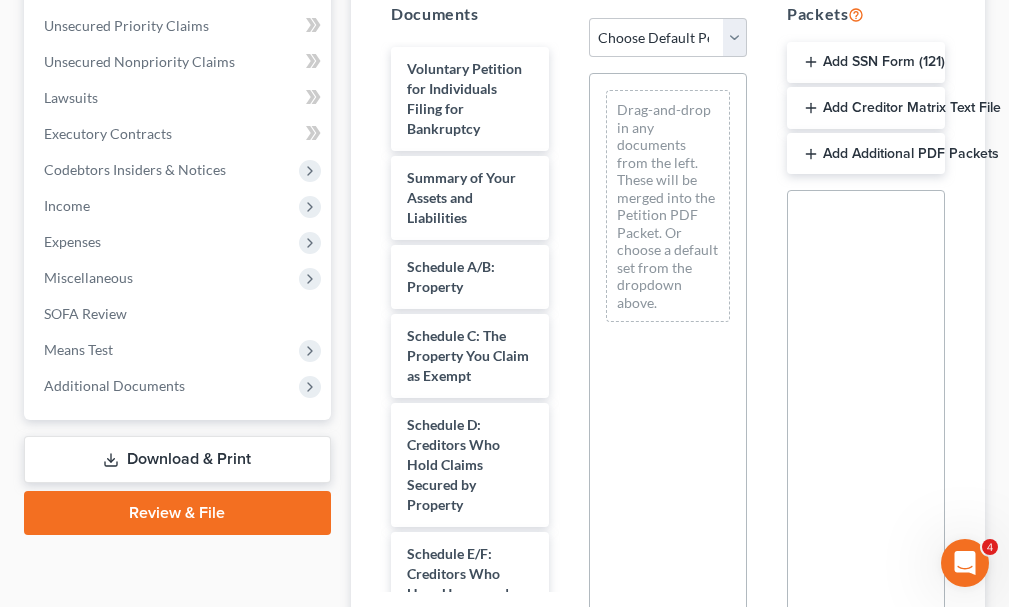 scroll, scrollTop: 500, scrollLeft: 0, axis: vertical 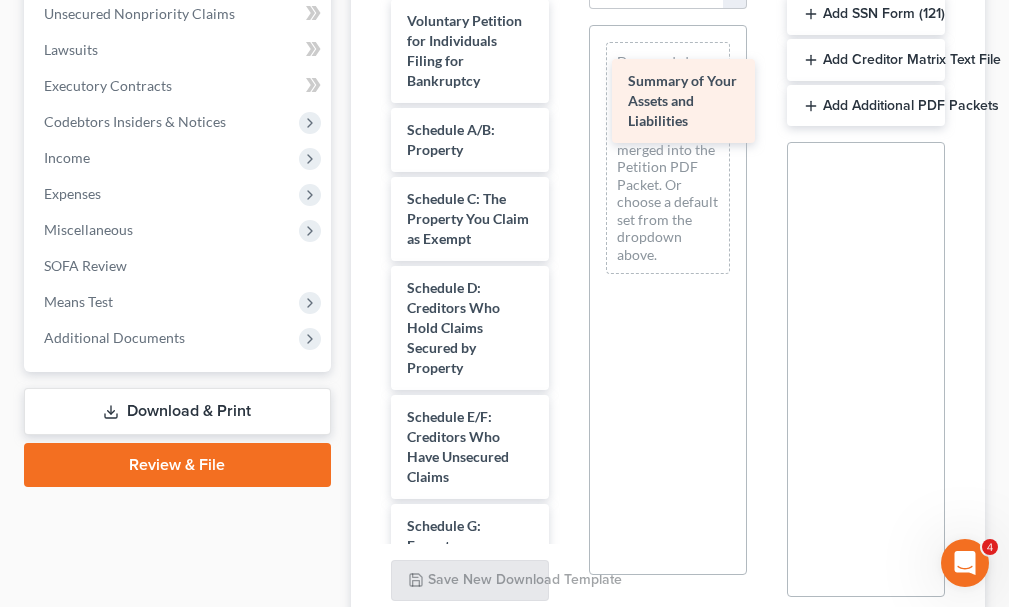 drag, startPoint x: 428, startPoint y: 154, endPoint x: 649, endPoint y: 105, distance: 226.36696 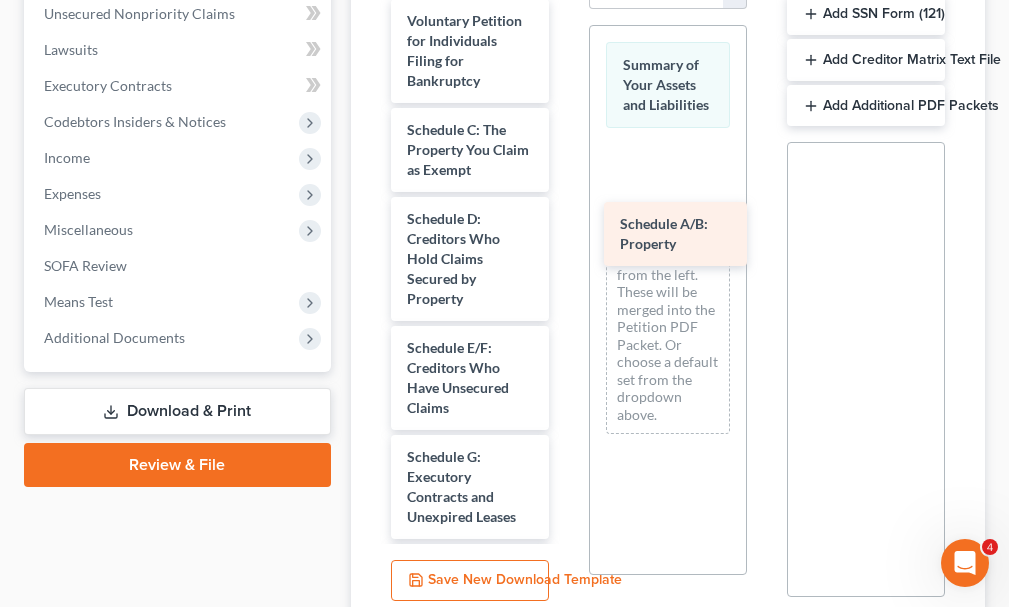 drag, startPoint x: 449, startPoint y: 131, endPoint x: 666, endPoint y: 221, distance: 234.92339 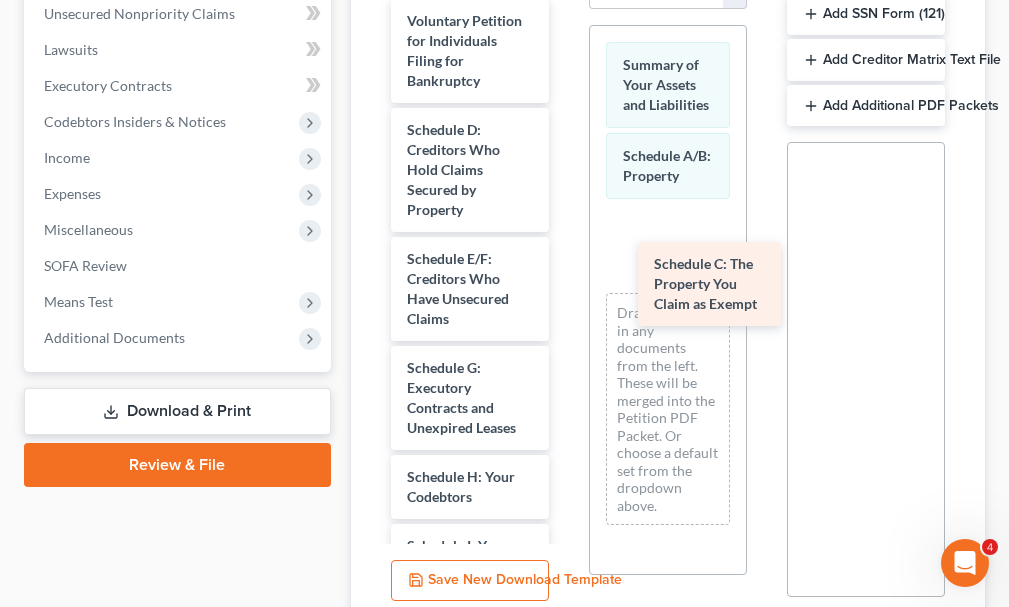 drag, startPoint x: 433, startPoint y: 142, endPoint x: 680, endPoint y: 276, distance: 281.0071 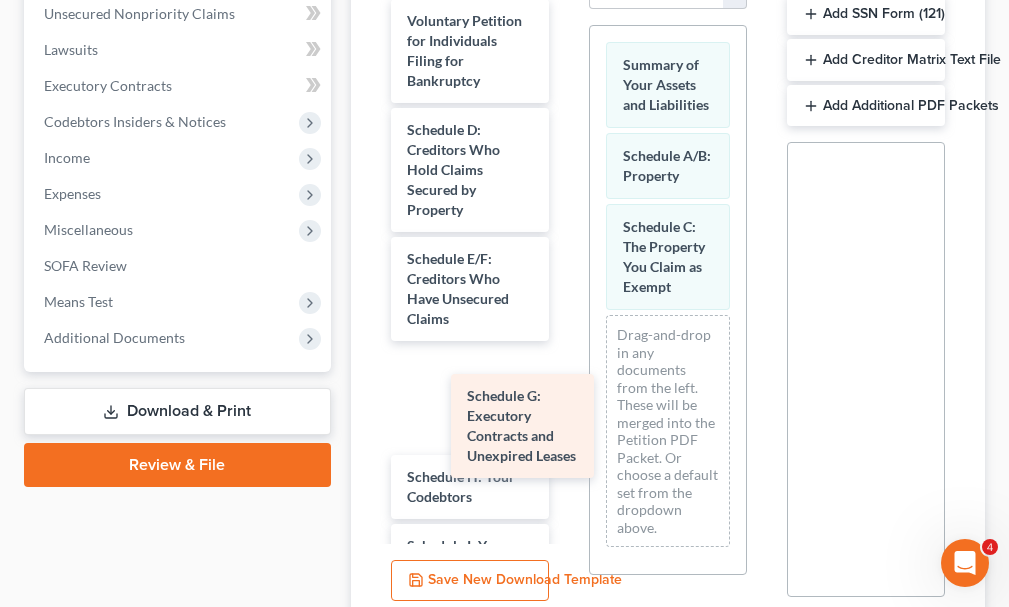 drag, startPoint x: 524, startPoint y: 354, endPoint x: 579, endPoint y: 377, distance: 59.615433 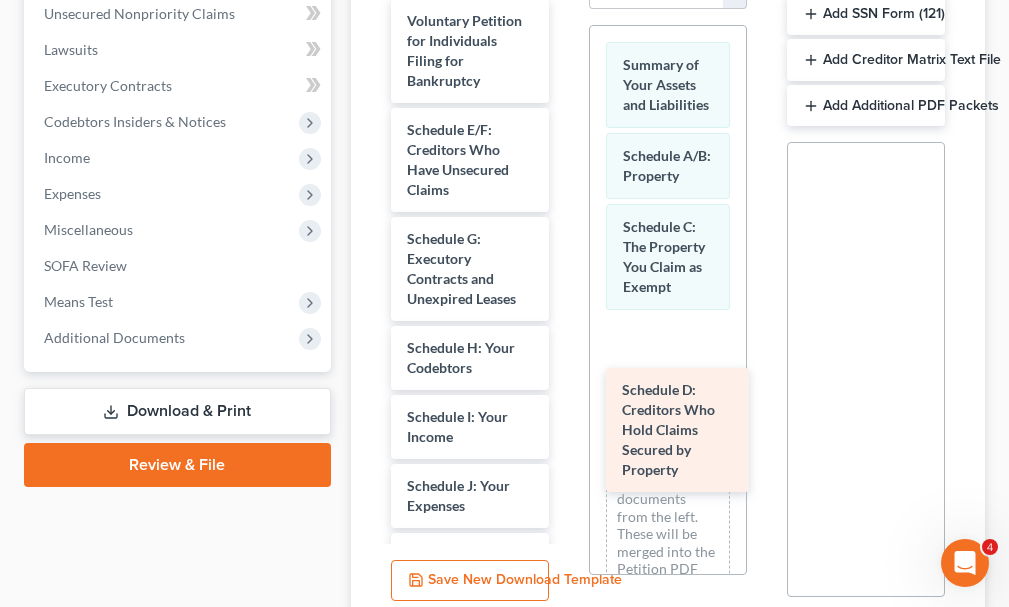 drag, startPoint x: 444, startPoint y: 151, endPoint x: 659, endPoint y: 411, distance: 337.3796 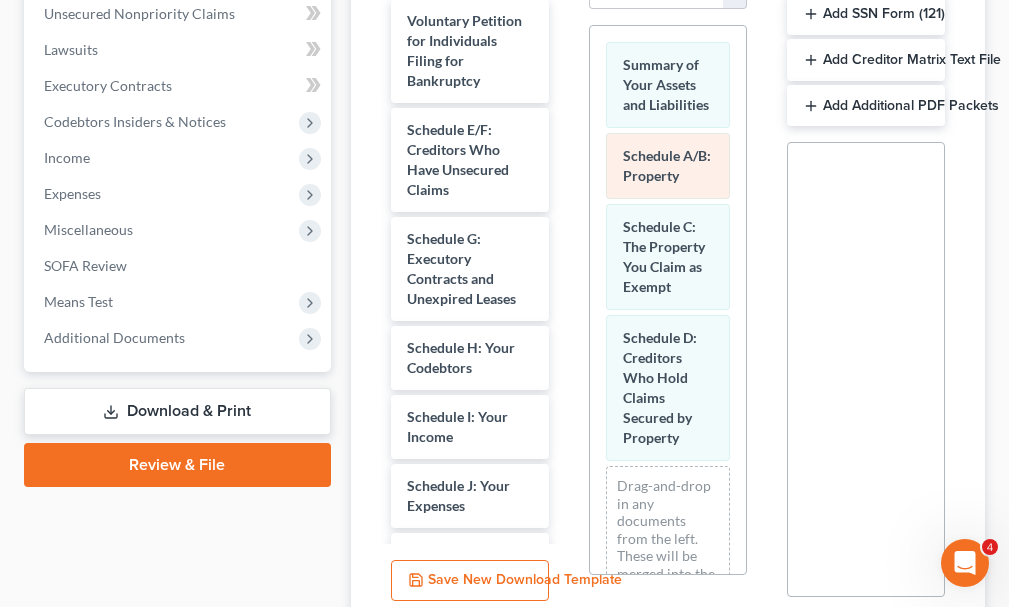 scroll, scrollTop: 218, scrollLeft: 0, axis: vertical 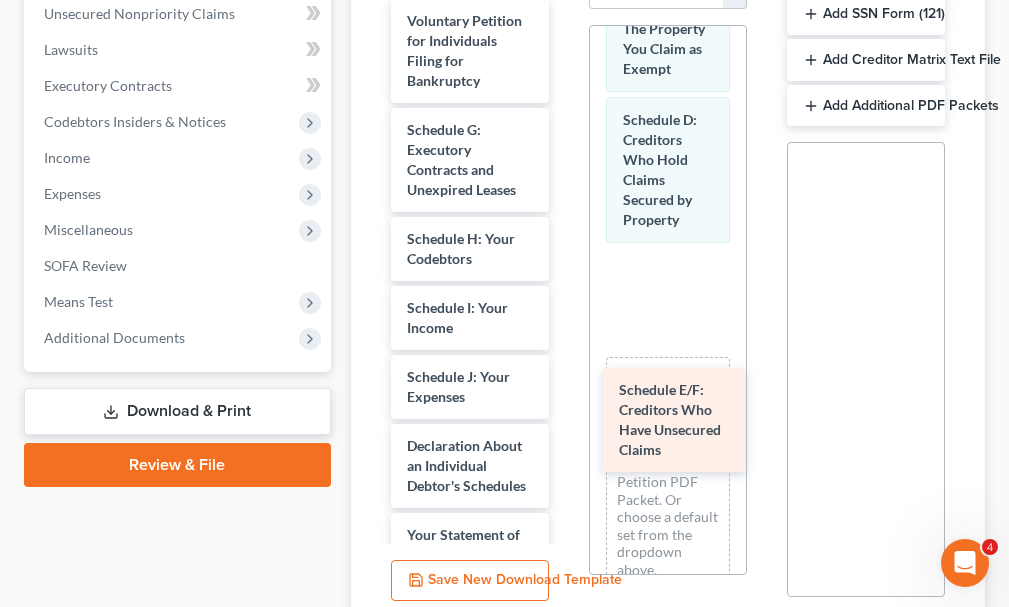 drag, startPoint x: 453, startPoint y: 132, endPoint x: 665, endPoint y: 392, distance: 335.47577 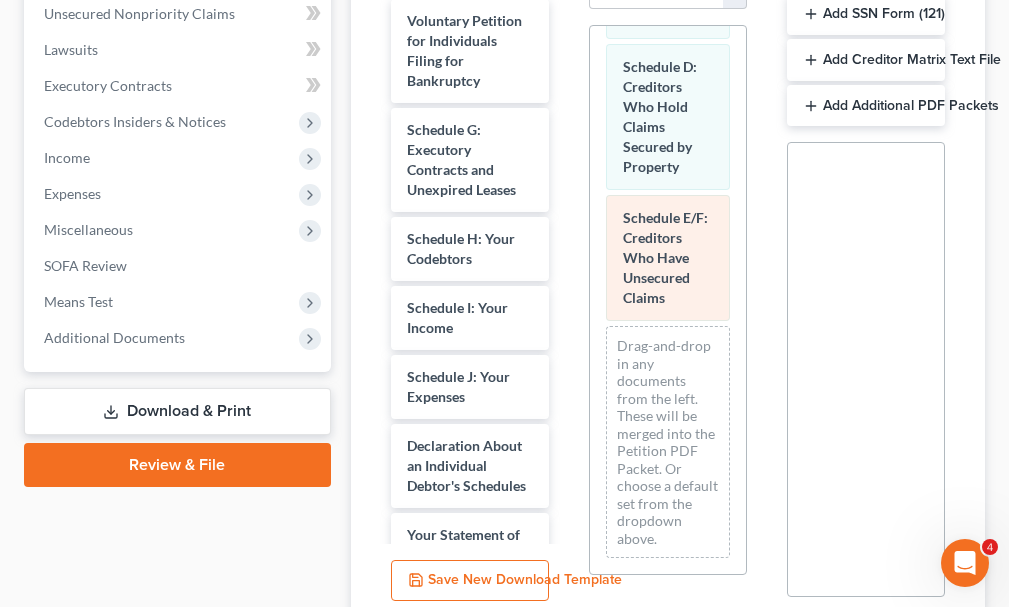 scroll, scrollTop: 369, scrollLeft: 0, axis: vertical 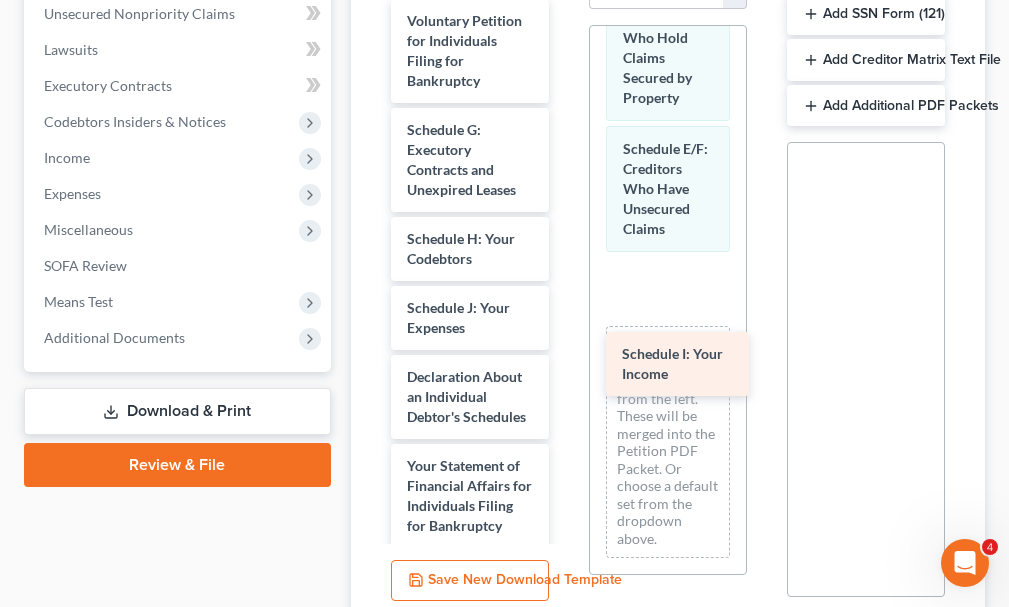 drag, startPoint x: 431, startPoint y: 317, endPoint x: 646, endPoint y: 363, distance: 219.86588 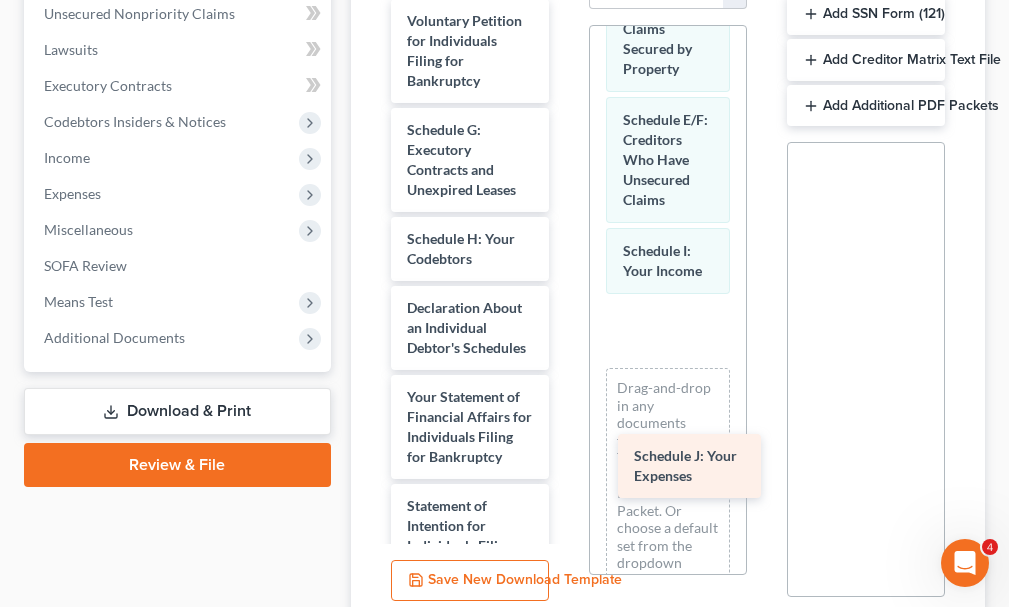 drag, startPoint x: 427, startPoint y: 318, endPoint x: 660, endPoint y: 464, distance: 274.96362 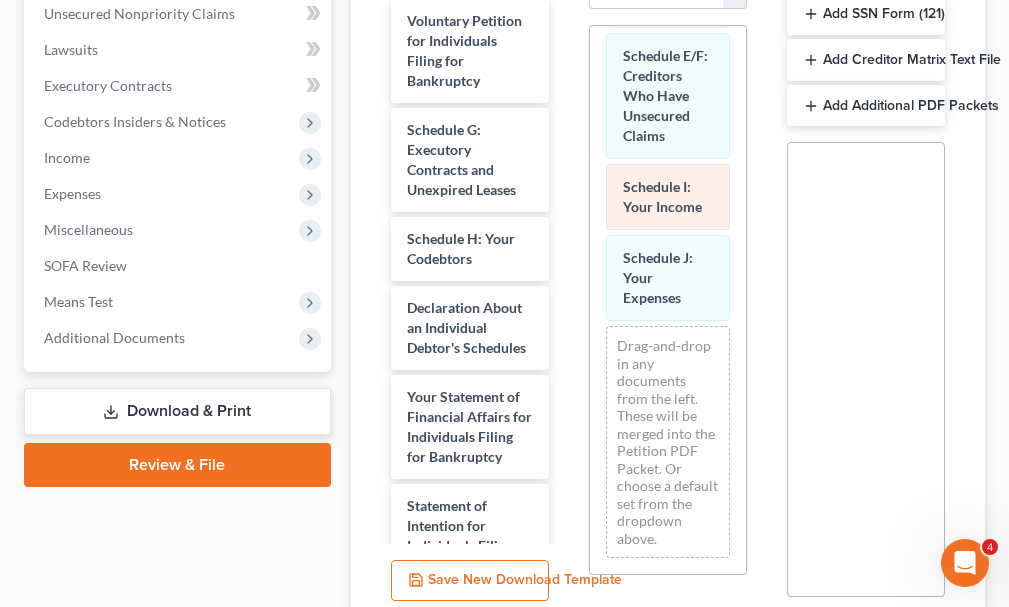 scroll, scrollTop: 551, scrollLeft: 0, axis: vertical 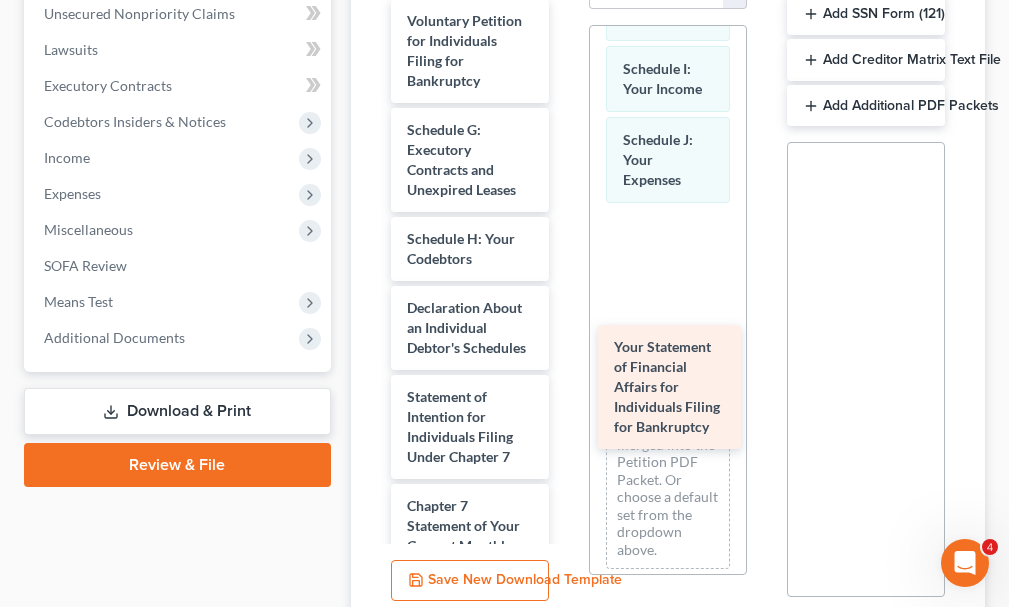 drag, startPoint x: 442, startPoint y: 490, endPoint x: 649, endPoint y: 400, distance: 225.71886 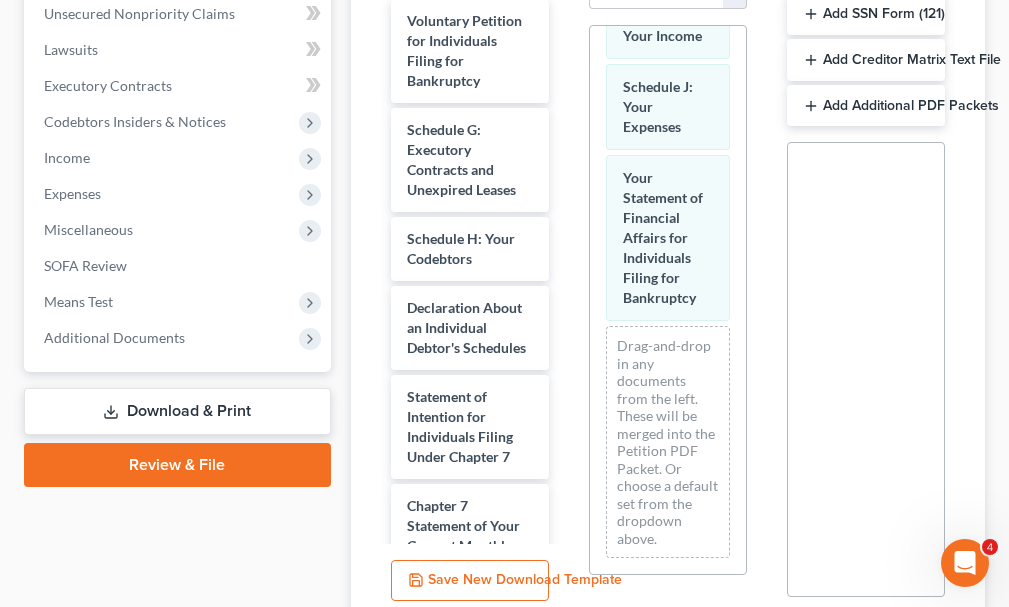 scroll, scrollTop: 722, scrollLeft: 0, axis: vertical 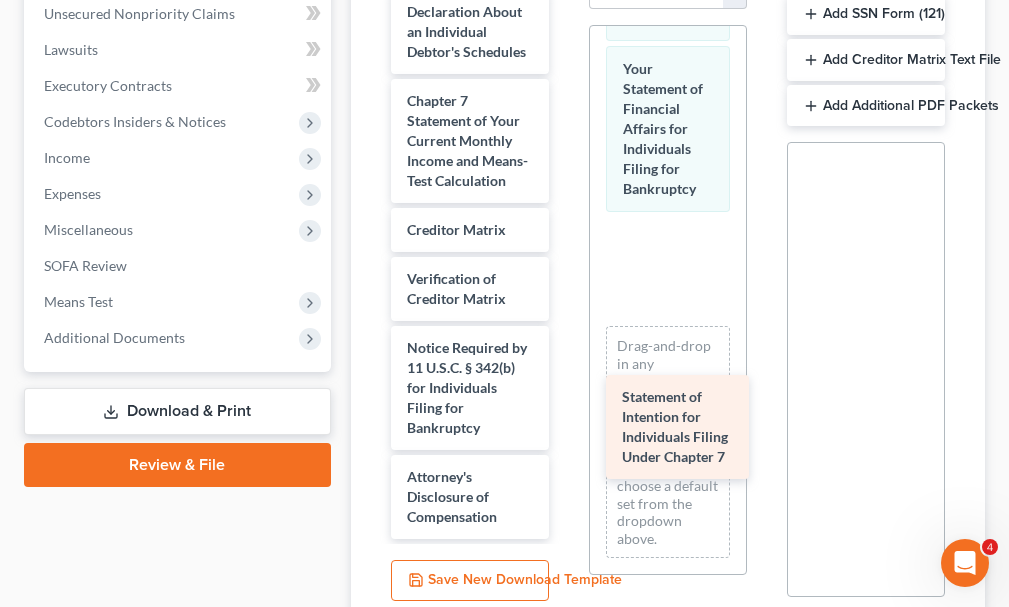 drag, startPoint x: 438, startPoint y: 147, endPoint x: 653, endPoint y: 407, distance: 337.3796 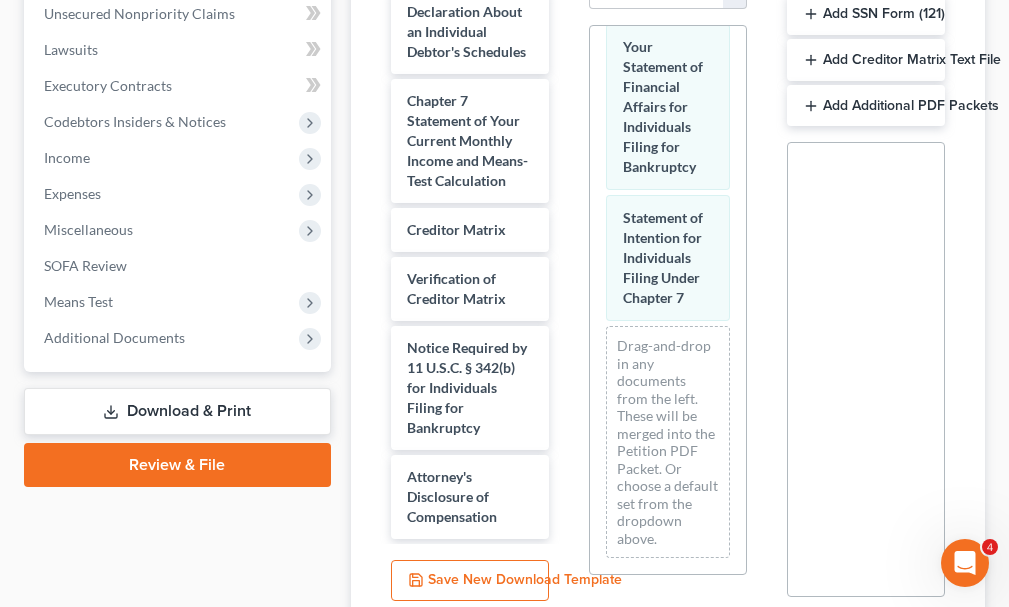 scroll, scrollTop: 893, scrollLeft: 0, axis: vertical 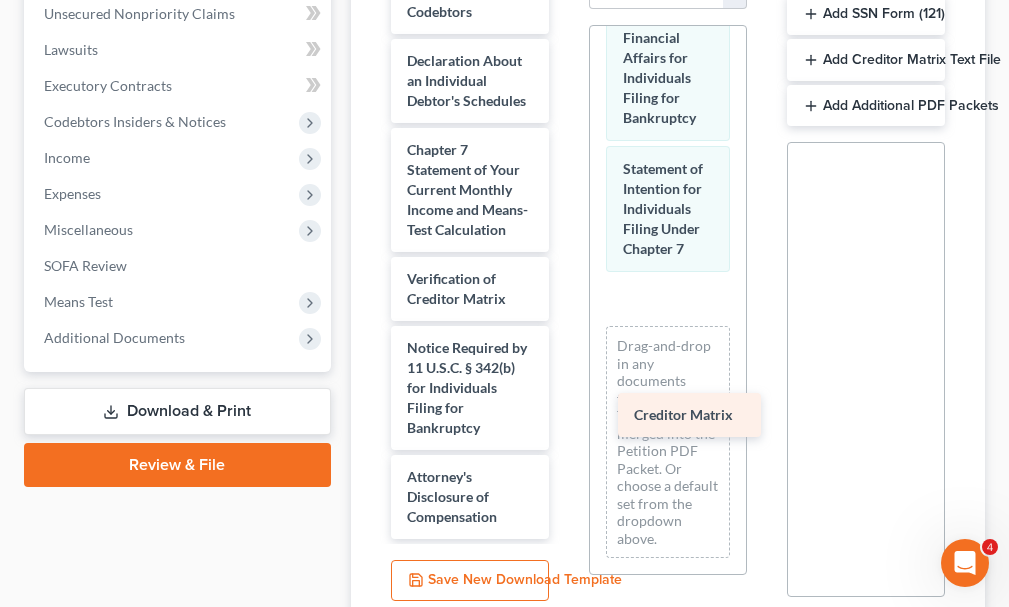 drag, startPoint x: 443, startPoint y: 285, endPoint x: 670, endPoint y: 415, distance: 261.5894 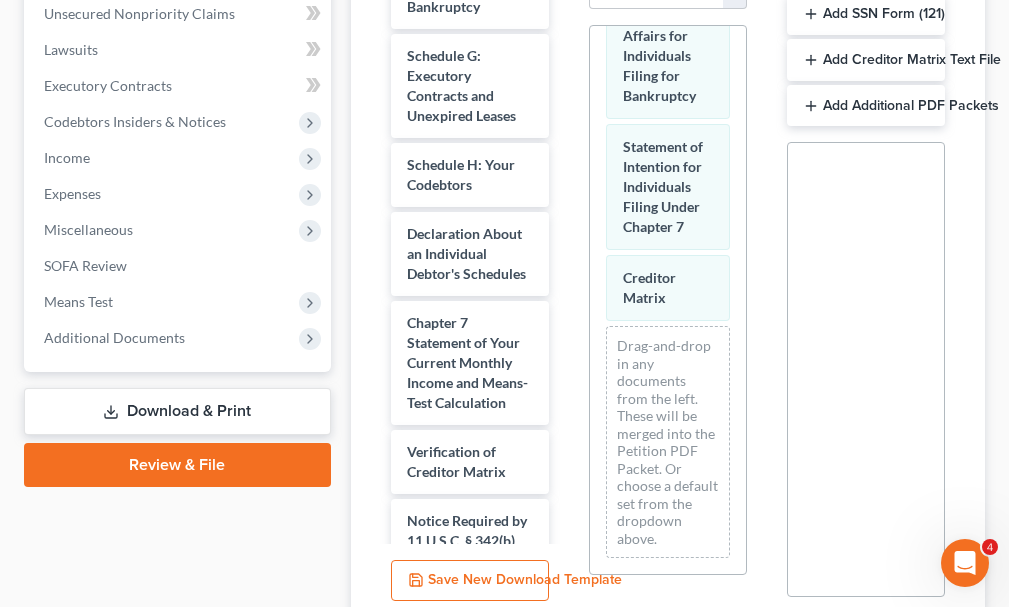scroll, scrollTop: 0, scrollLeft: 0, axis: both 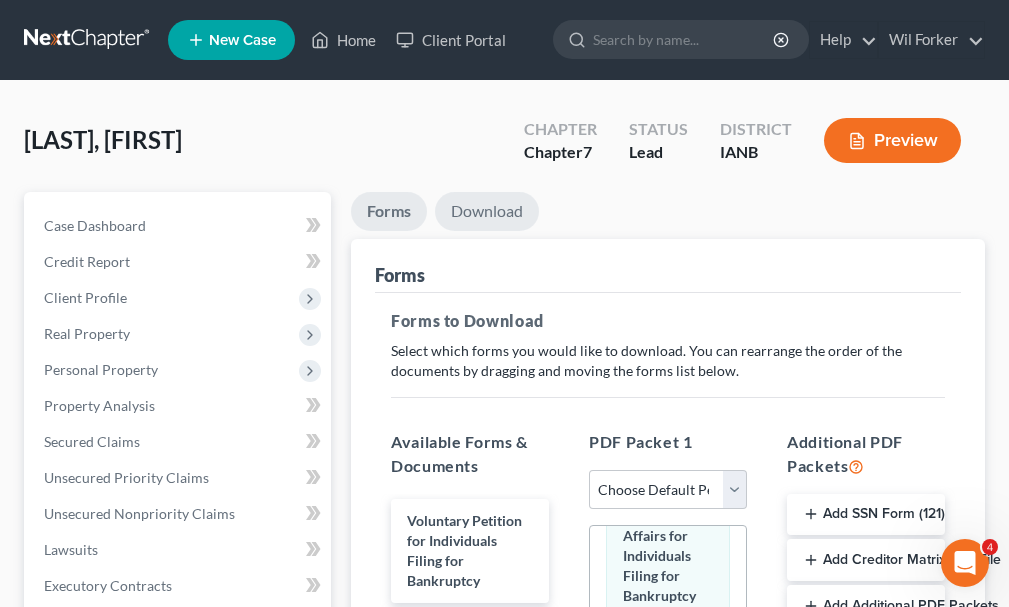 click on "Download" at bounding box center (487, 211) 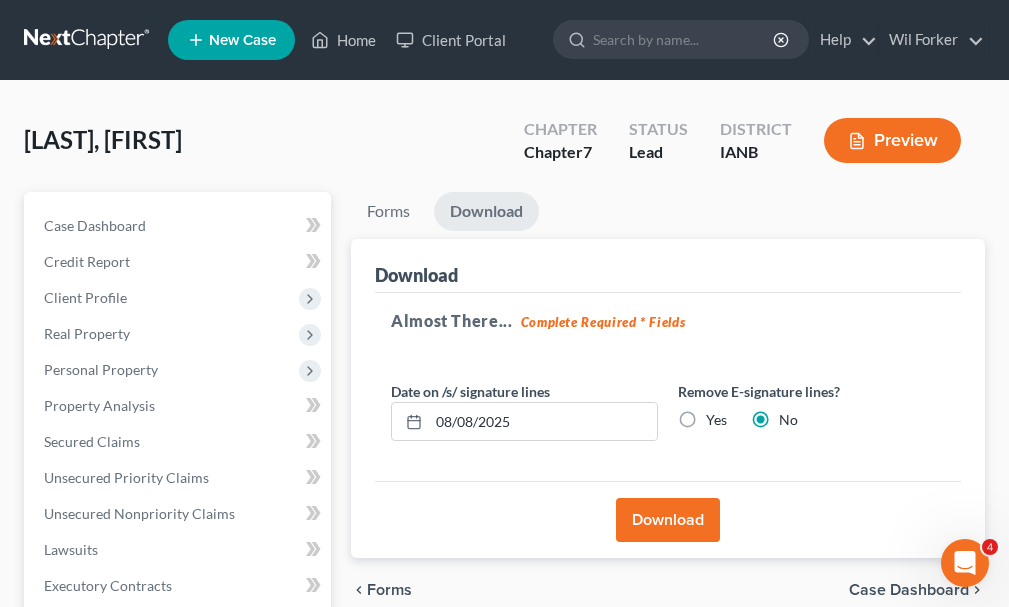 click on "Download" at bounding box center (668, 520) 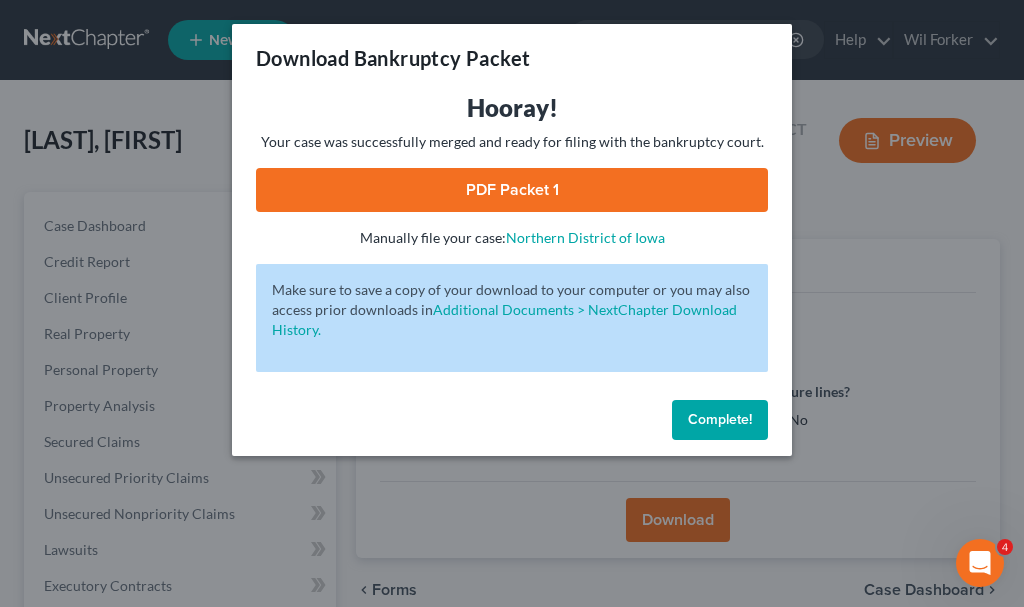 click on "PDF Packet 1" at bounding box center [512, 190] 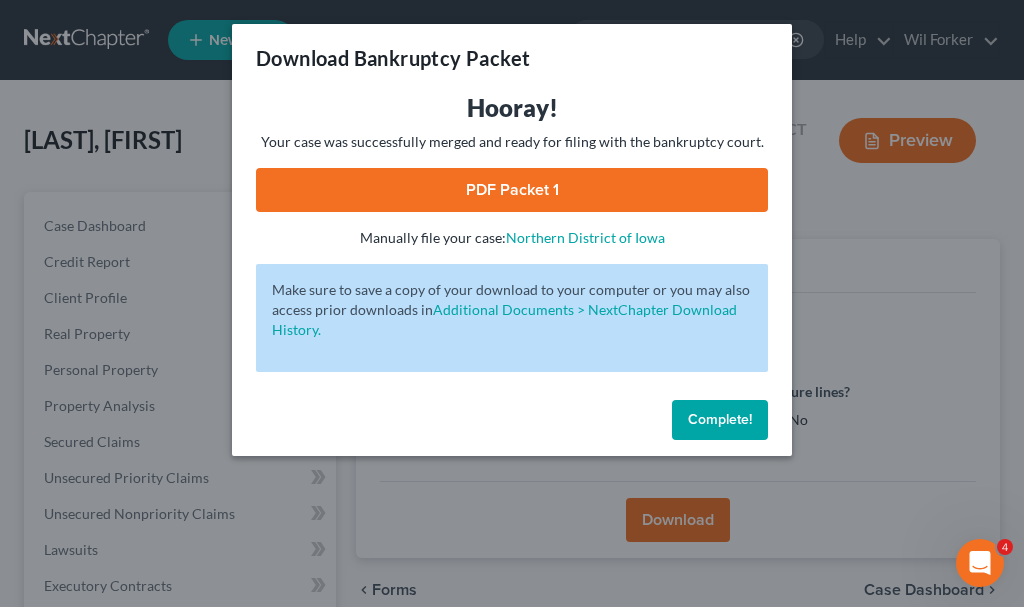 click on "Complete!" at bounding box center (720, 419) 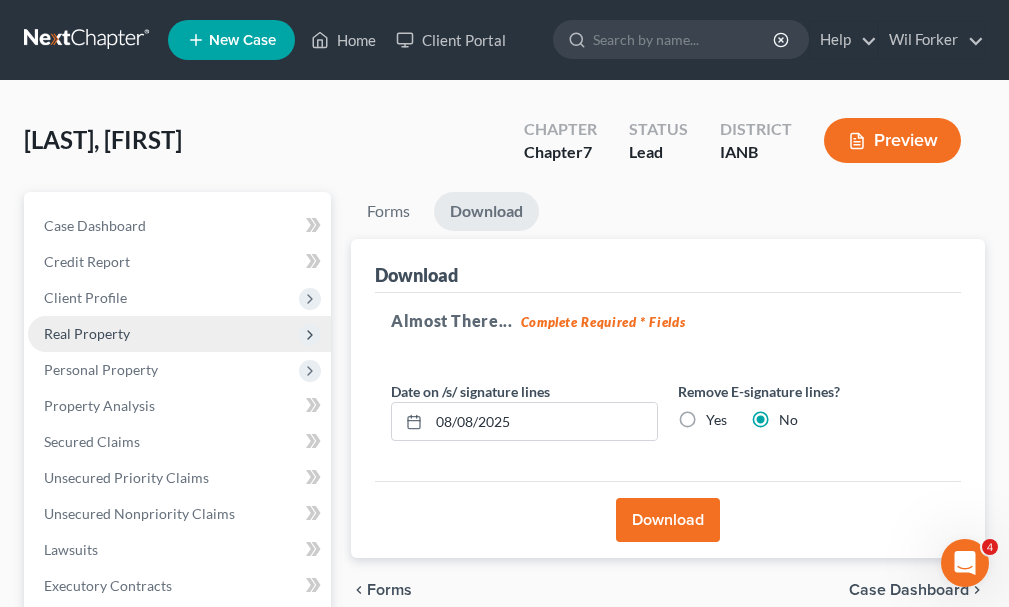 click on "Real Property" at bounding box center (87, 333) 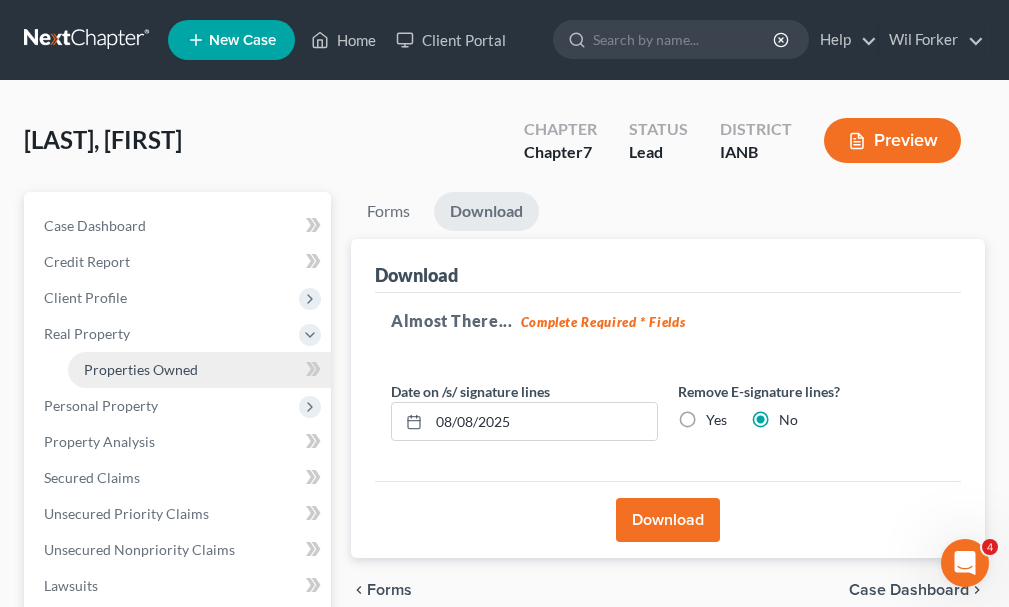 click on "Properties Owned" at bounding box center [141, 369] 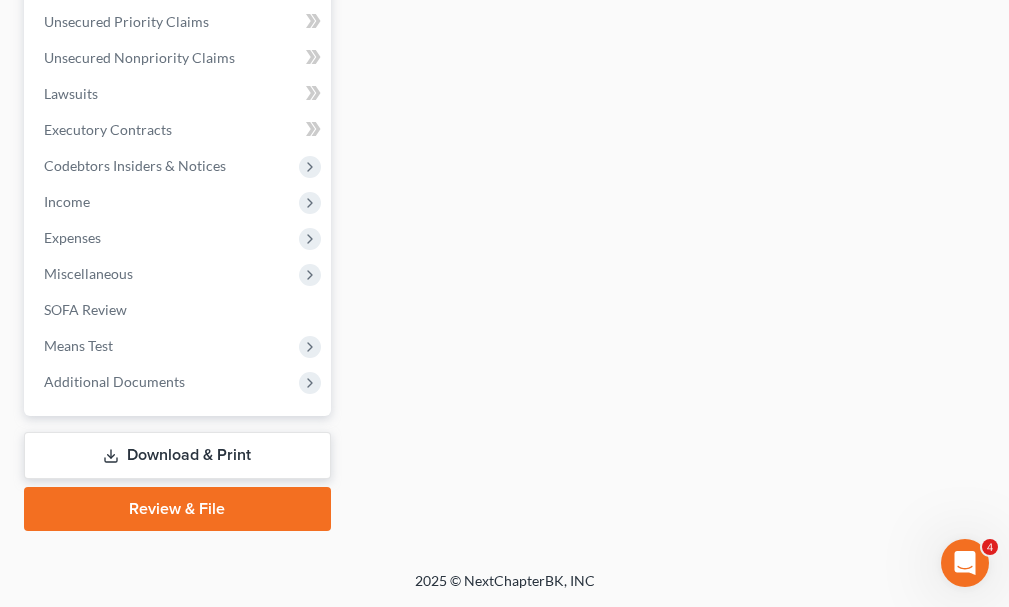 click on "Download & Print" at bounding box center [177, 455] 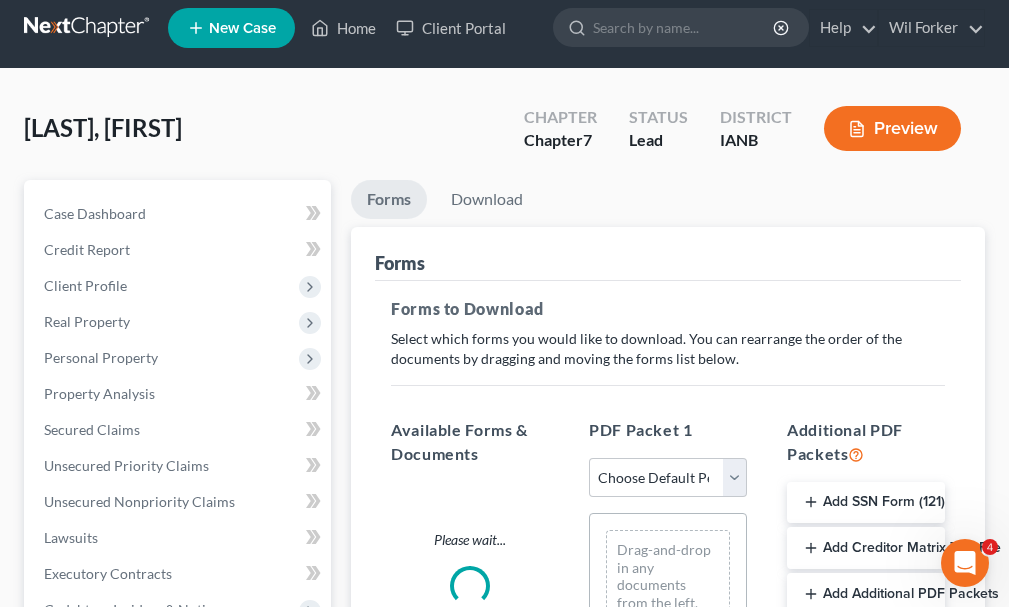 scroll, scrollTop: 0, scrollLeft: 0, axis: both 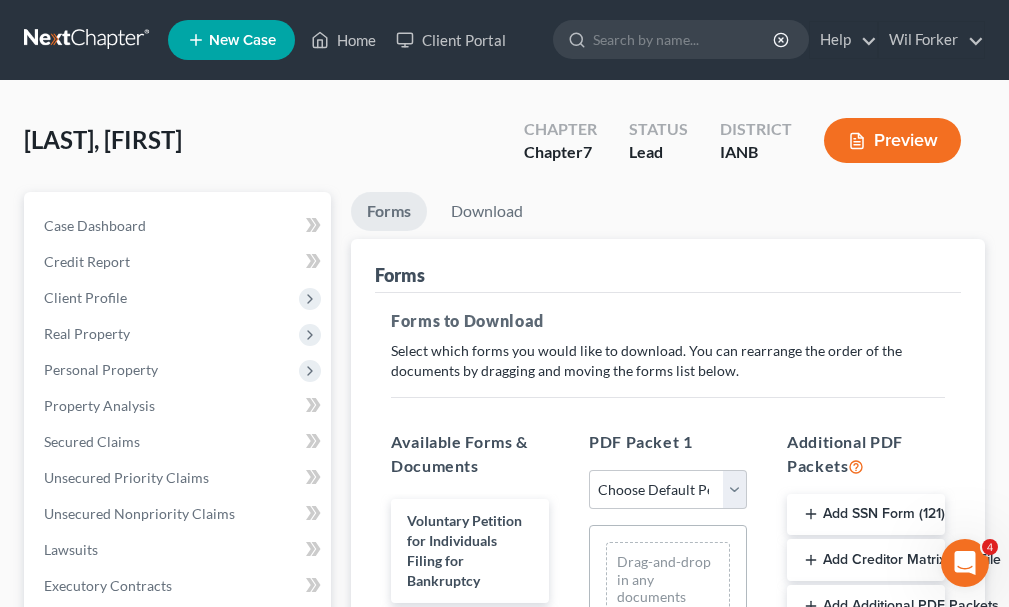 click on "Add Creditor Matrix Text File" at bounding box center (866, 560) 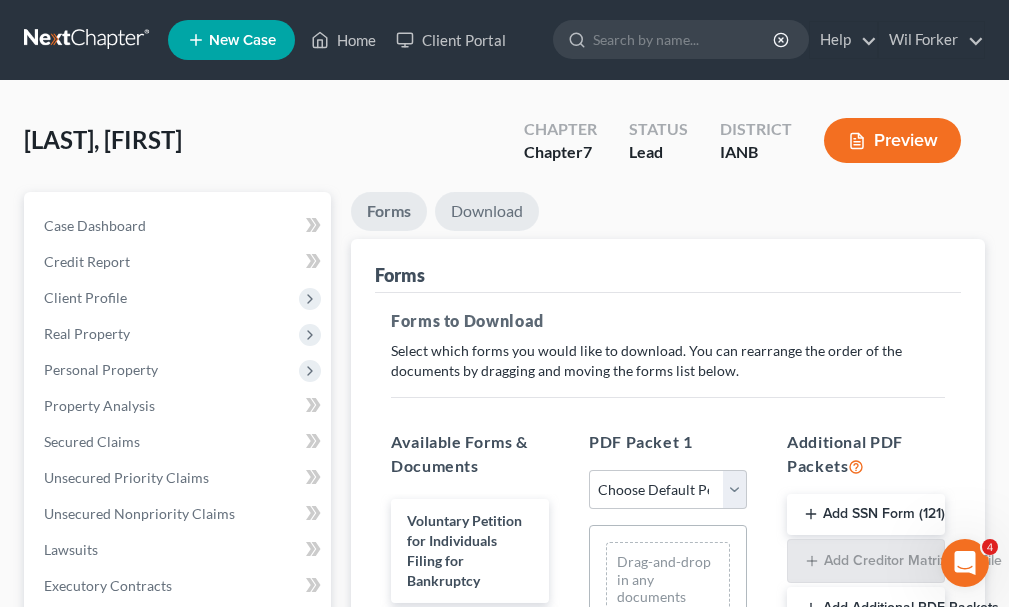 click on "Download" at bounding box center (487, 211) 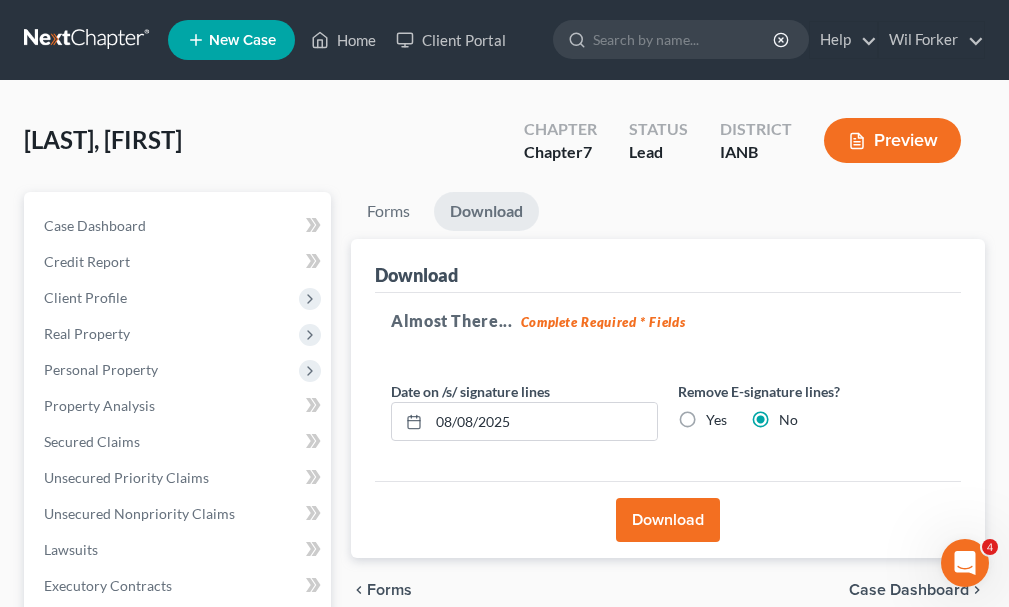 click on "Download" at bounding box center [668, 520] 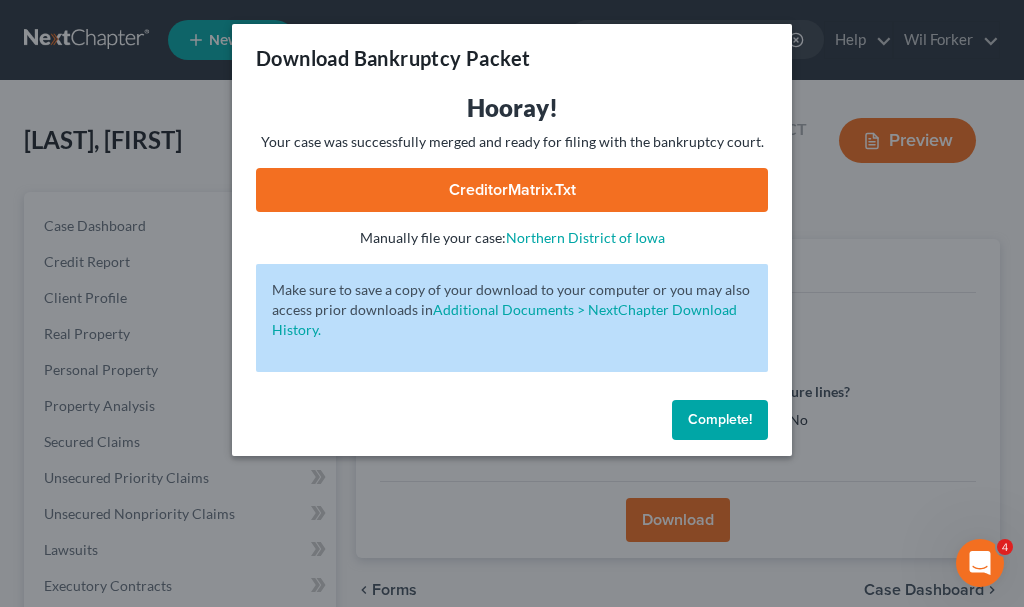 click on "CreditorMatrix.txt" at bounding box center [512, 190] 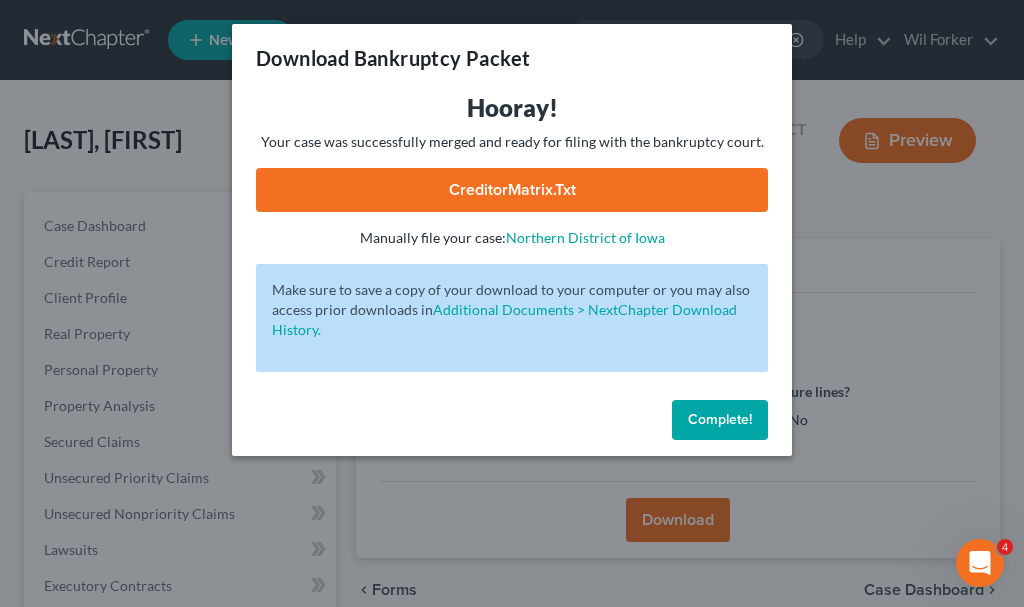 click on "Complete!" at bounding box center [720, 419] 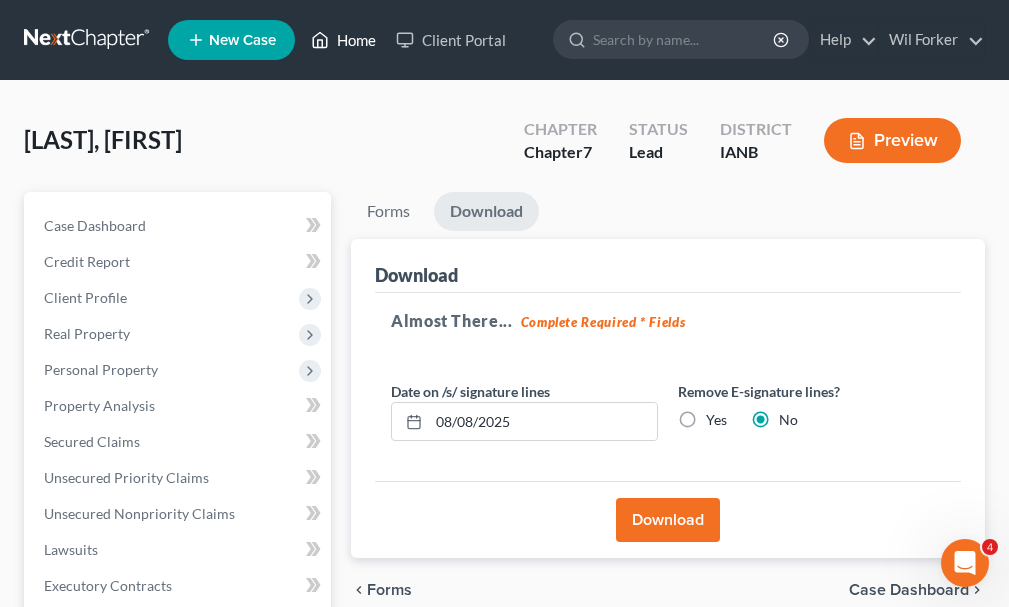 click on "Home" at bounding box center (343, 40) 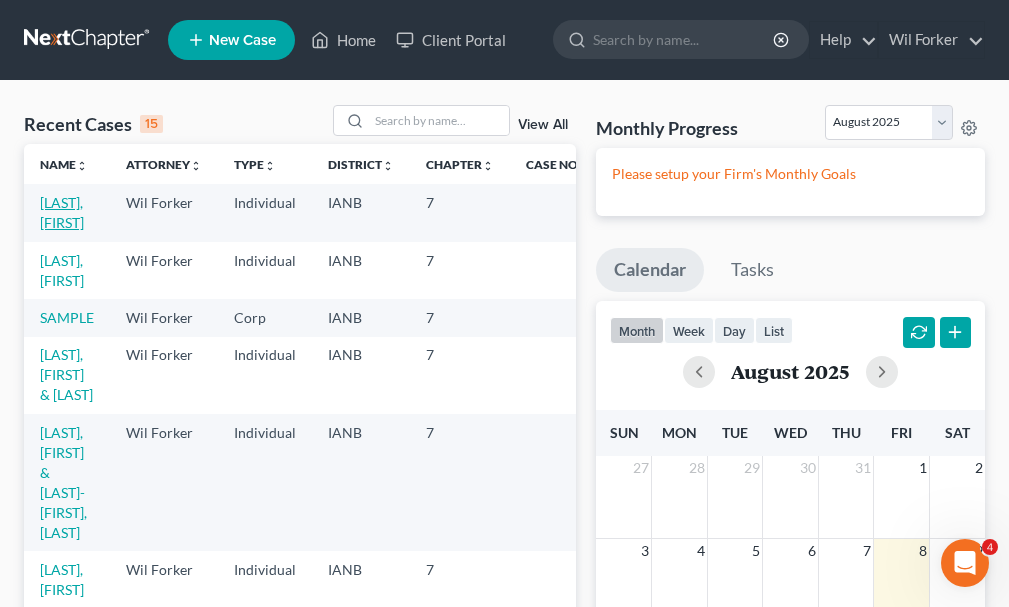 click on "[LAST], [FIRST]" at bounding box center [62, 212] 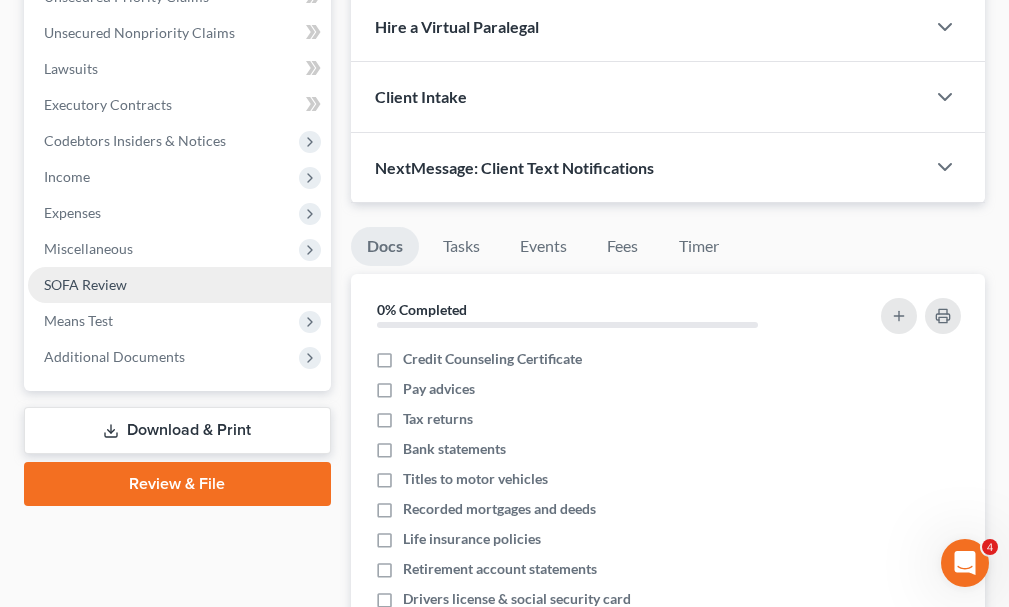 scroll, scrollTop: 500, scrollLeft: 0, axis: vertical 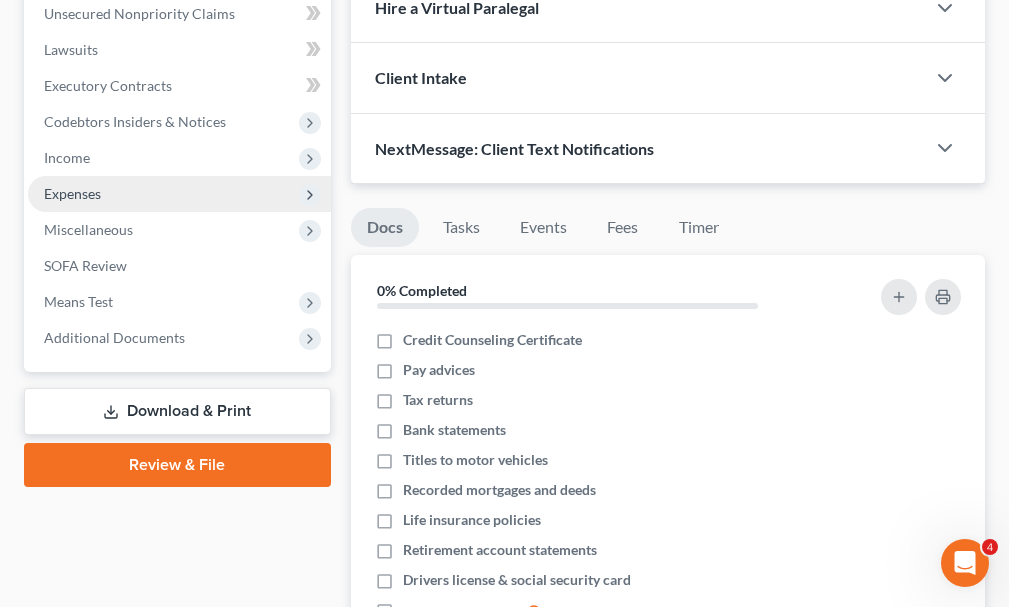 click on "Expenses" at bounding box center (72, 193) 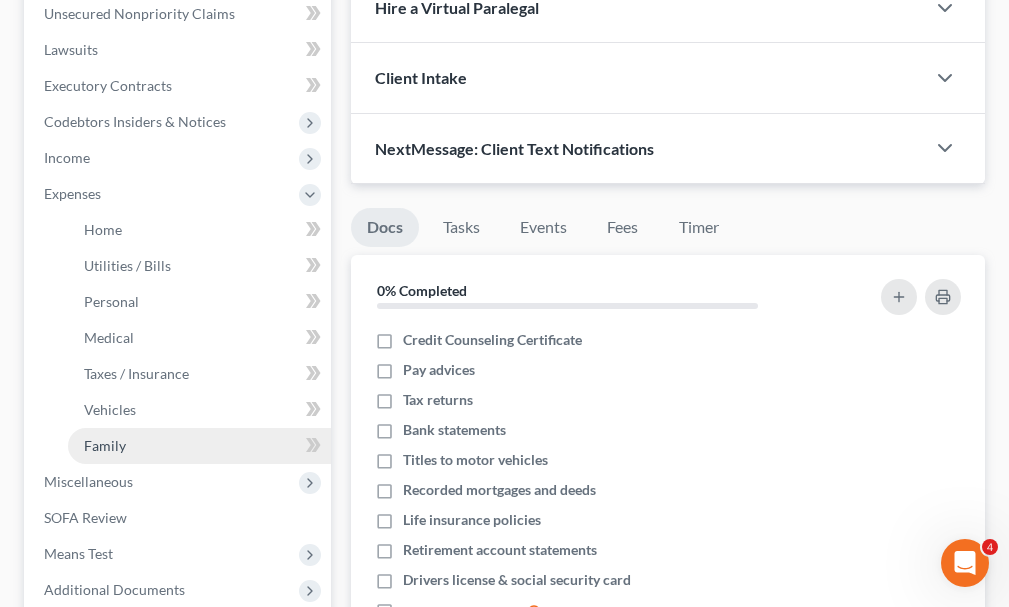 click on "Family" at bounding box center [105, 445] 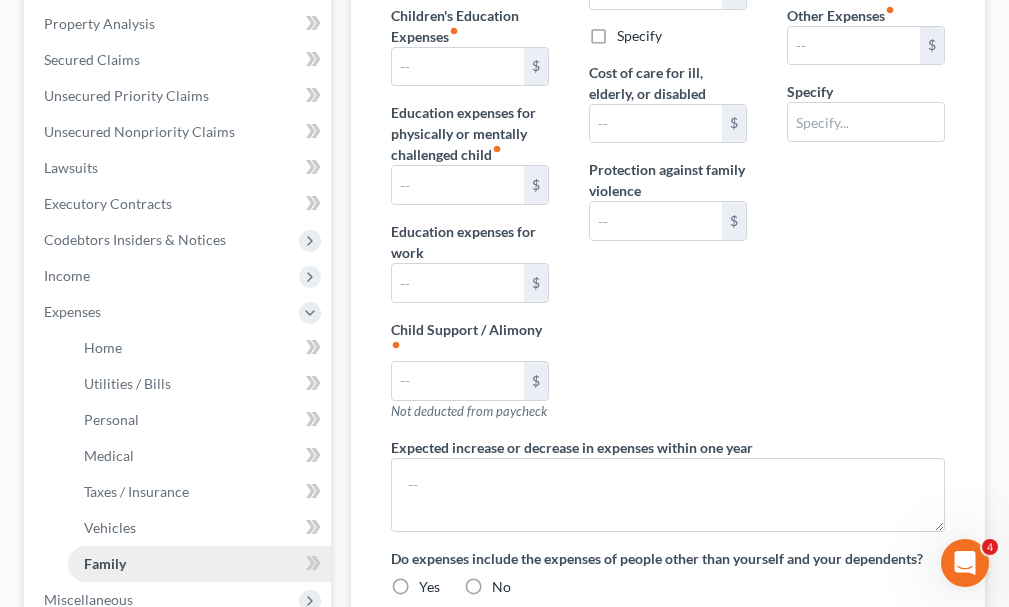 type on "0.00" 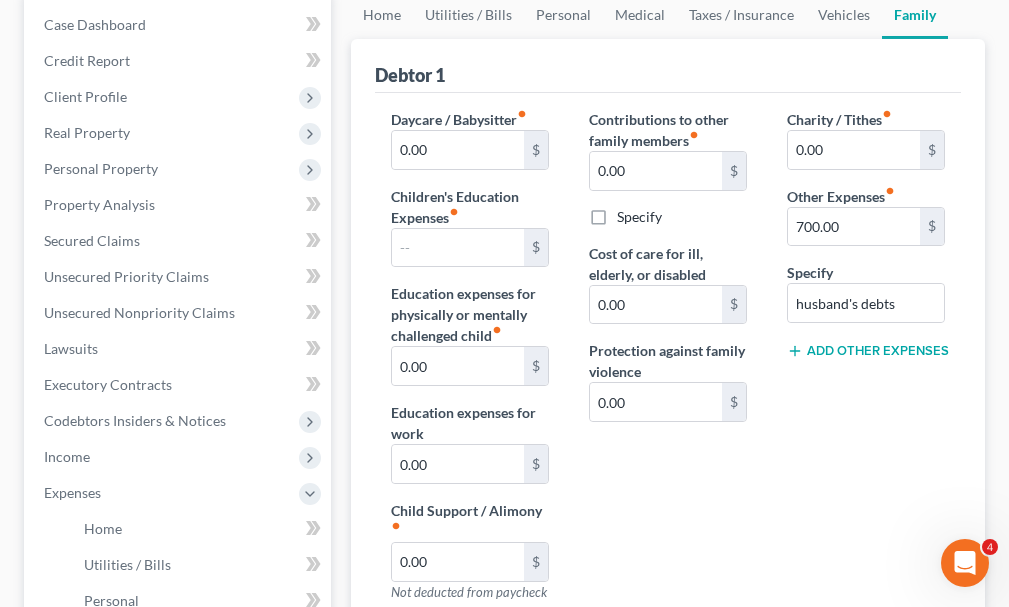 scroll, scrollTop: 200, scrollLeft: 0, axis: vertical 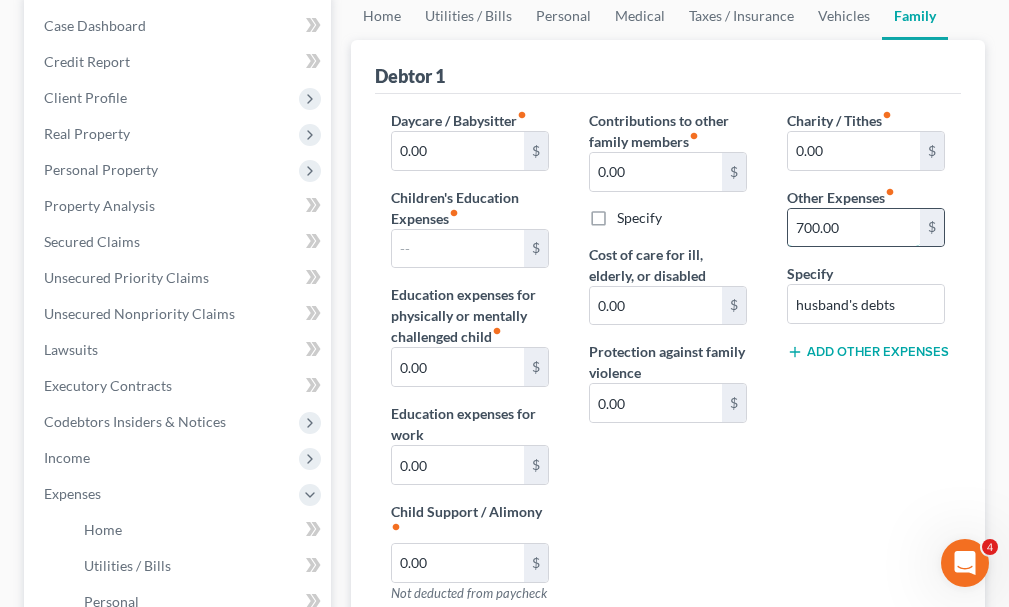 click on "700.00" at bounding box center [854, 228] 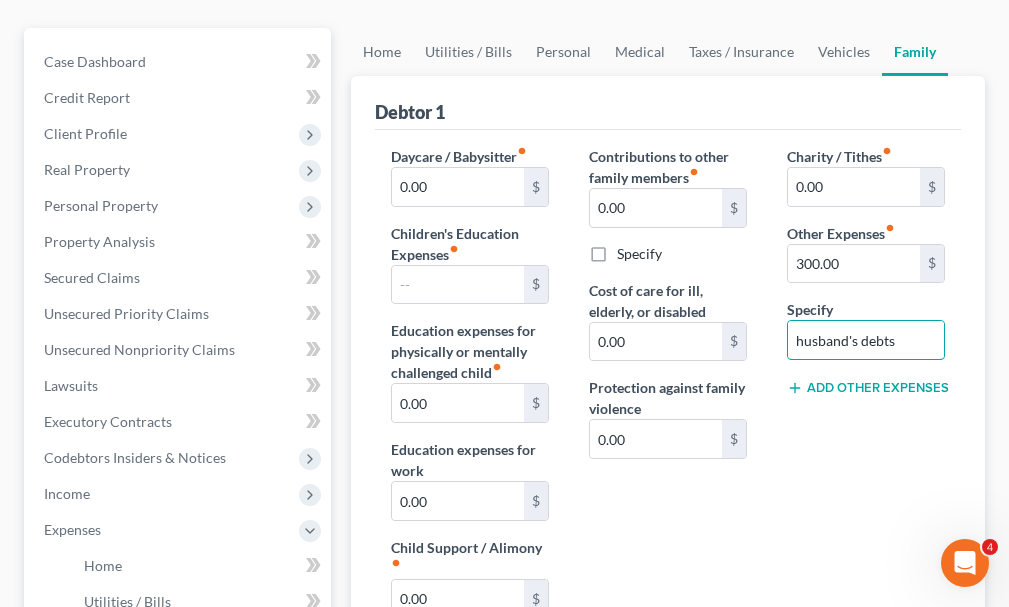 scroll, scrollTop: 8, scrollLeft: 0, axis: vertical 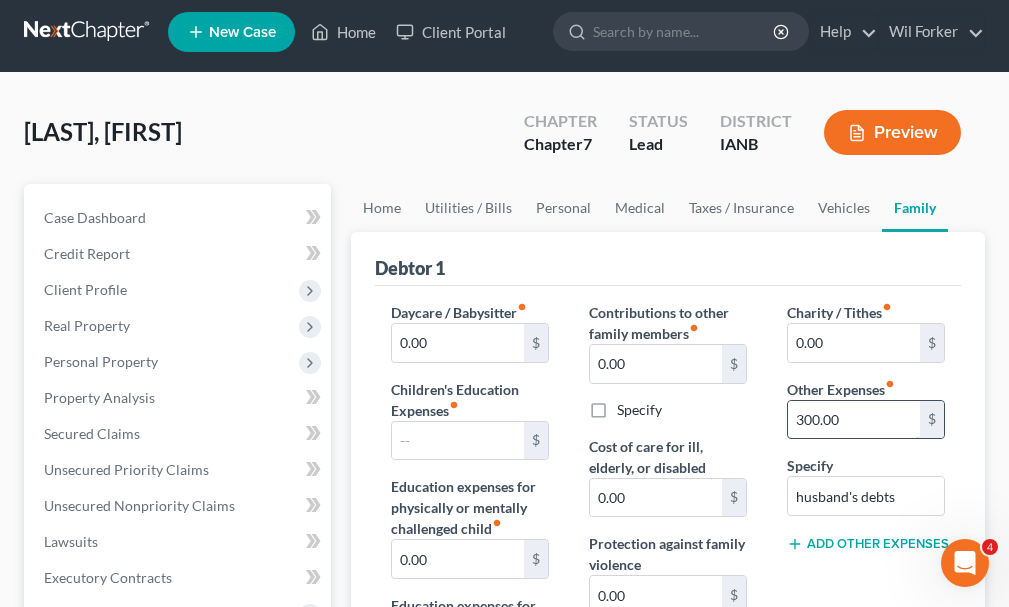drag, startPoint x: 801, startPoint y: 422, endPoint x: 768, endPoint y: 450, distance: 43.27817 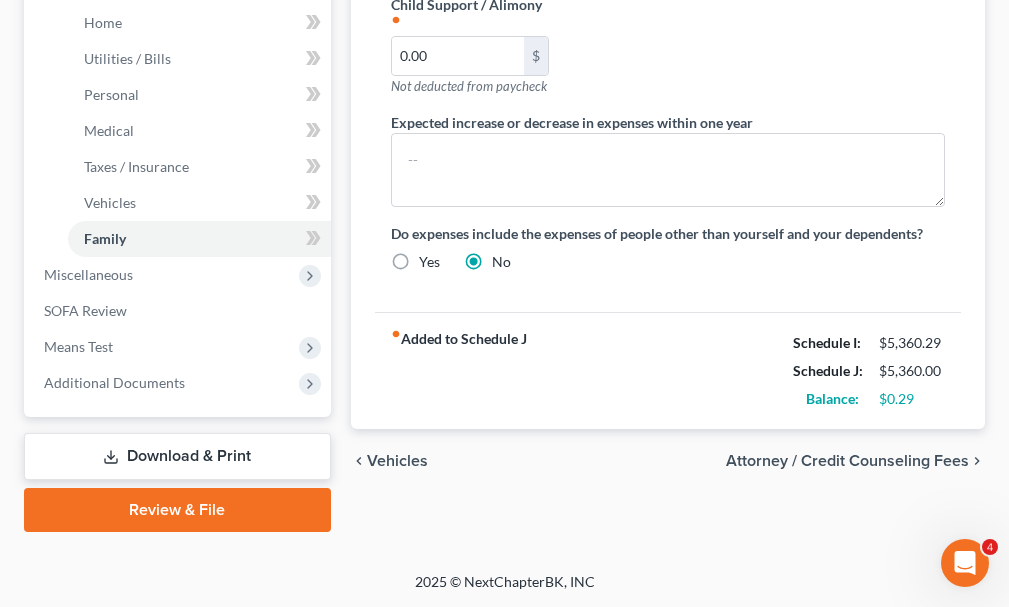 scroll, scrollTop: 708, scrollLeft: 0, axis: vertical 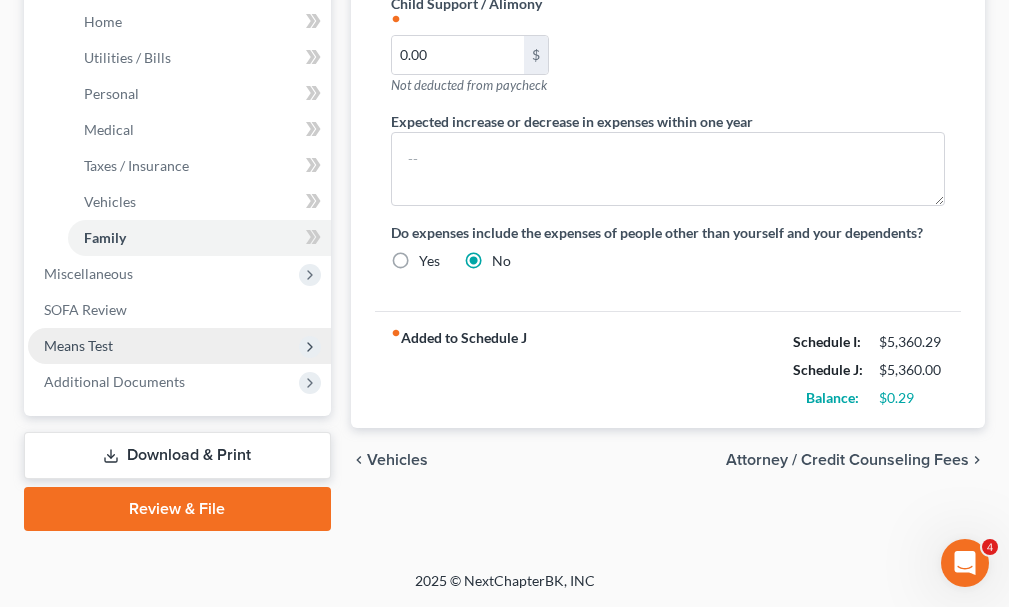 click on "Means Test" at bounding box center (78, 345) 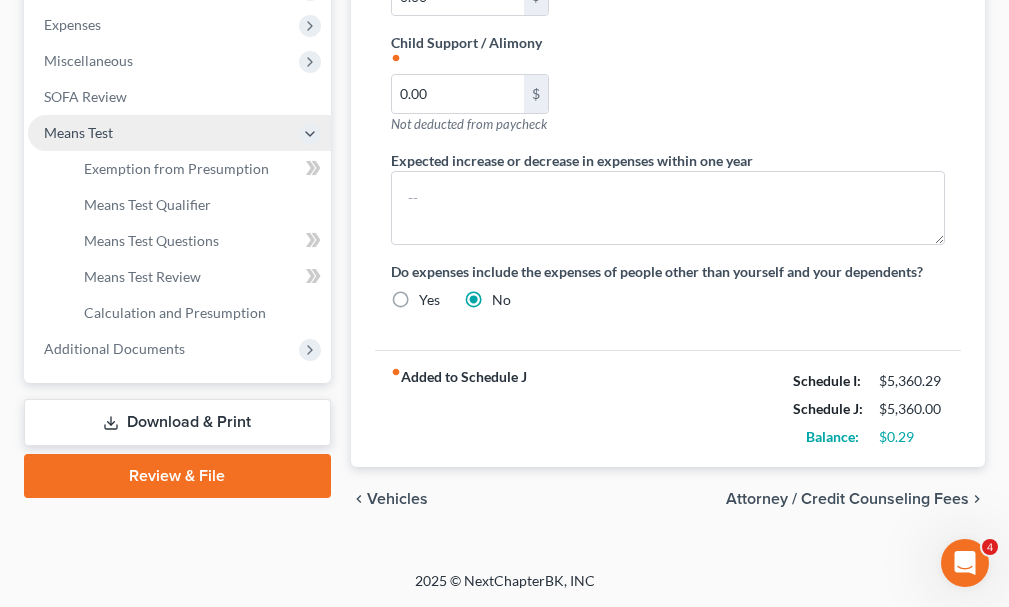 scroll, scrollTop: 669, scrollLeft: 0, axis: vertical 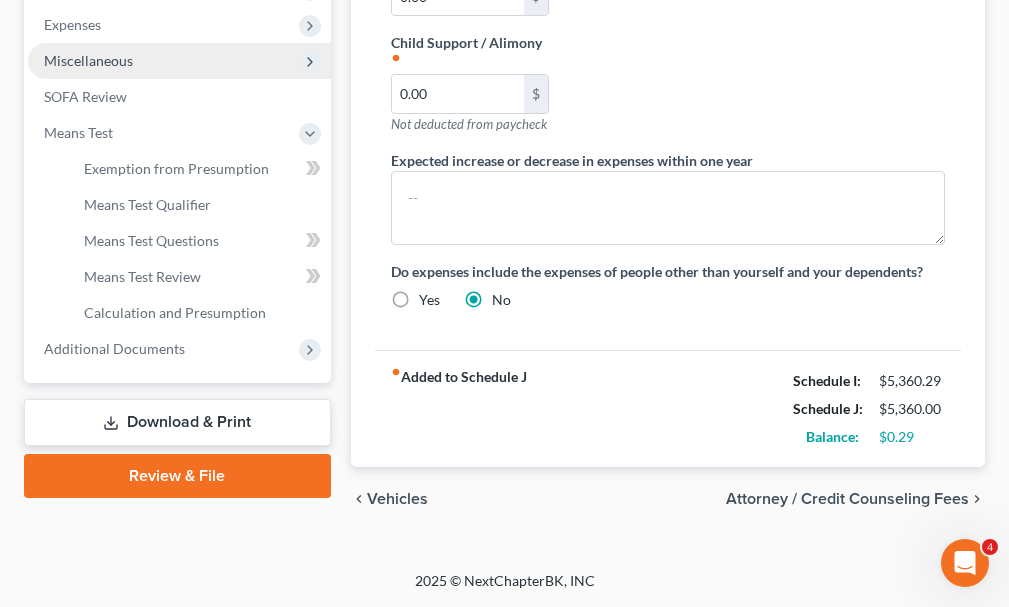 click on "Miscellaneous" at bounding box center (88, 60) 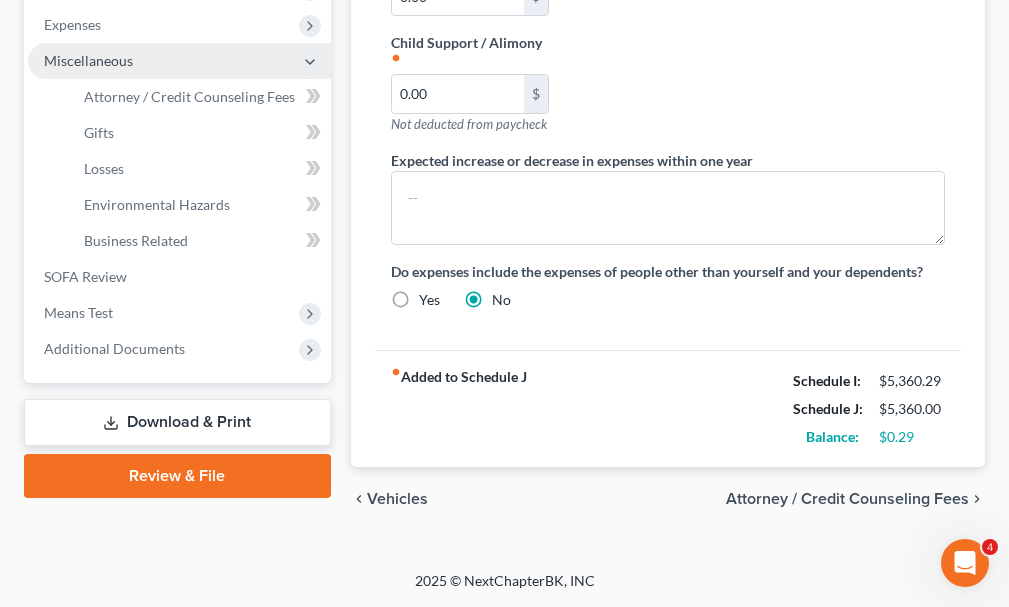 scroll, scrollTop: 669, scrollLeft: 0, axis: vertical 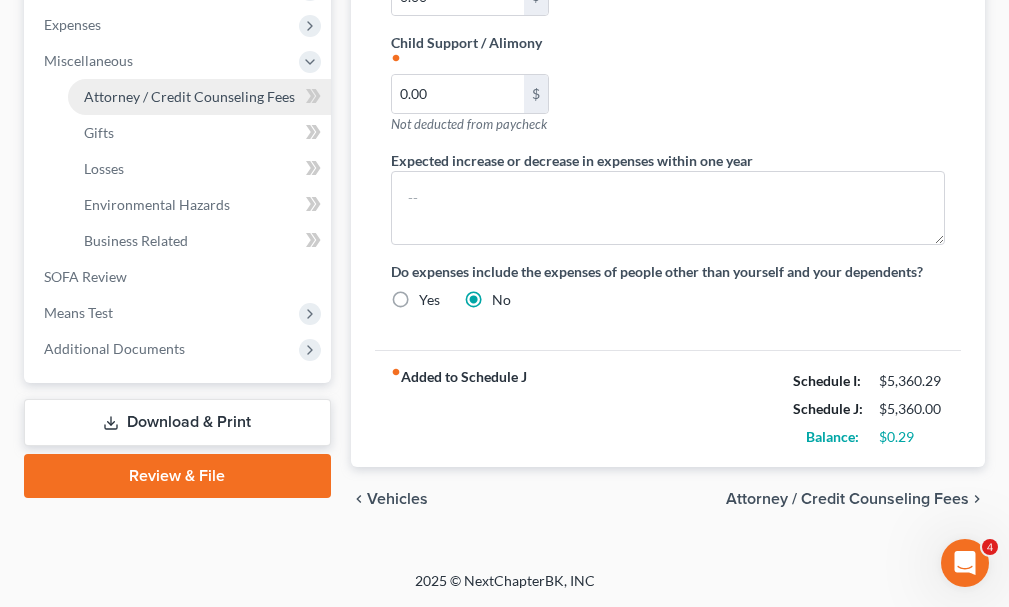 click on "Attorney / Credit Counseling Fees" at bounding box center [189, 96] 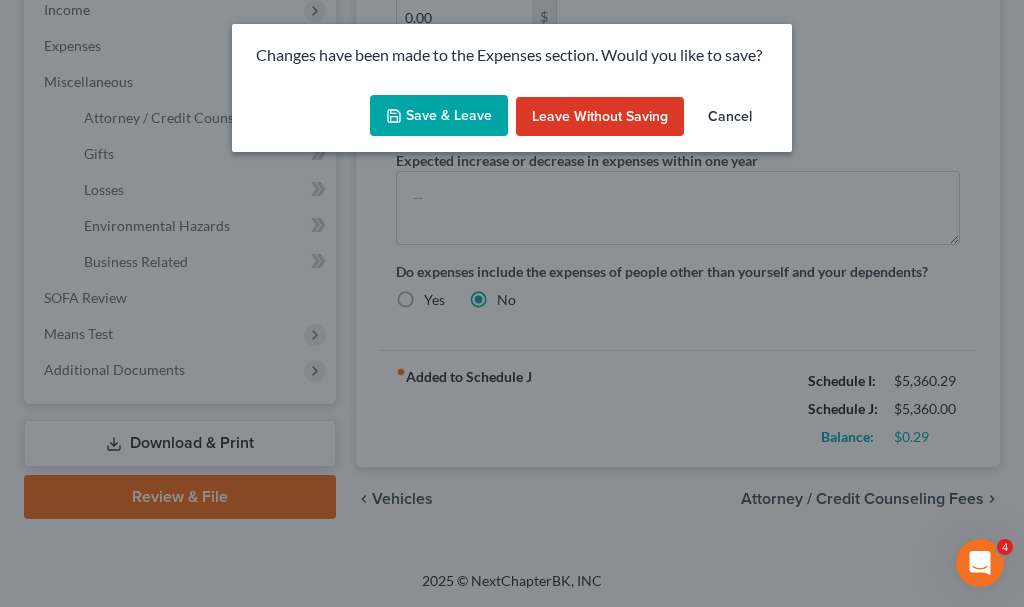 click on "Save & Leave" at bounding box center [439, 116] 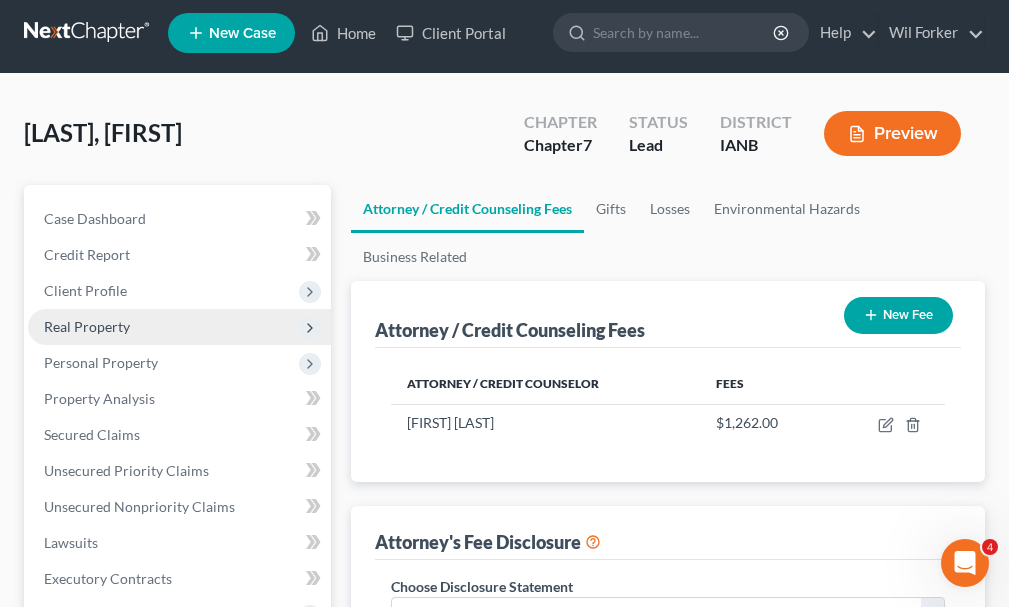 scroll, scrollTop: 0, scrollLeft: 0, axis: both 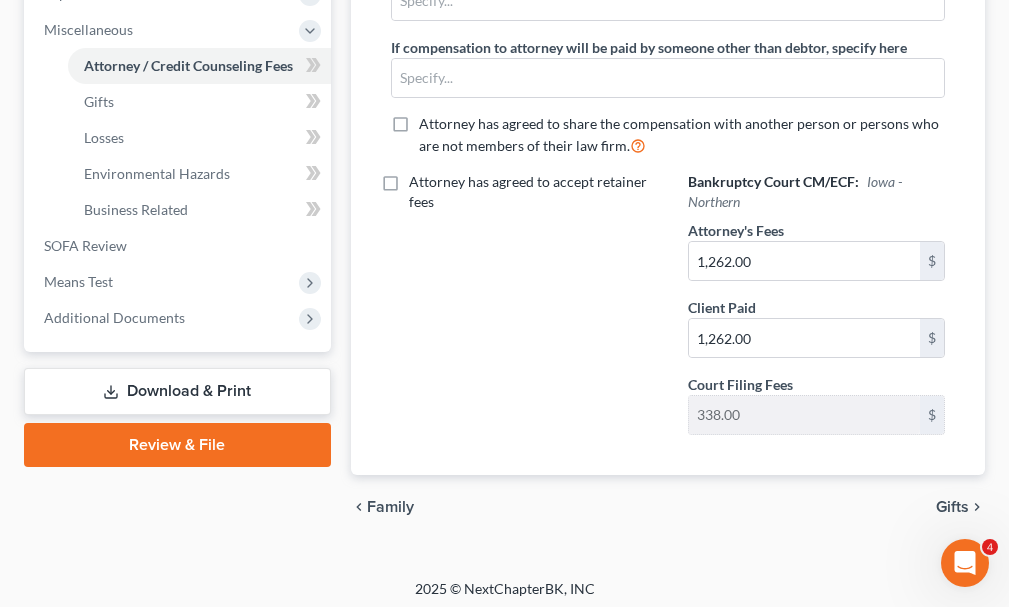 click on "Download & Print" at bounding box center (177, 391) 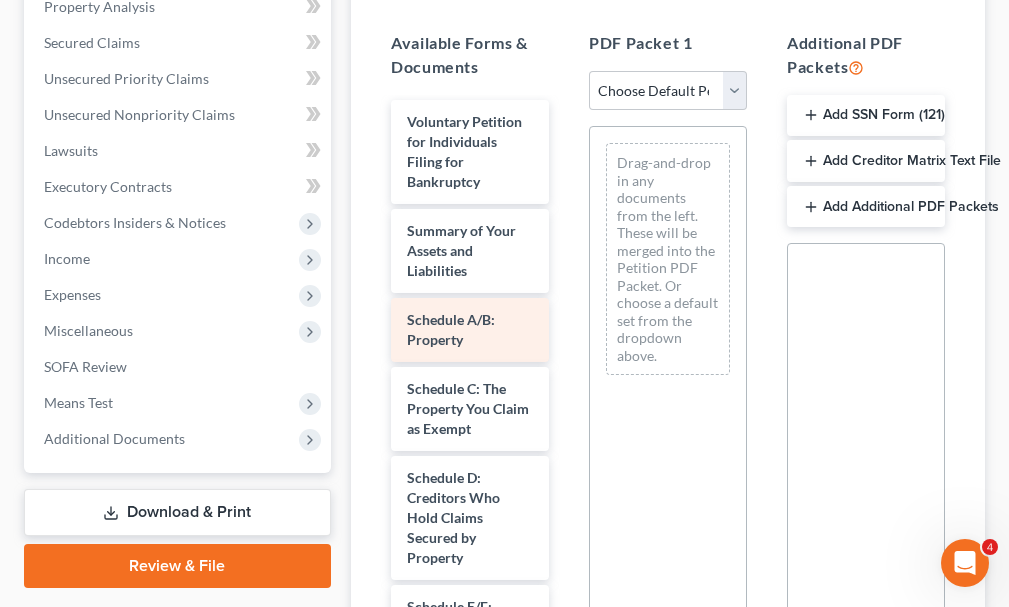 scroll, scrollTop: 400, scrollLeft: 0, axis: vertical 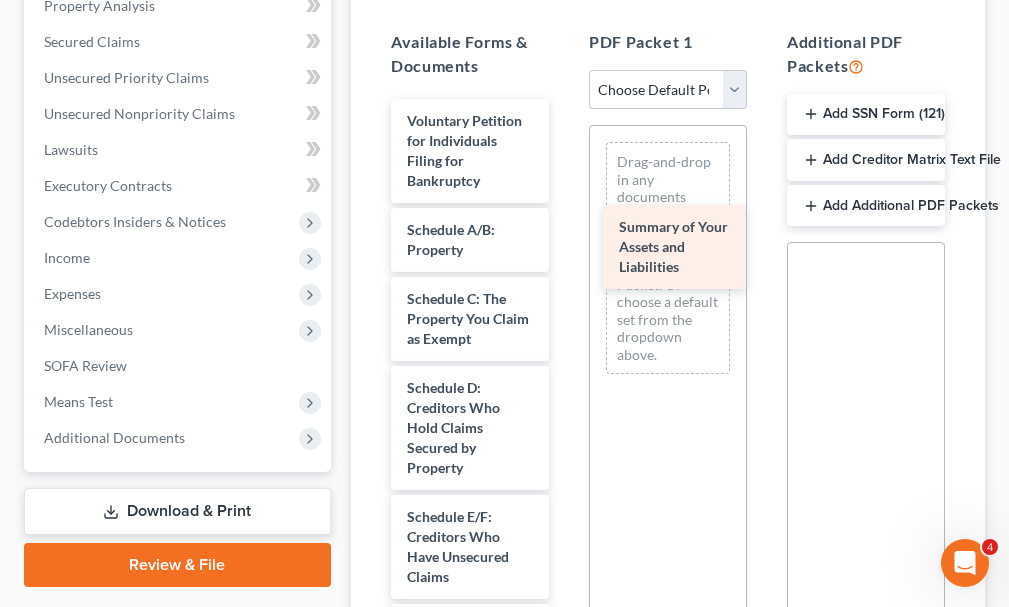 drag, startPoint x: 441, startPoint y: 245, endPoint x: 653, endPoint y: 241, distance: 212.03773 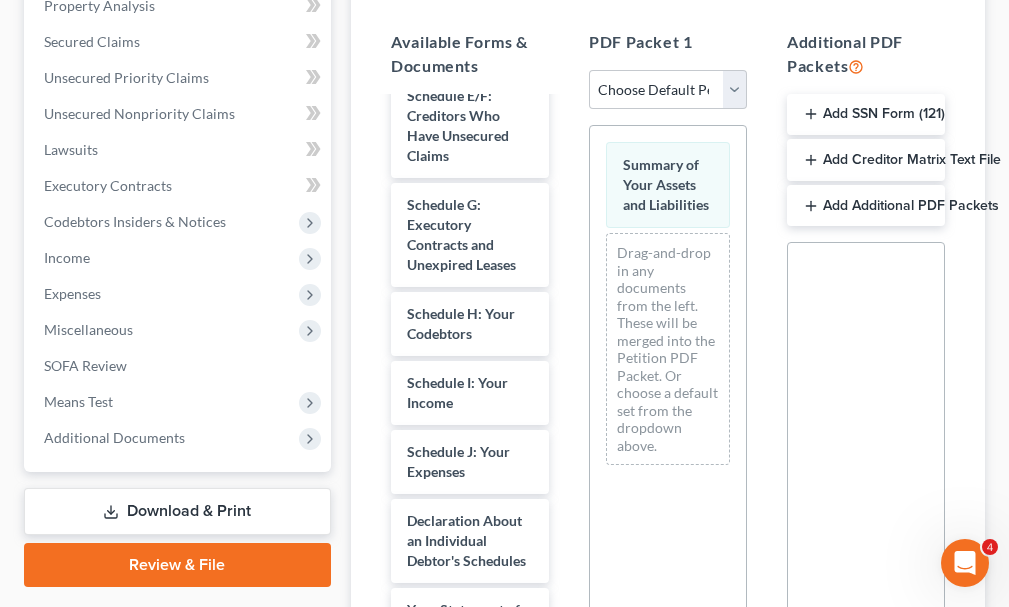 scroll, scrollTop: 600, scrollLeft: 0, axis: vertical 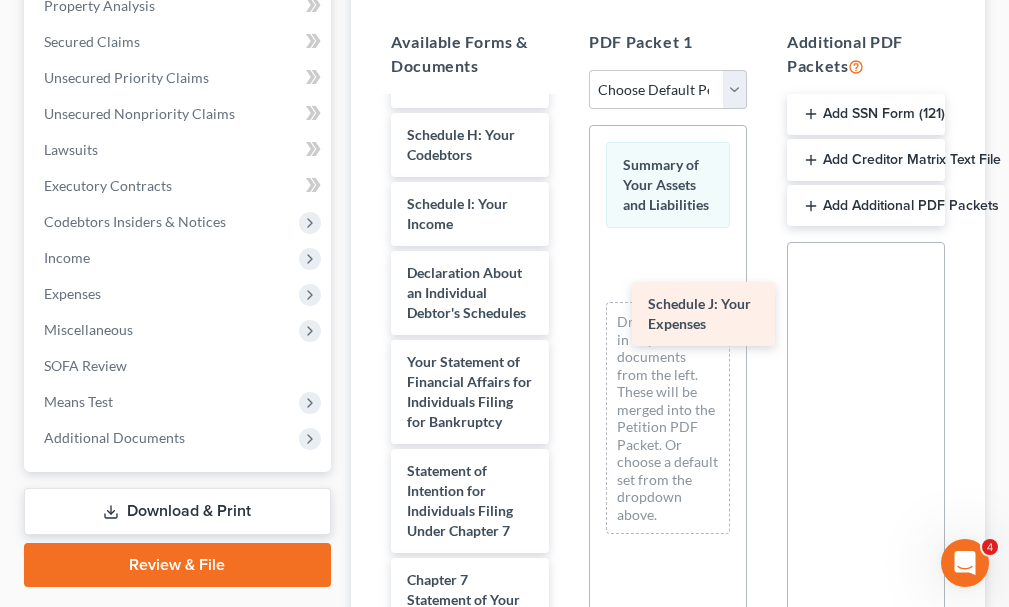drag, startPoint x: 420, startPoint y: 266, endPoint x: 665, endPoint y: 291, distance: 246.2722 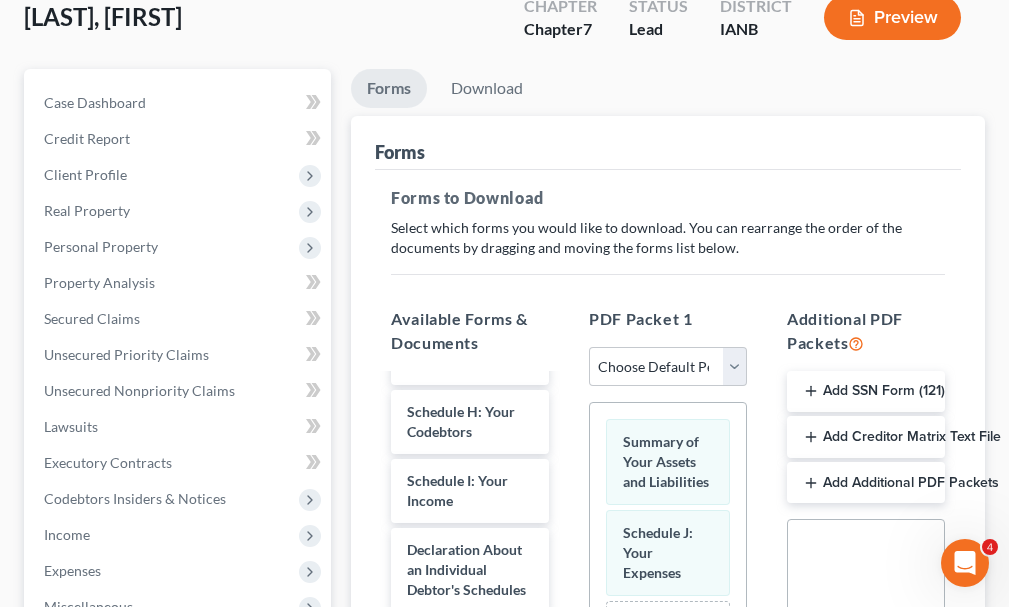 scroll, scrollTop: 0, scrollLeft: 0, axis: both 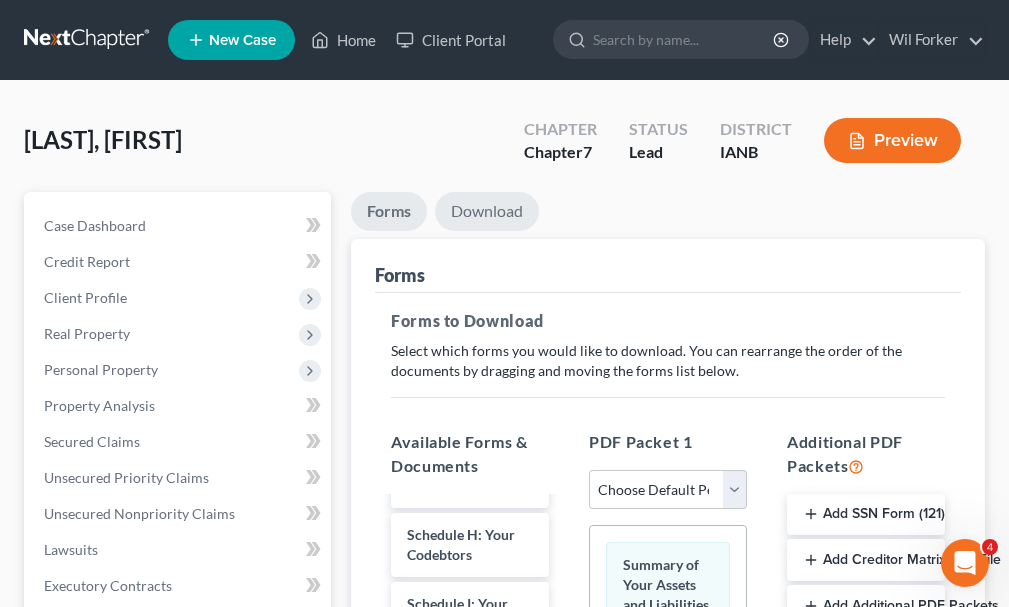 click on "Download" at bounding box center [487, 211] 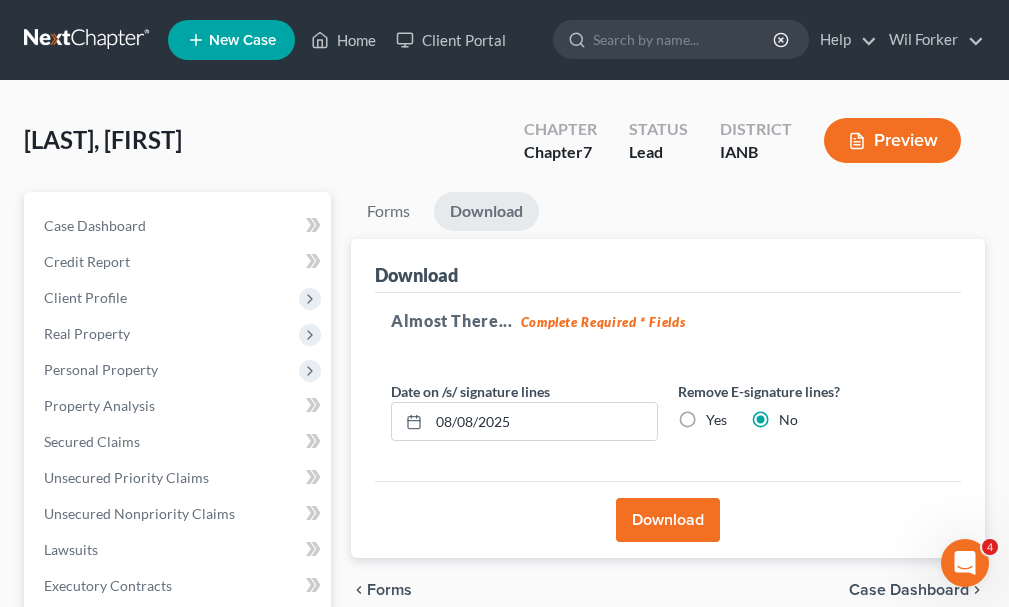 click on "Download" at bounding box center [668, 520] 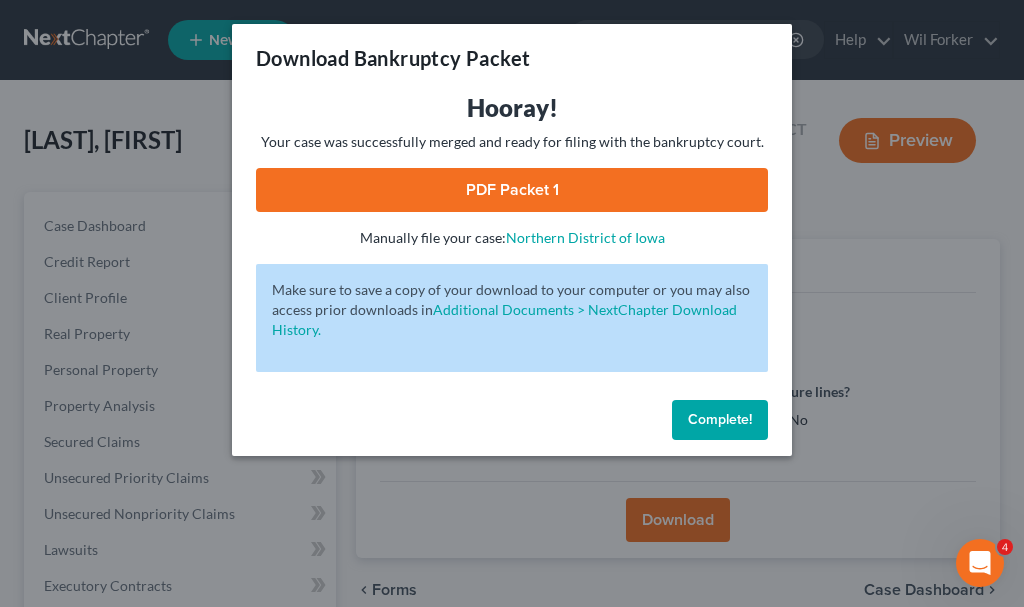 click on "PDF Packet 1" at bounding box center (512, 190) 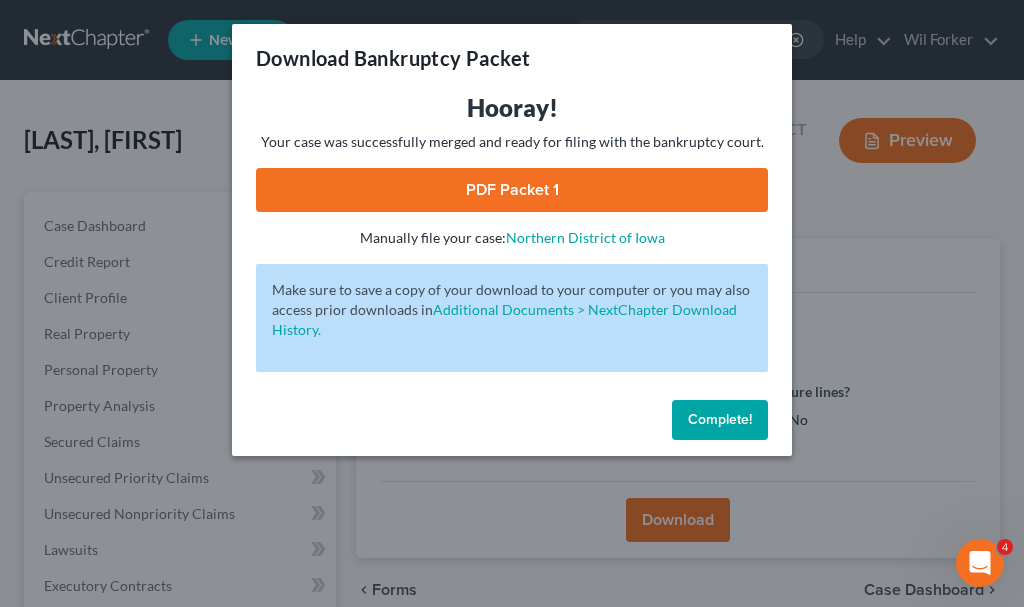 click on "Complete!" at bounding box center [720, 419] 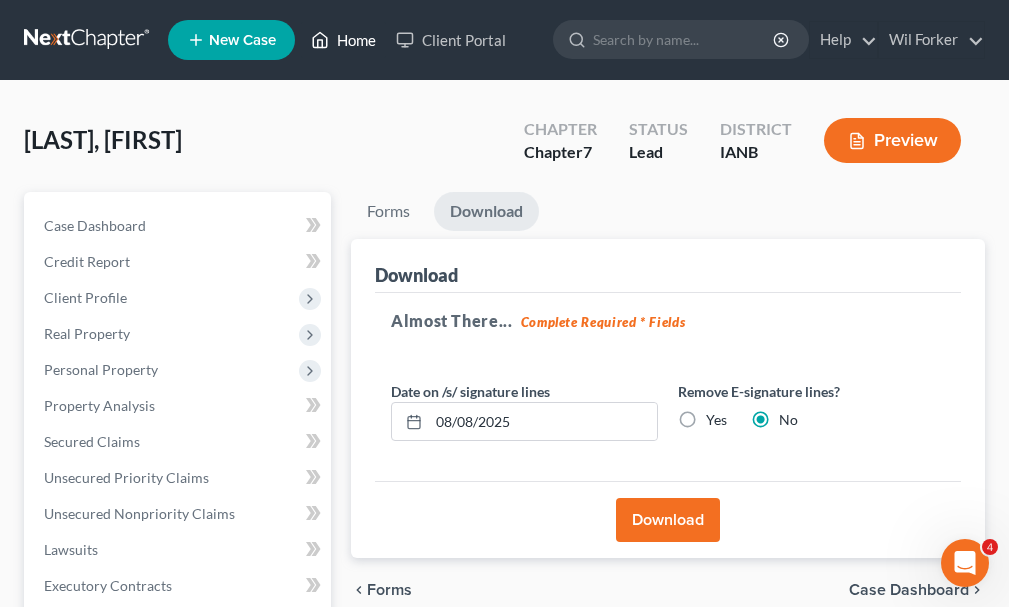 click on "Home" at bounding box center (343, 40) 